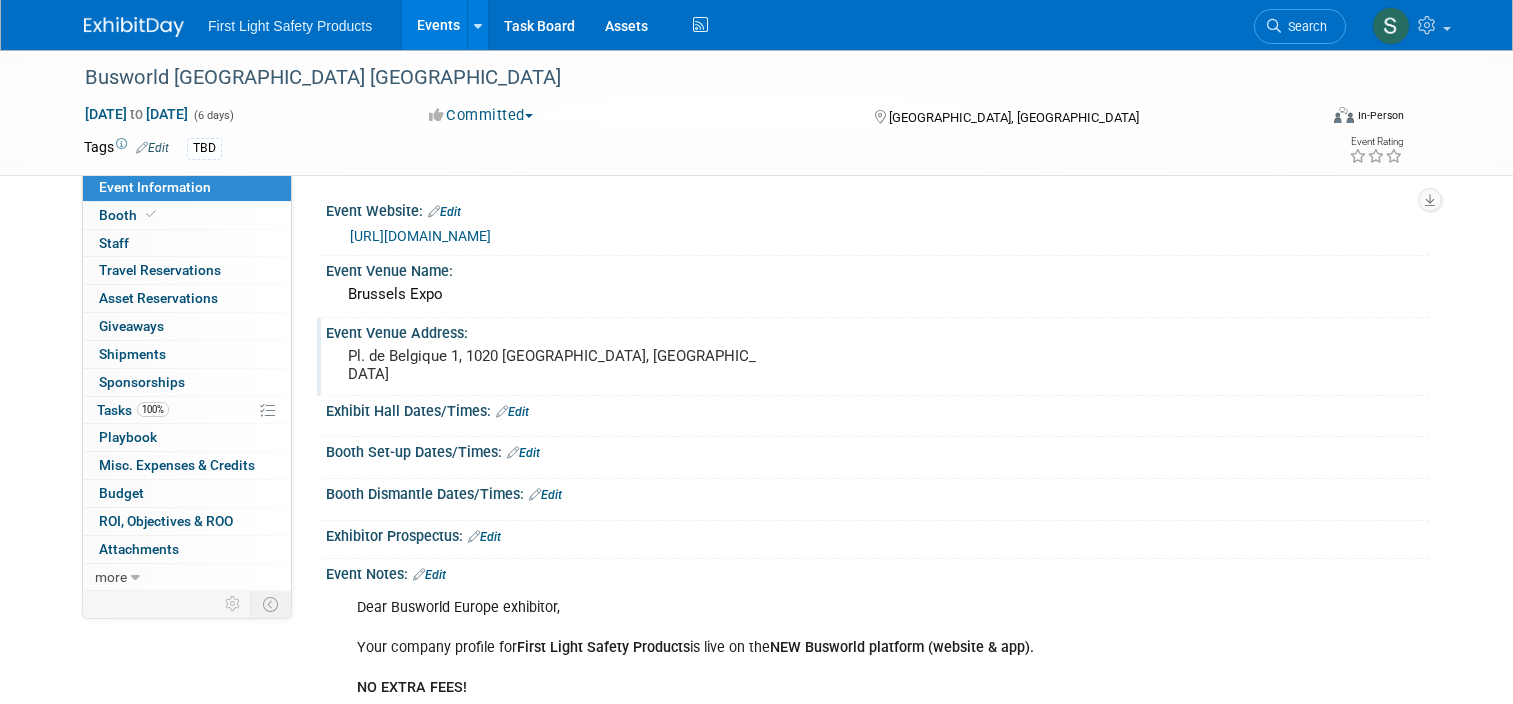 scroll, scrollTop: 0, scrollLeft: 0, axis: both 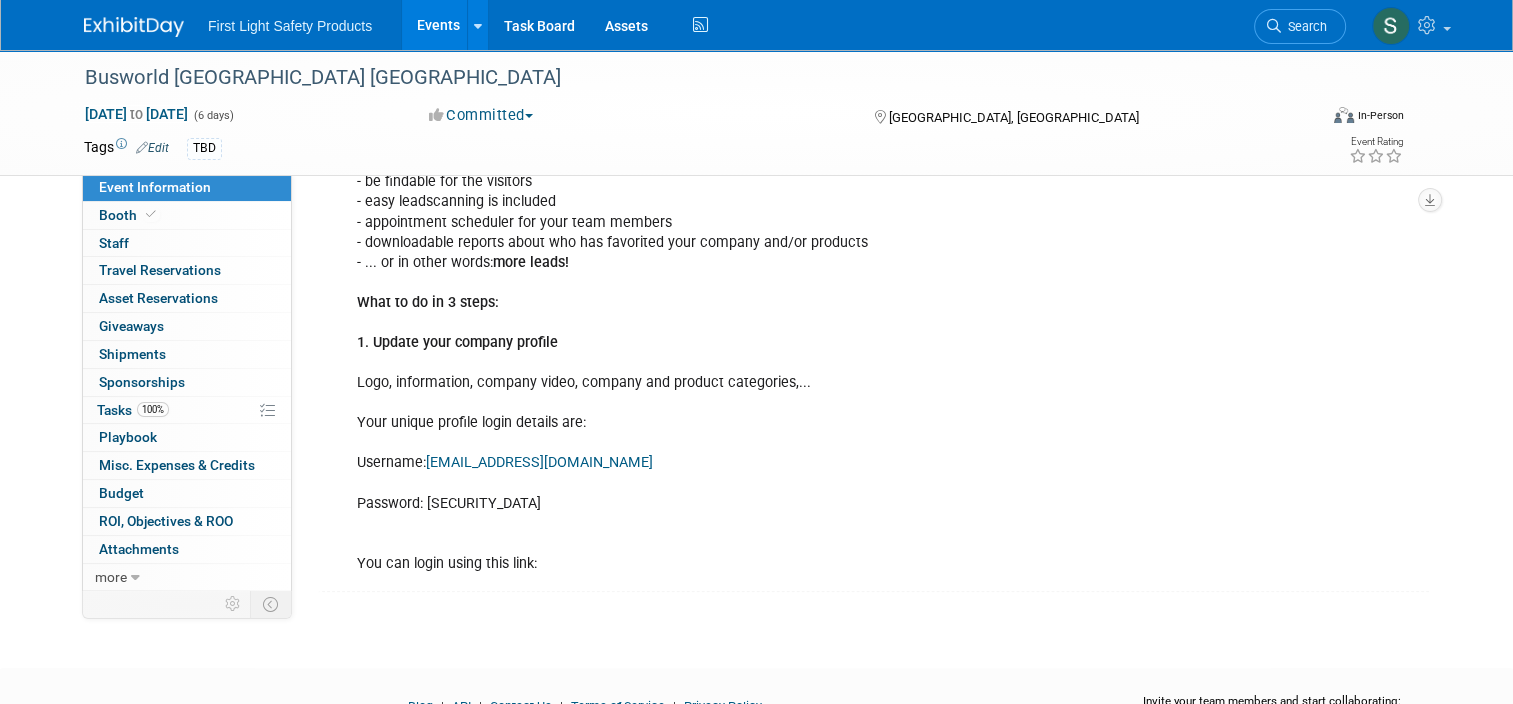 click on "Events" at bounding box center [438, 25] 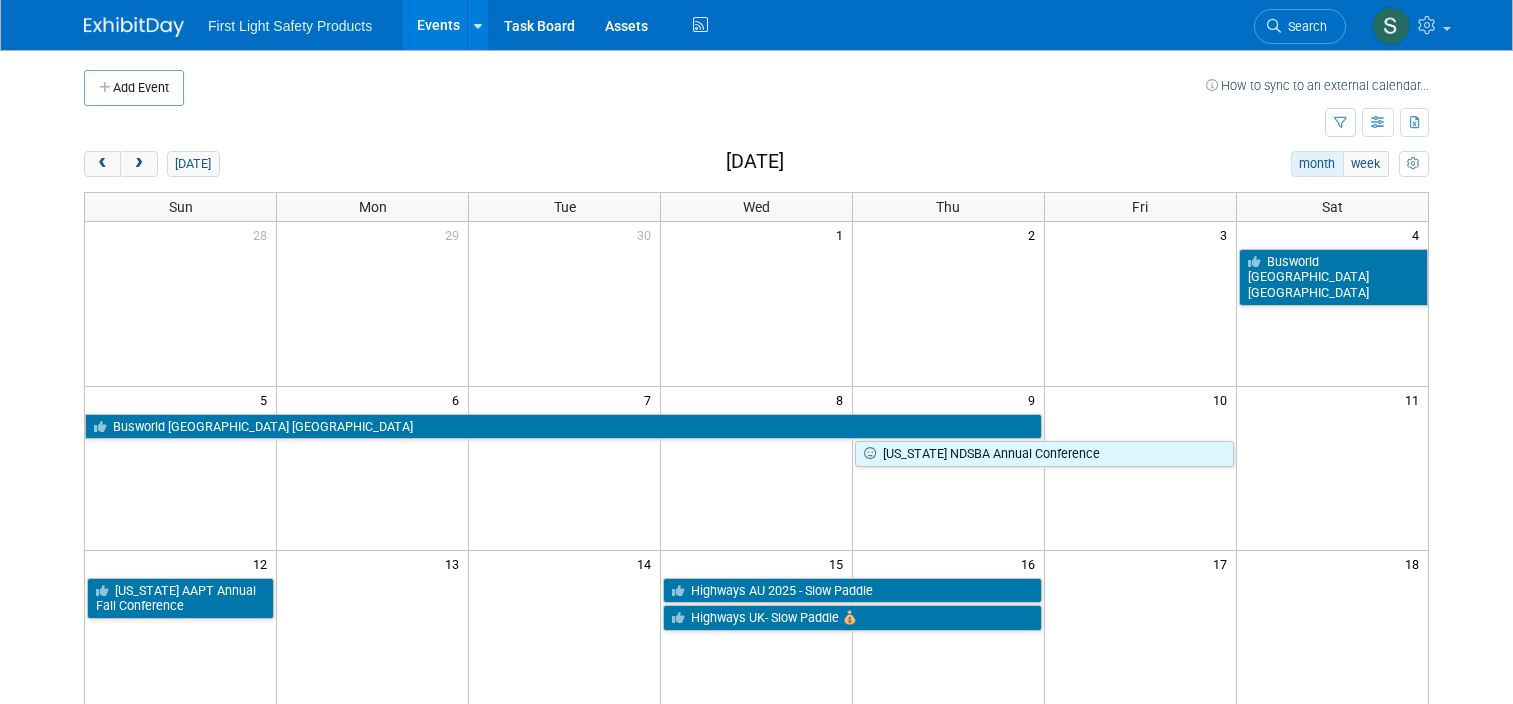 scroll, scrollTop: 0, scrollLeft: 0, axis: both 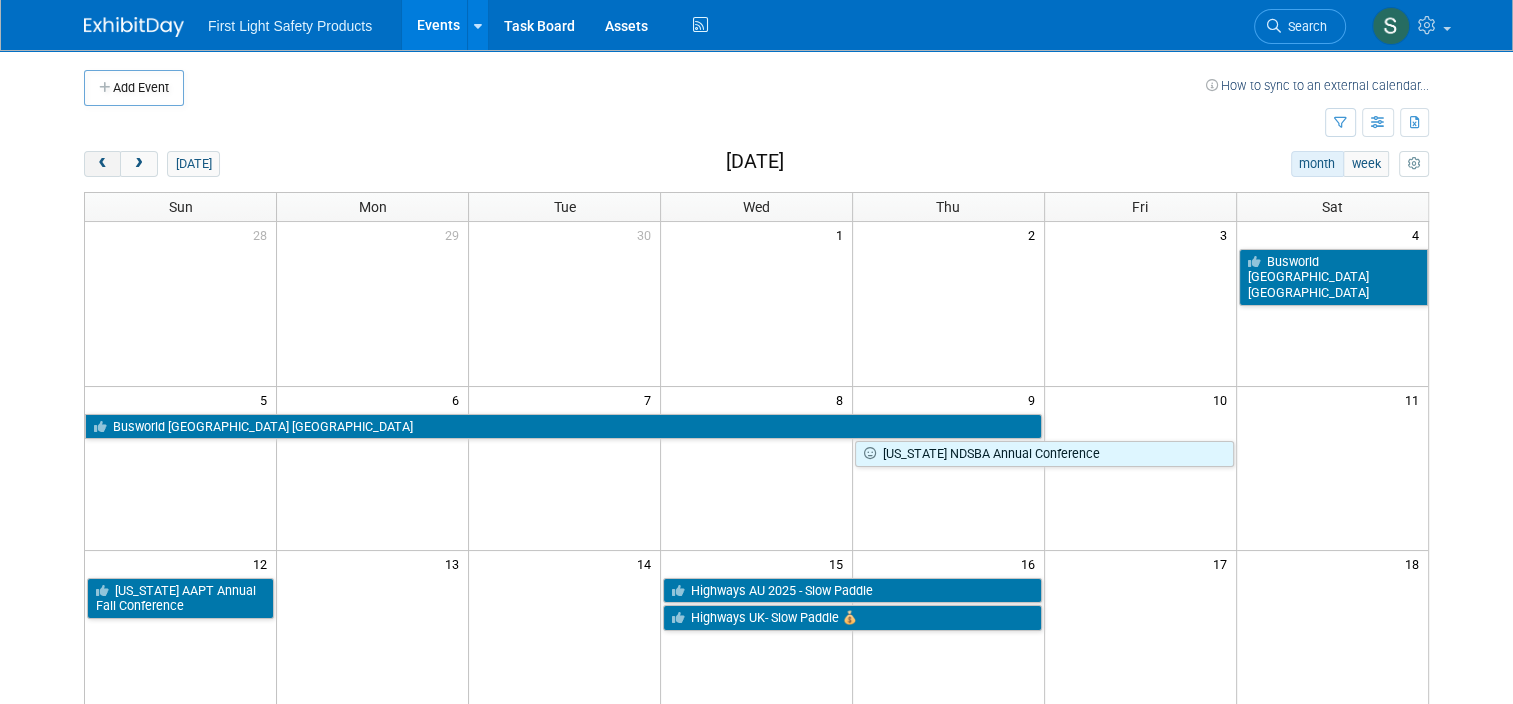 click at bounding box center [102, 164] 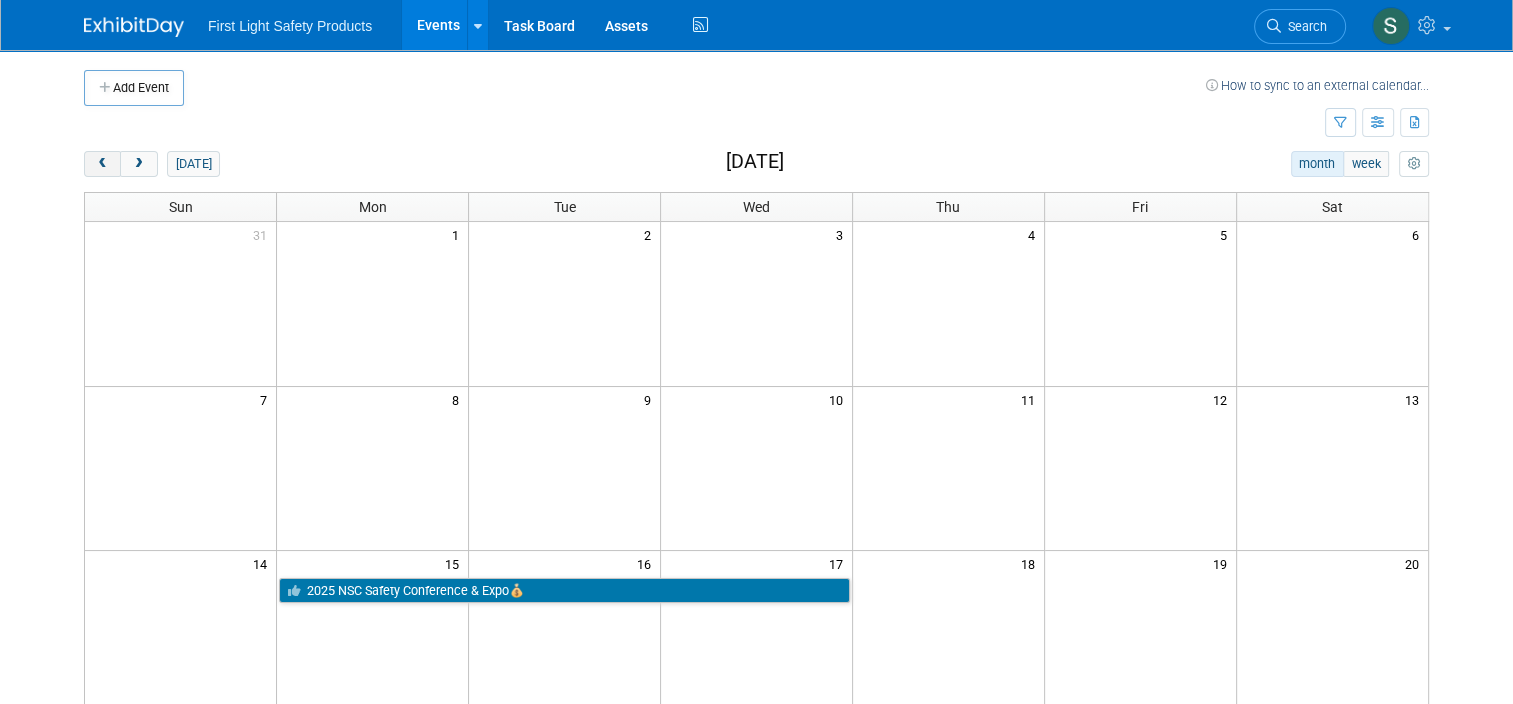 click at bounding box center [102, 164] 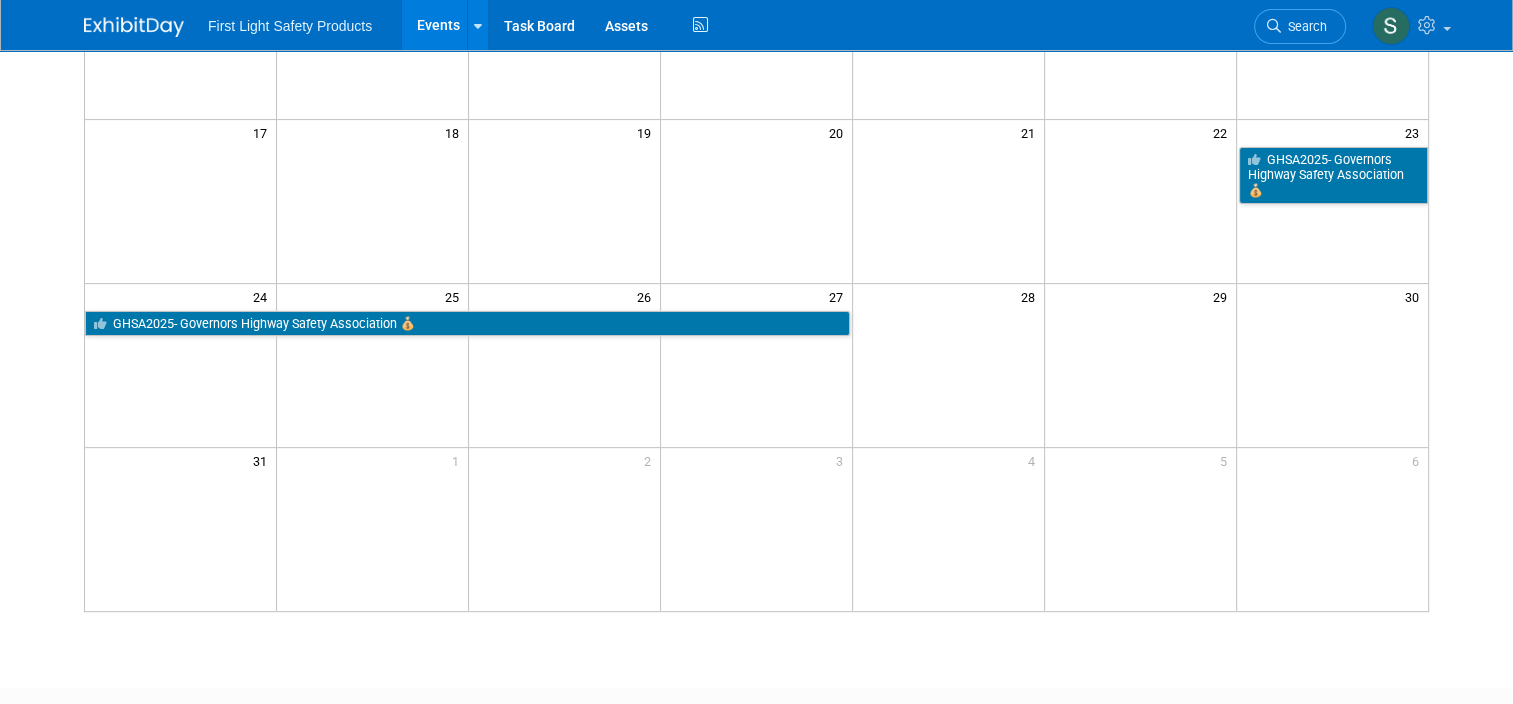 scroll, scrollTop: 600, scrollLeft: 0, axis: vertical 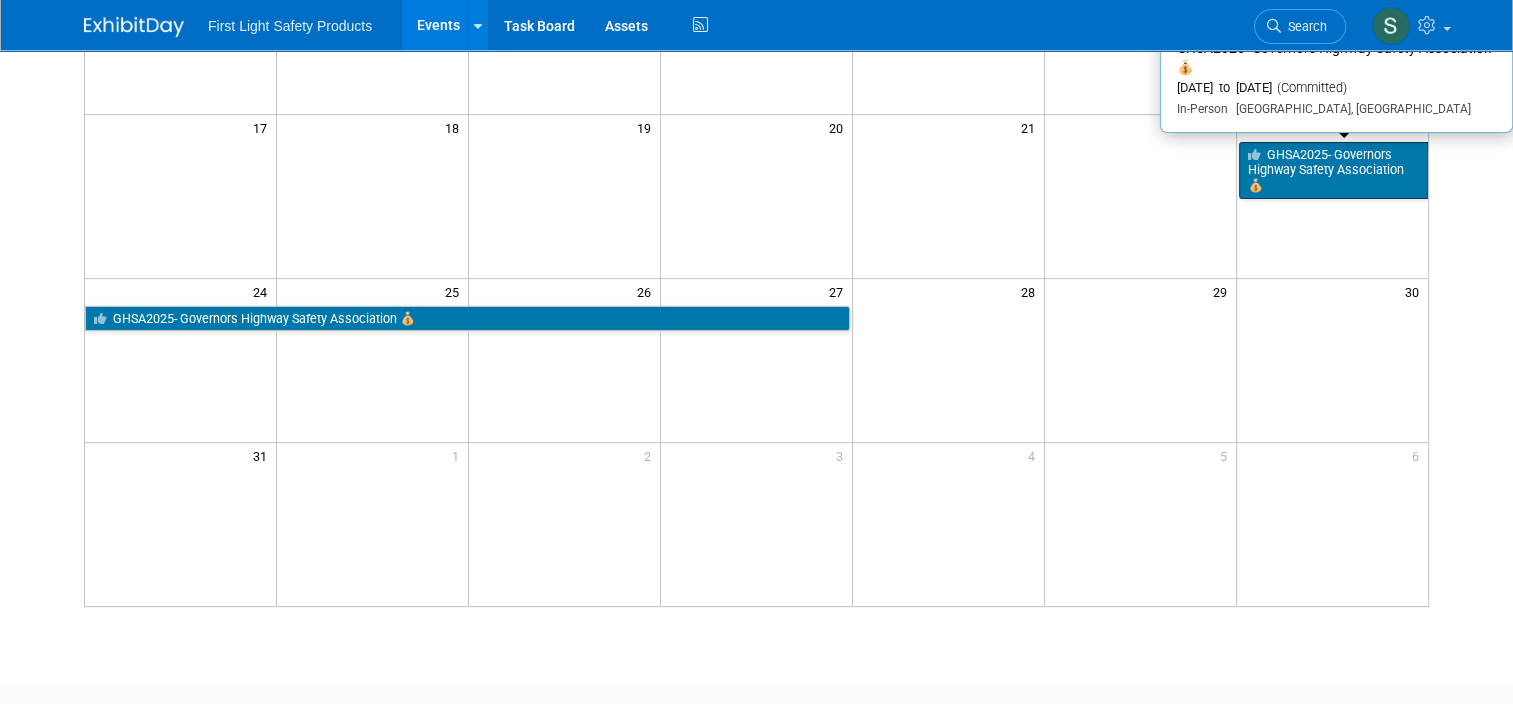 click on "GHSA2025- Governors Highway Safety Association 💰" at bounding box center [1333, 170] 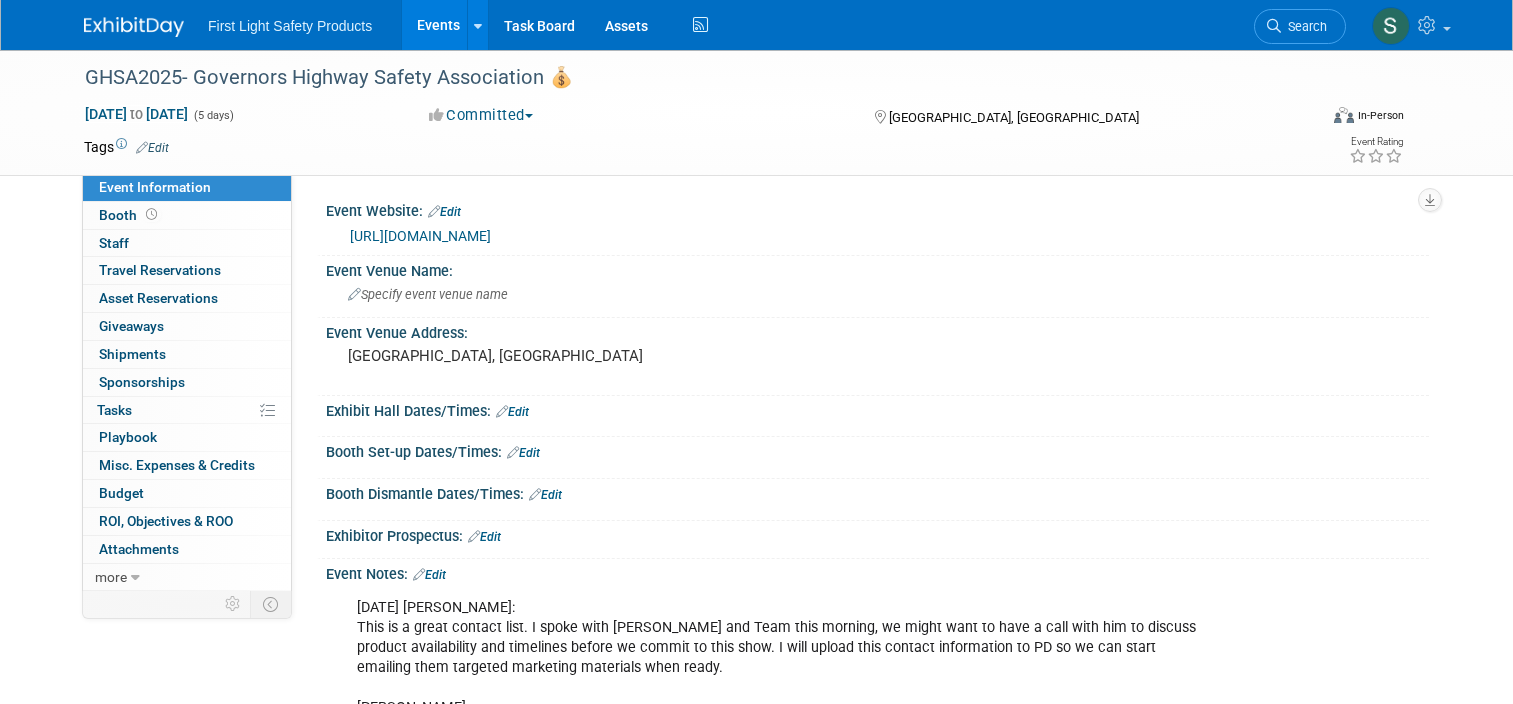 scroll, scrollTop: 0, scrollLeft: 0, axis: both 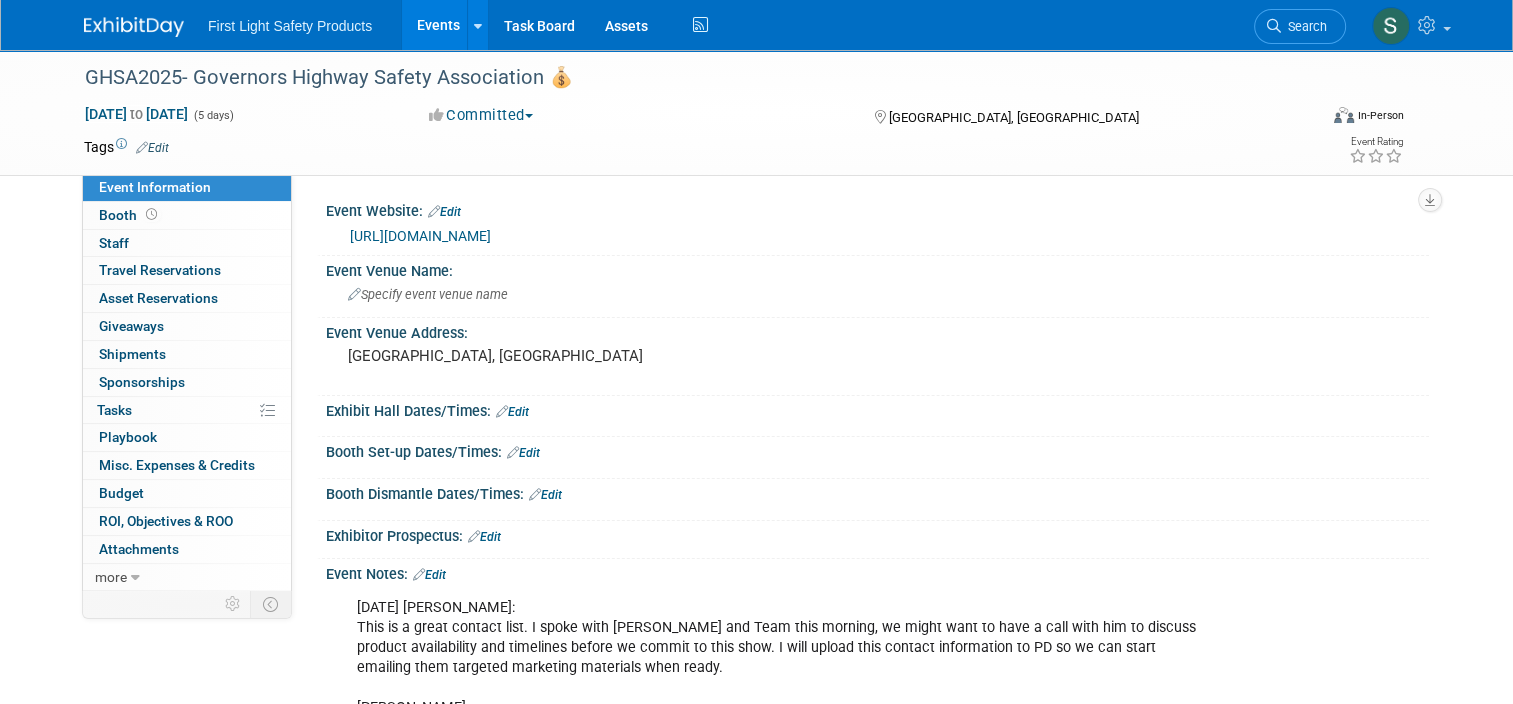 click on "https://ghsa.joynmeeting.com/v2/" at bounding box center (420, 236) 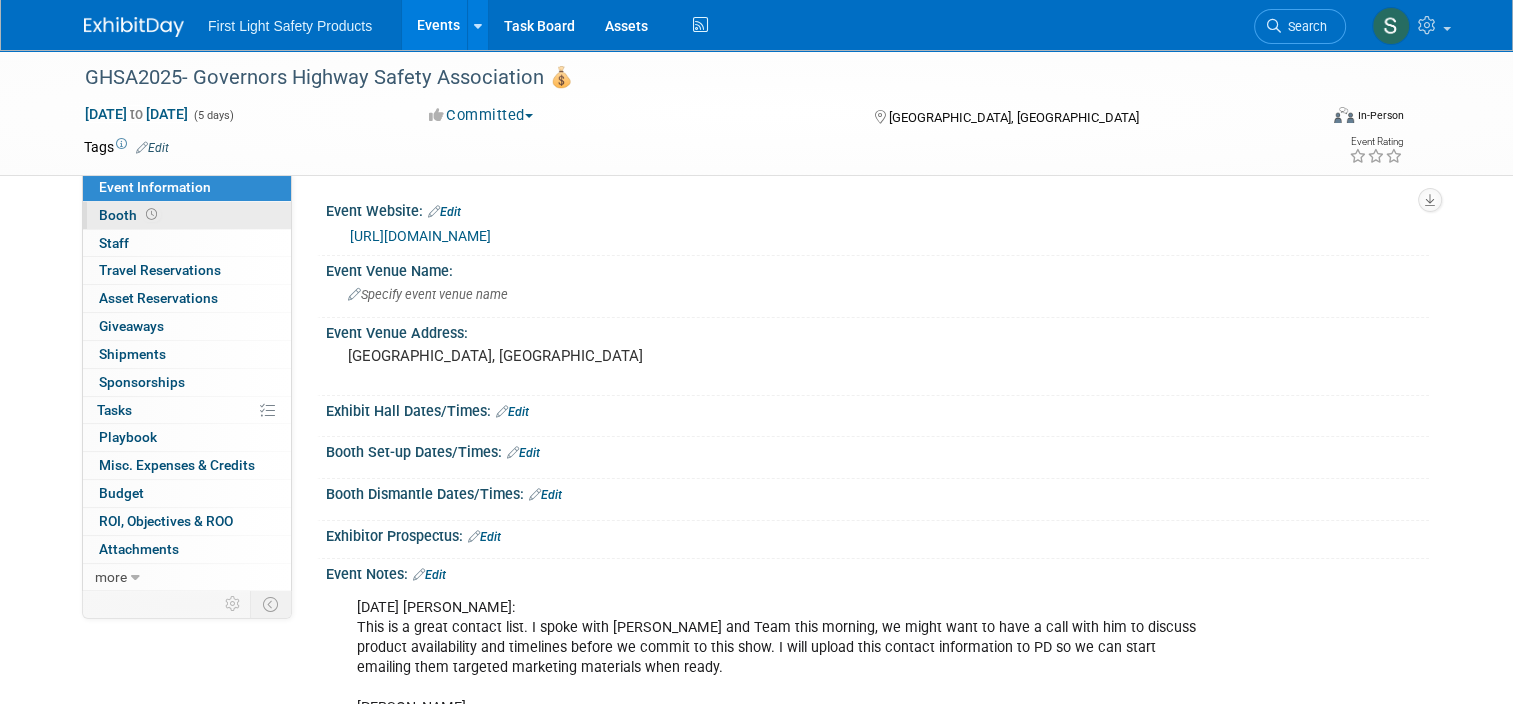 click on "Booth" at bounding box center [187, 215] 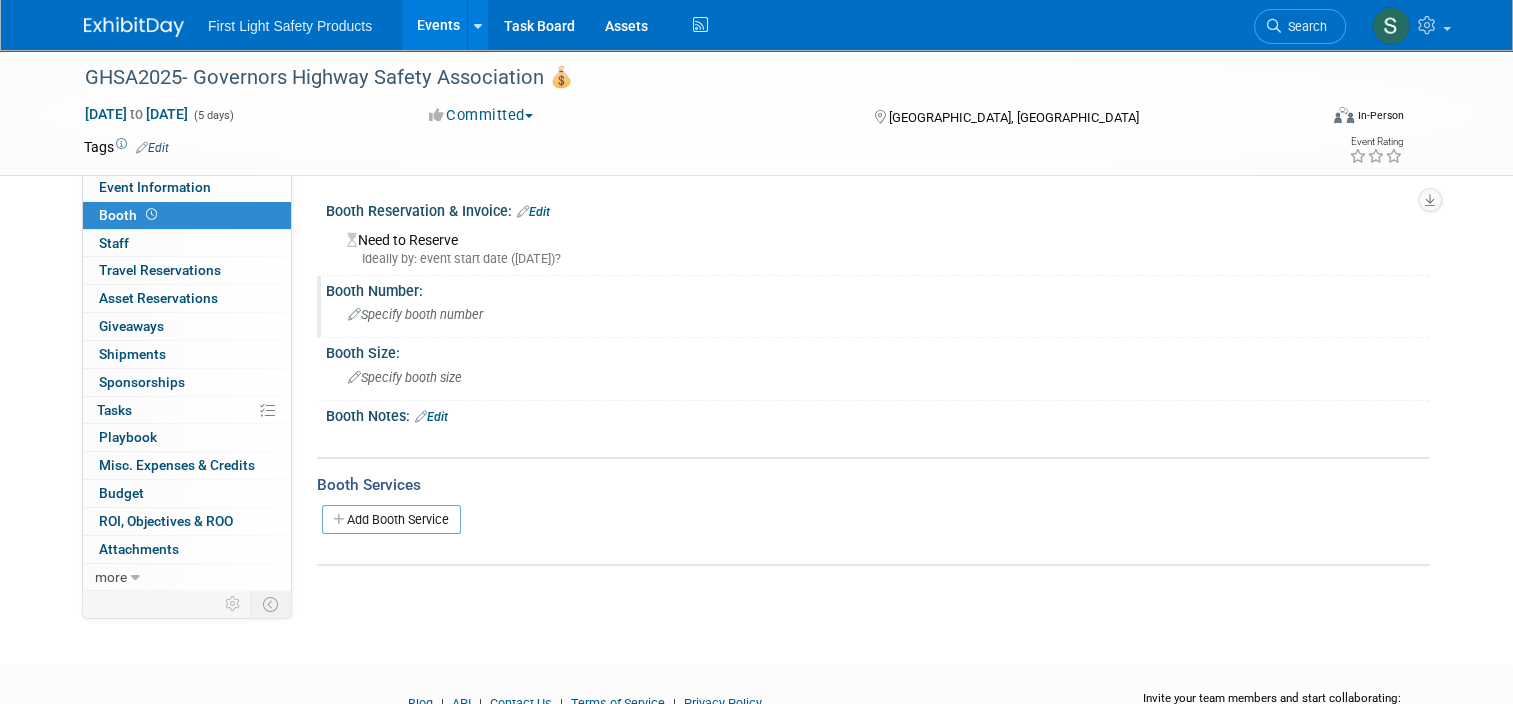 click on "Specify booth number" at bounding box center [415, 314] 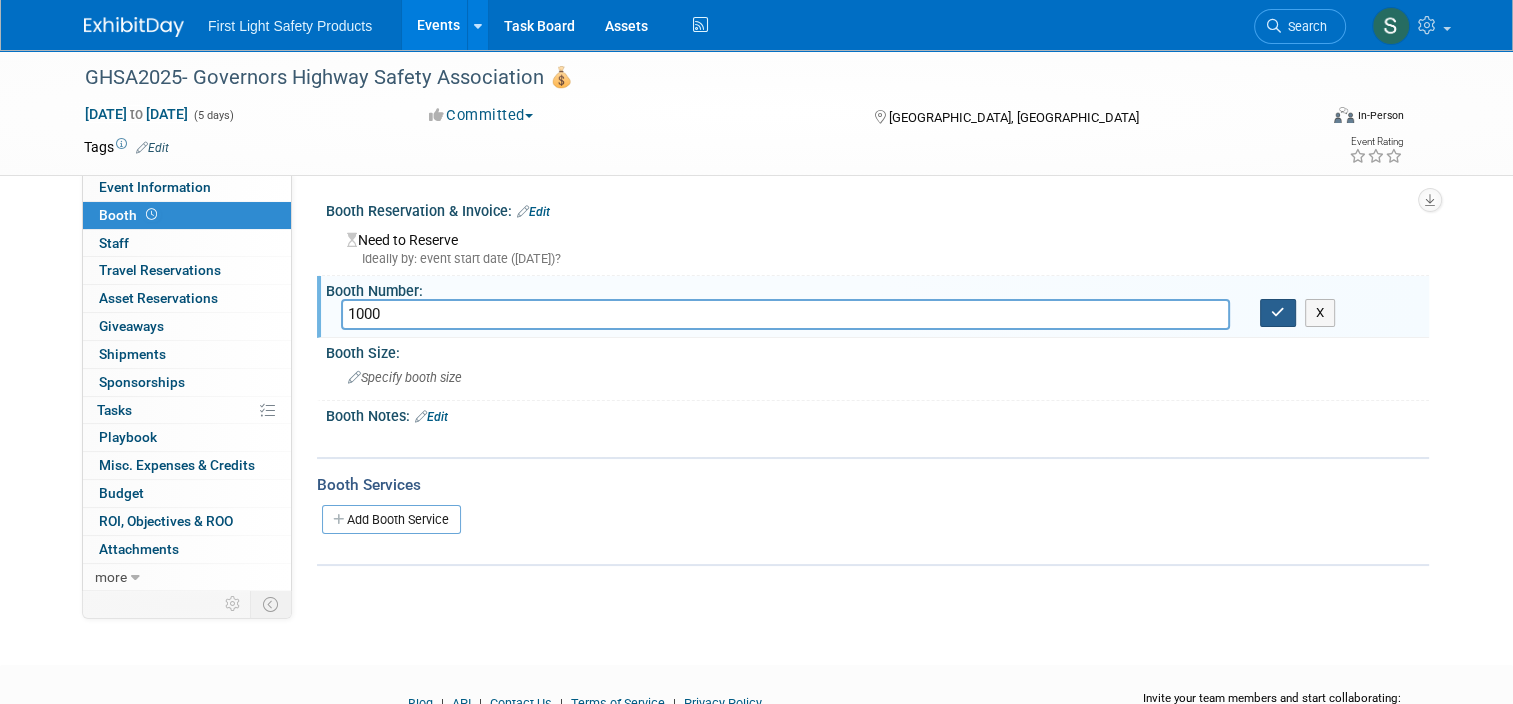 type on "1000" 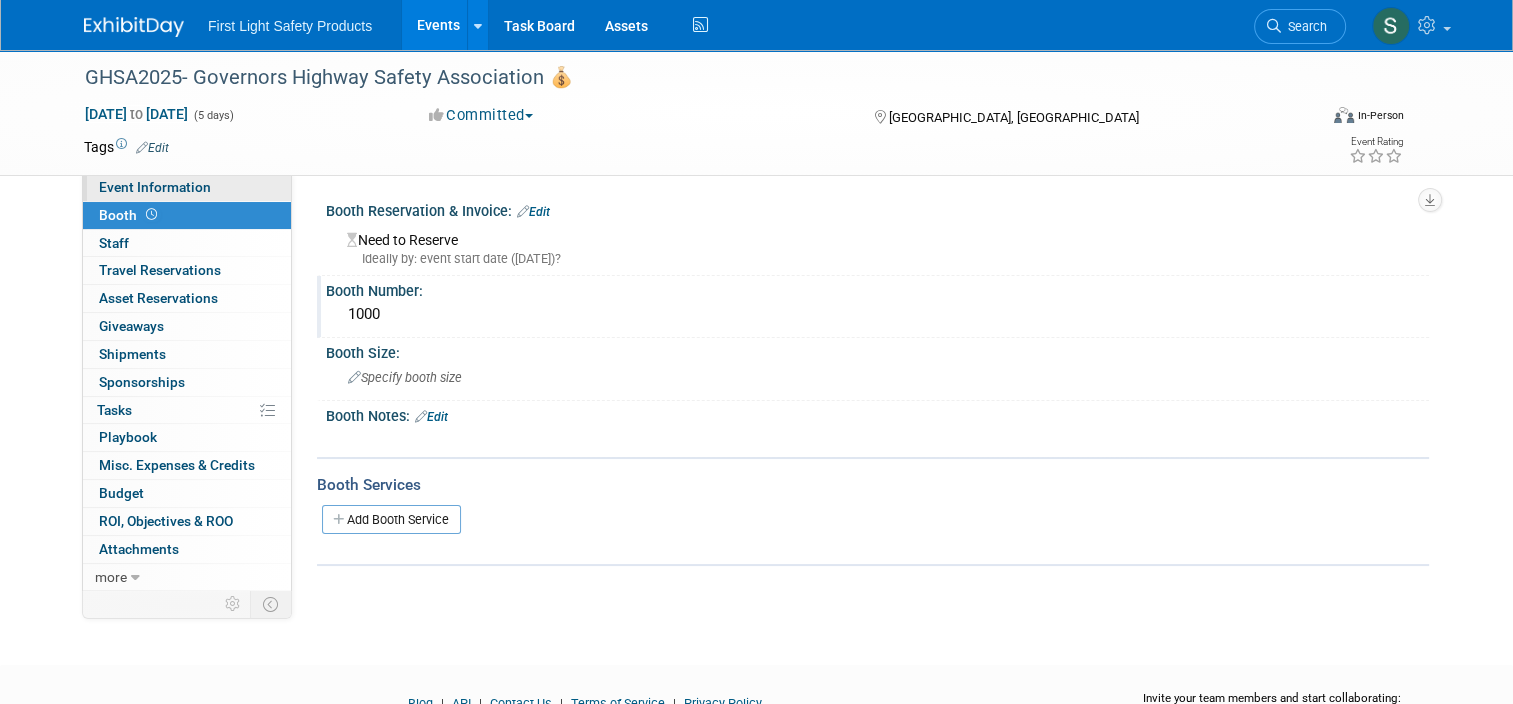 click on "Event Information" at bounding box center (155, 187) 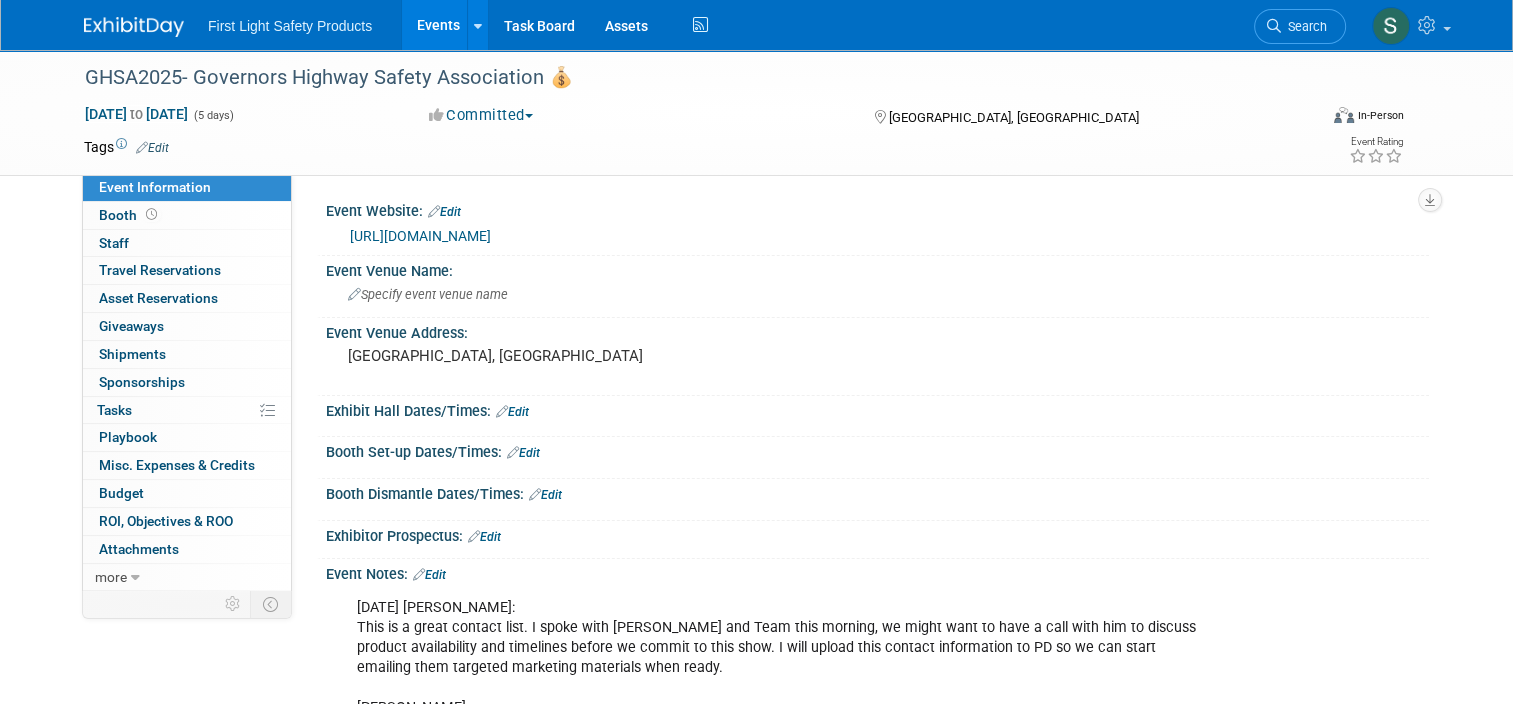 click on "Edit" at bounding box center [512, 412] 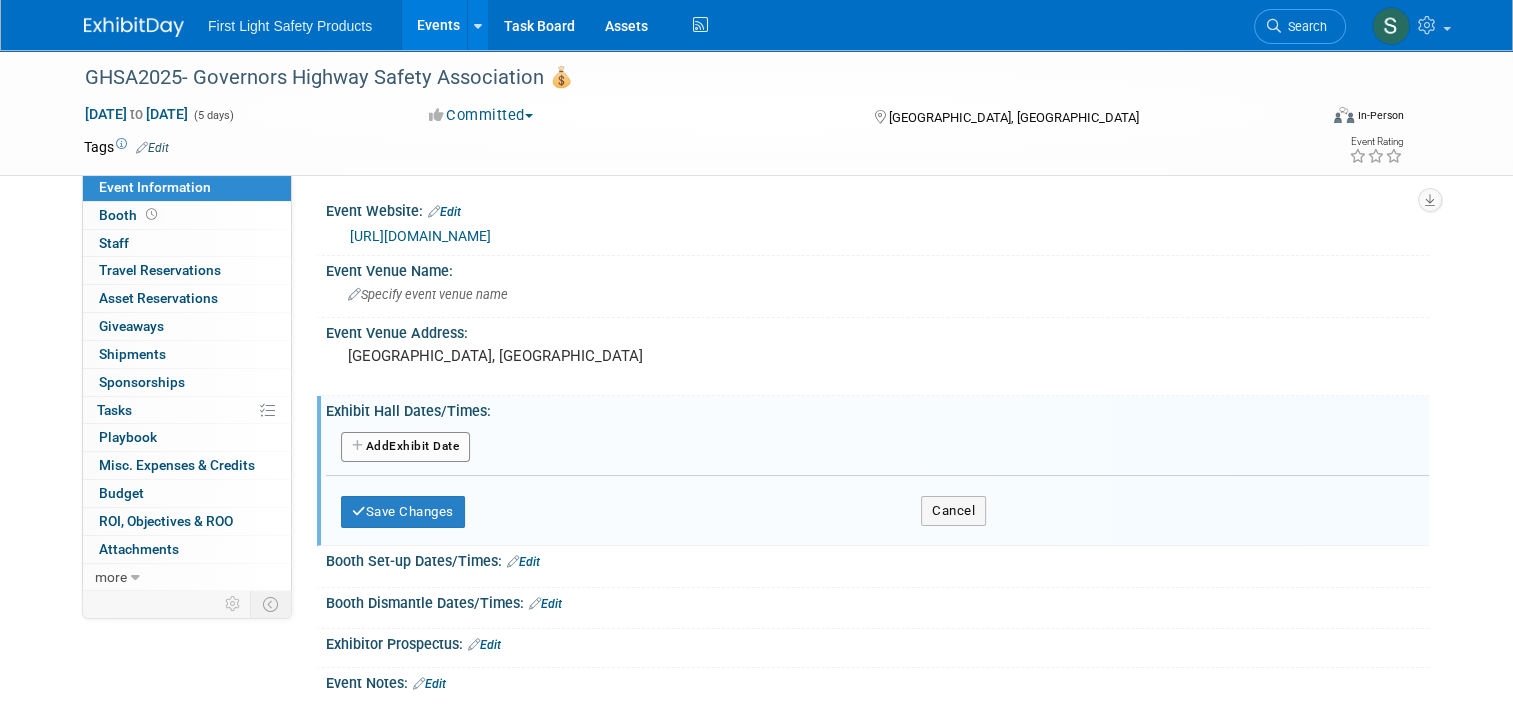 click on "Add  Another  Exhibit Date" at bounding box center (405, 447) 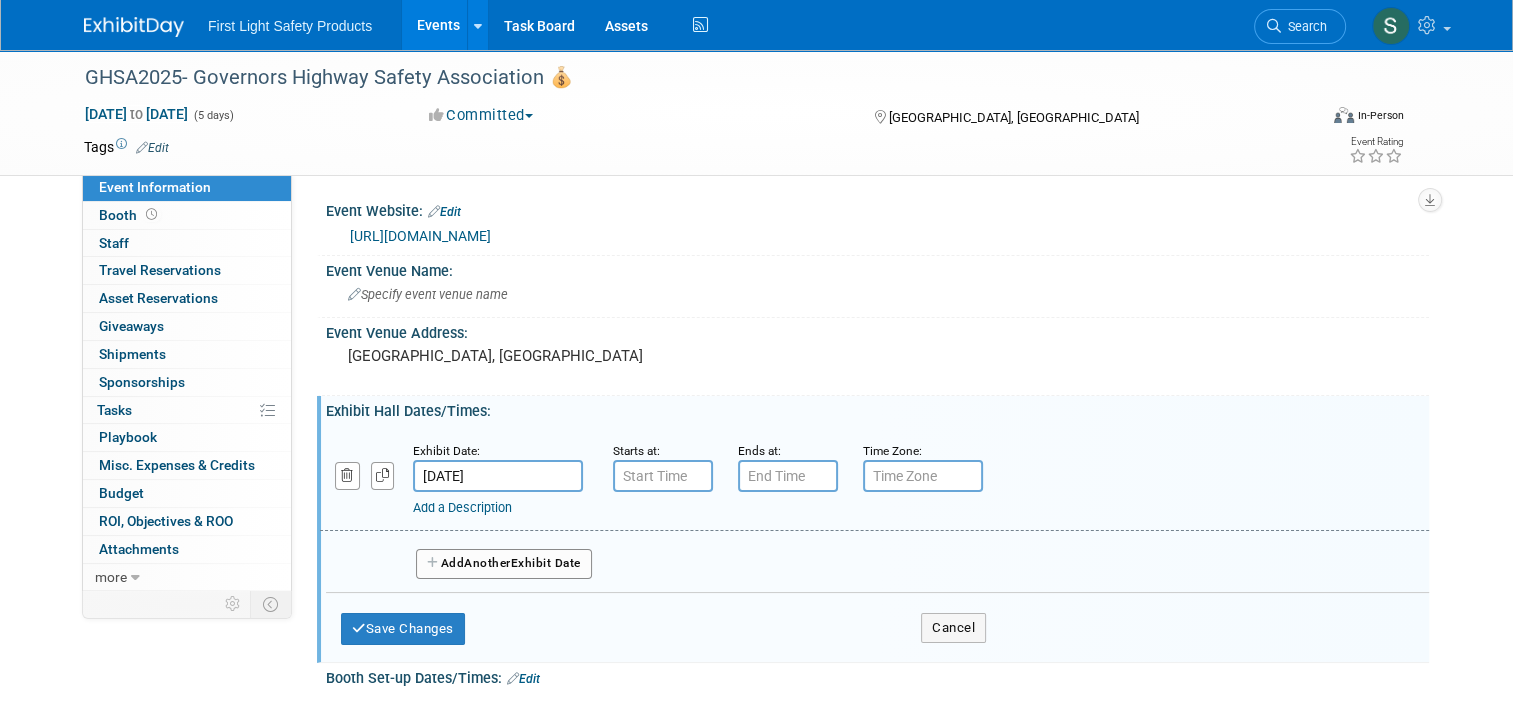 click on "Aug 23, 2025" at bounding box center (498, 476) 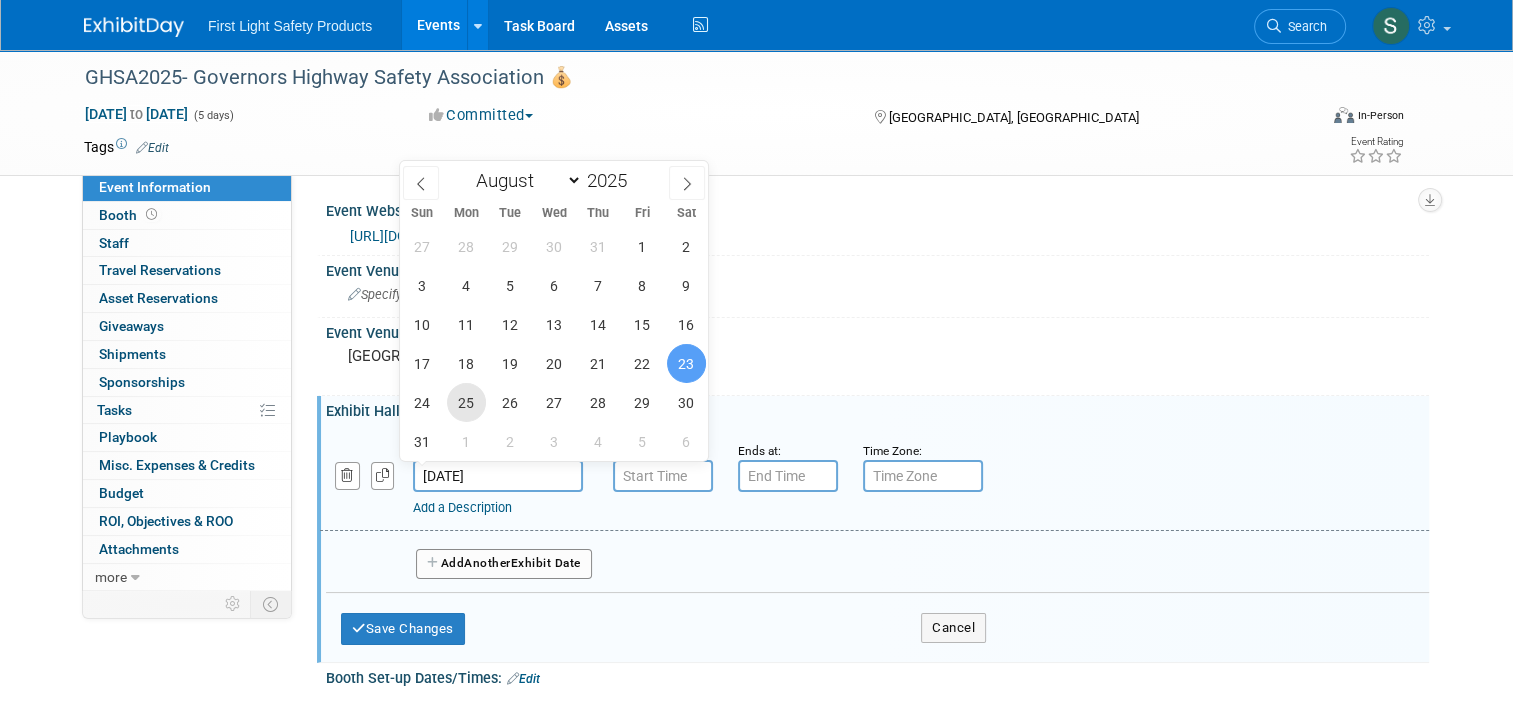 click on "25" at bounding box center [466, 402] 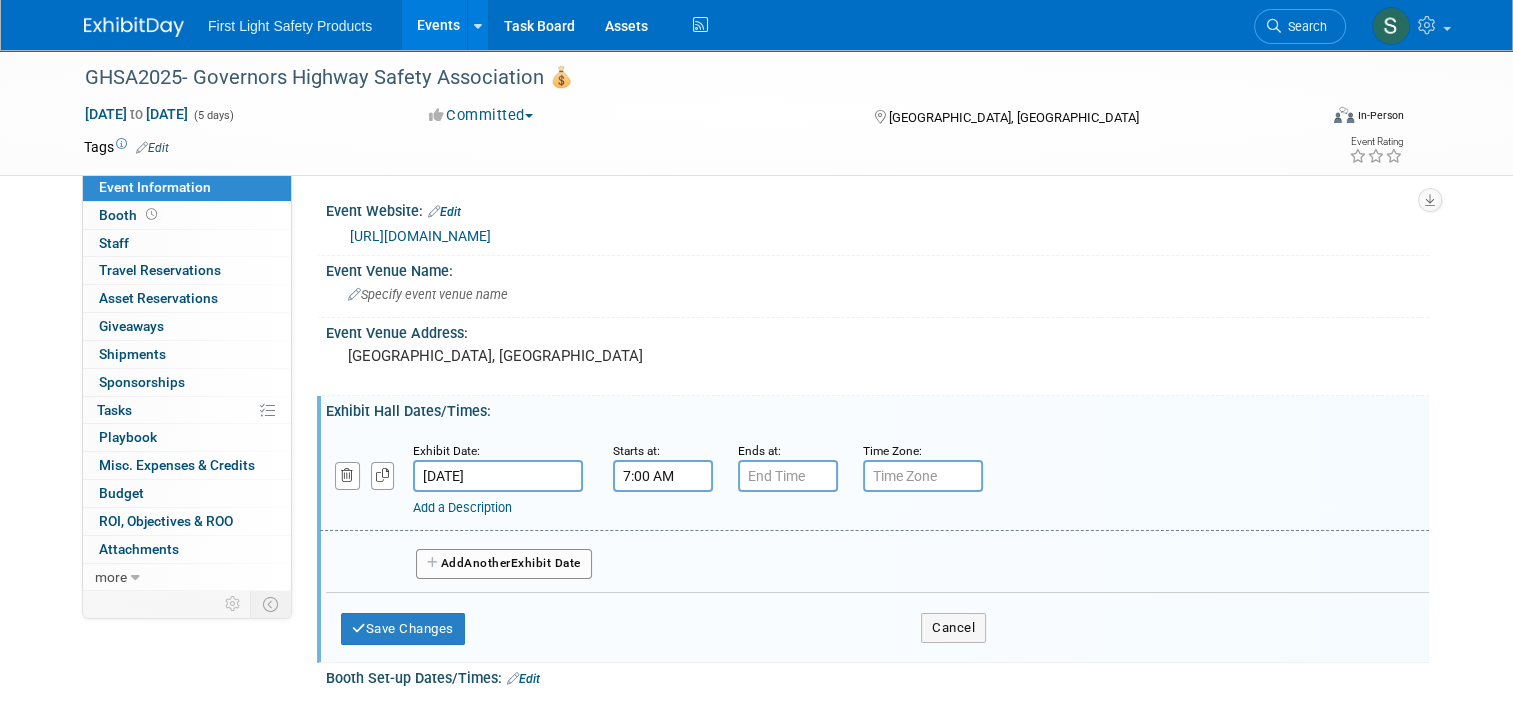click on "7:00 AM" at bounding box center (663, 476) 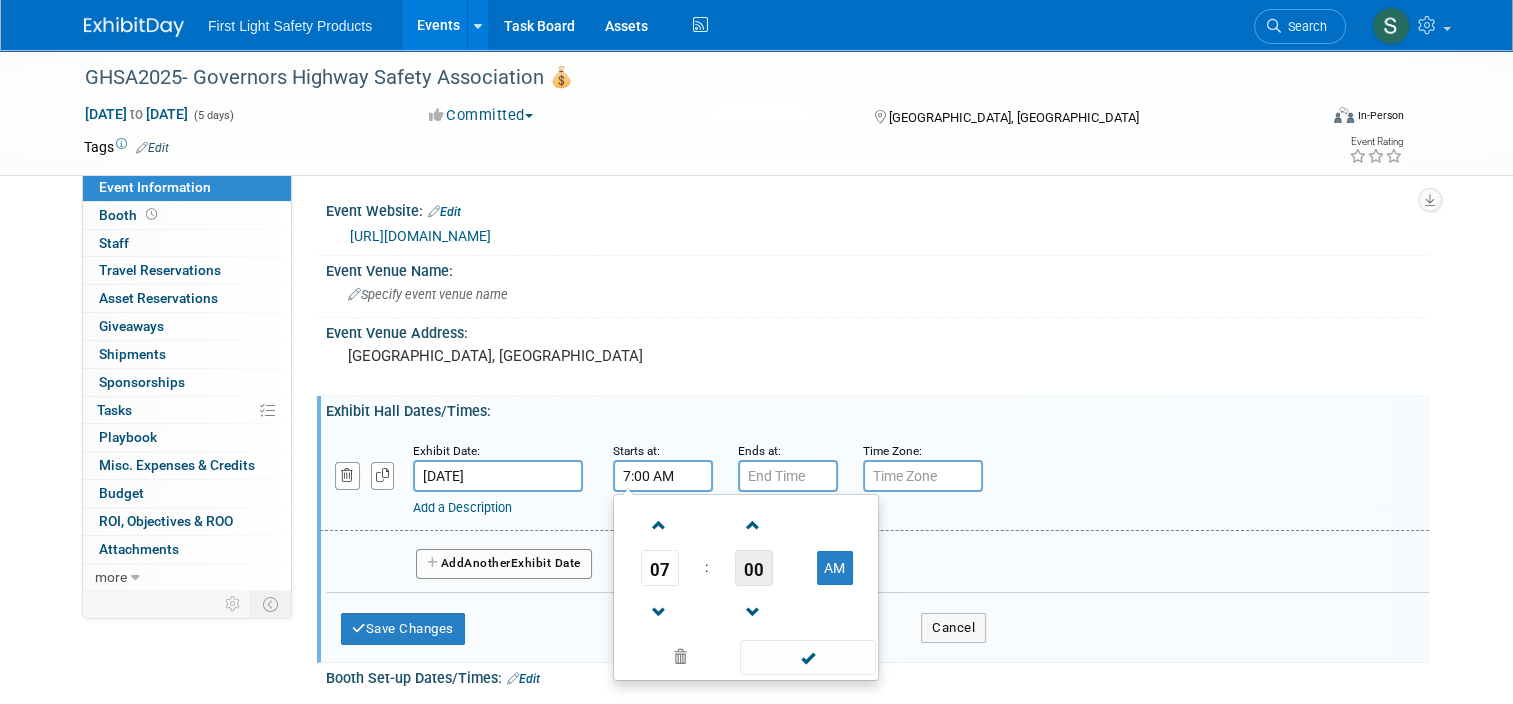 click on "00" at bounding box center [754, 568] 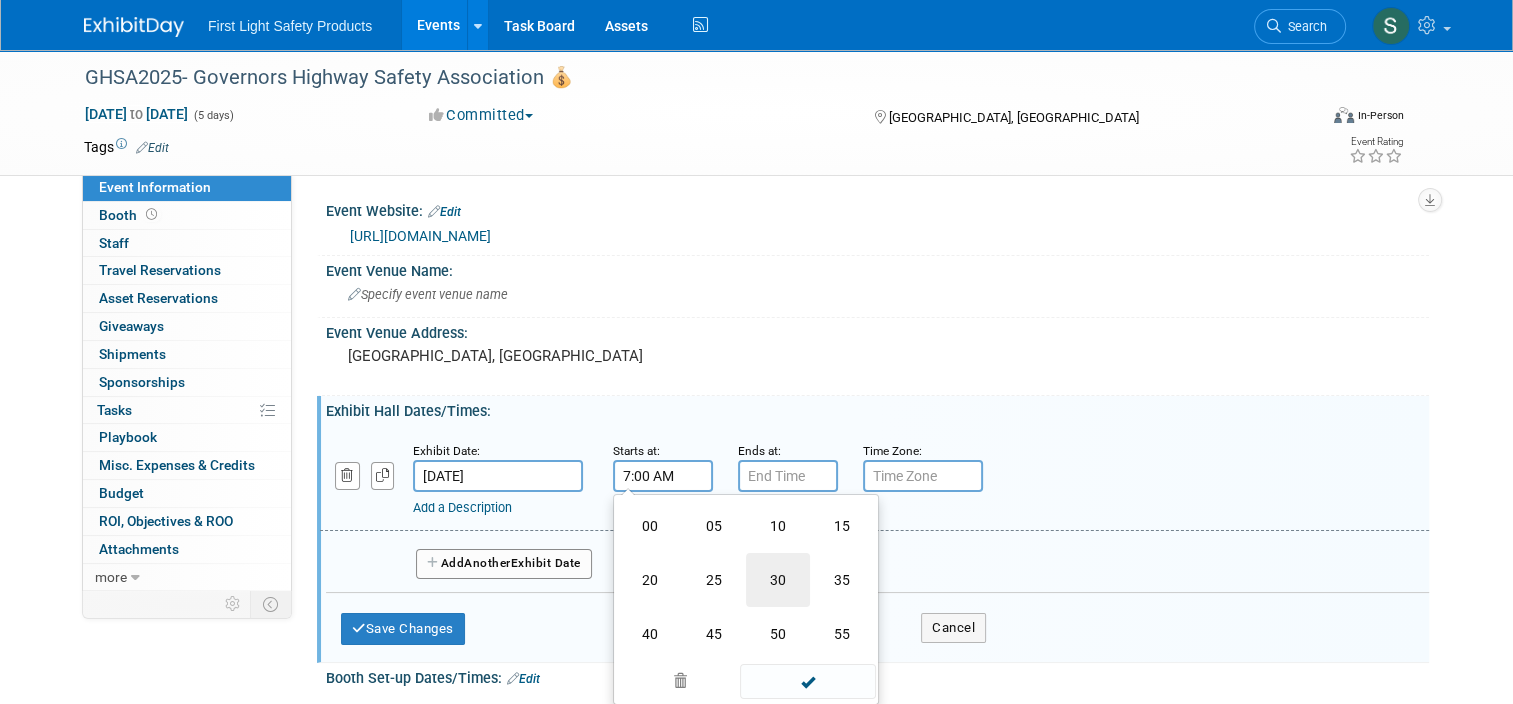 click on "30" at bounding box center (778, 580) 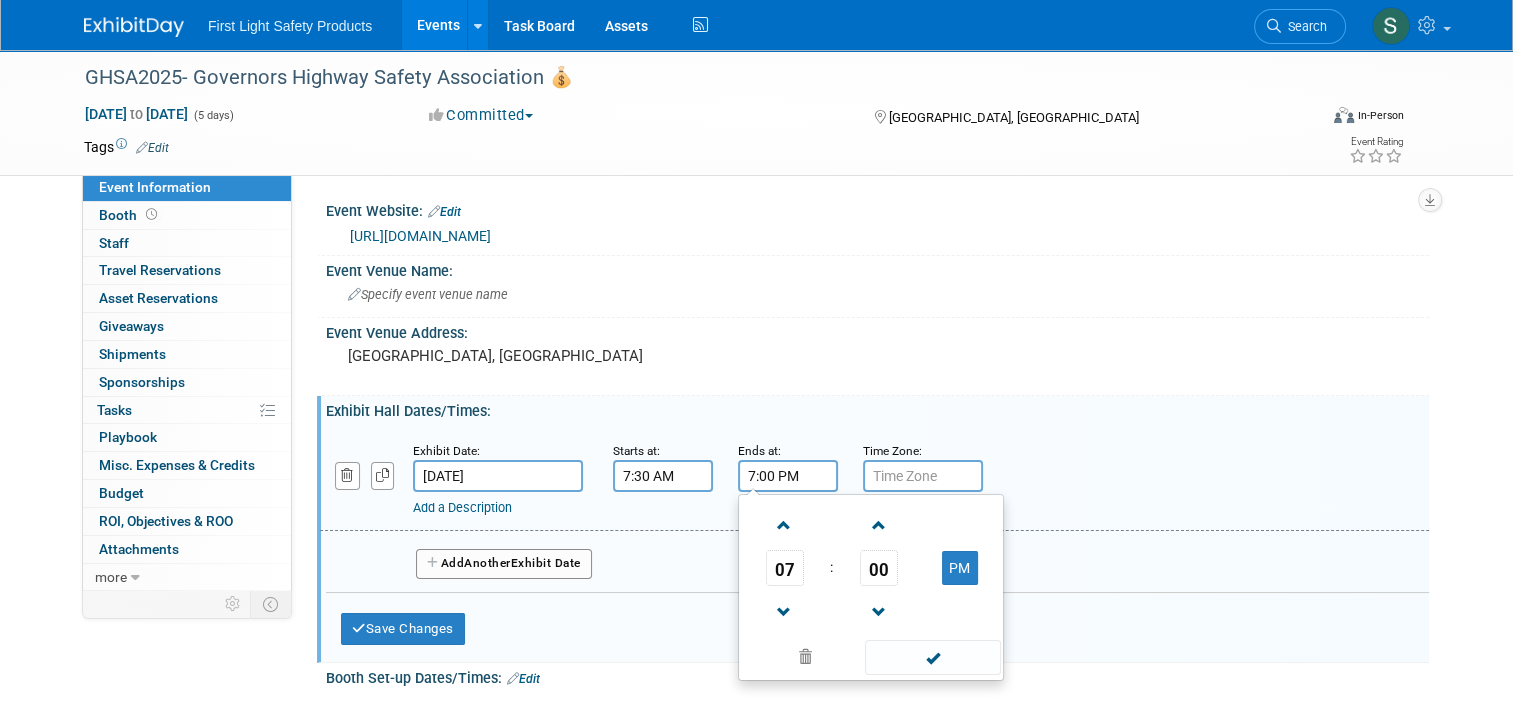 click on "7:00 PM" at bounding box center (788, 476) 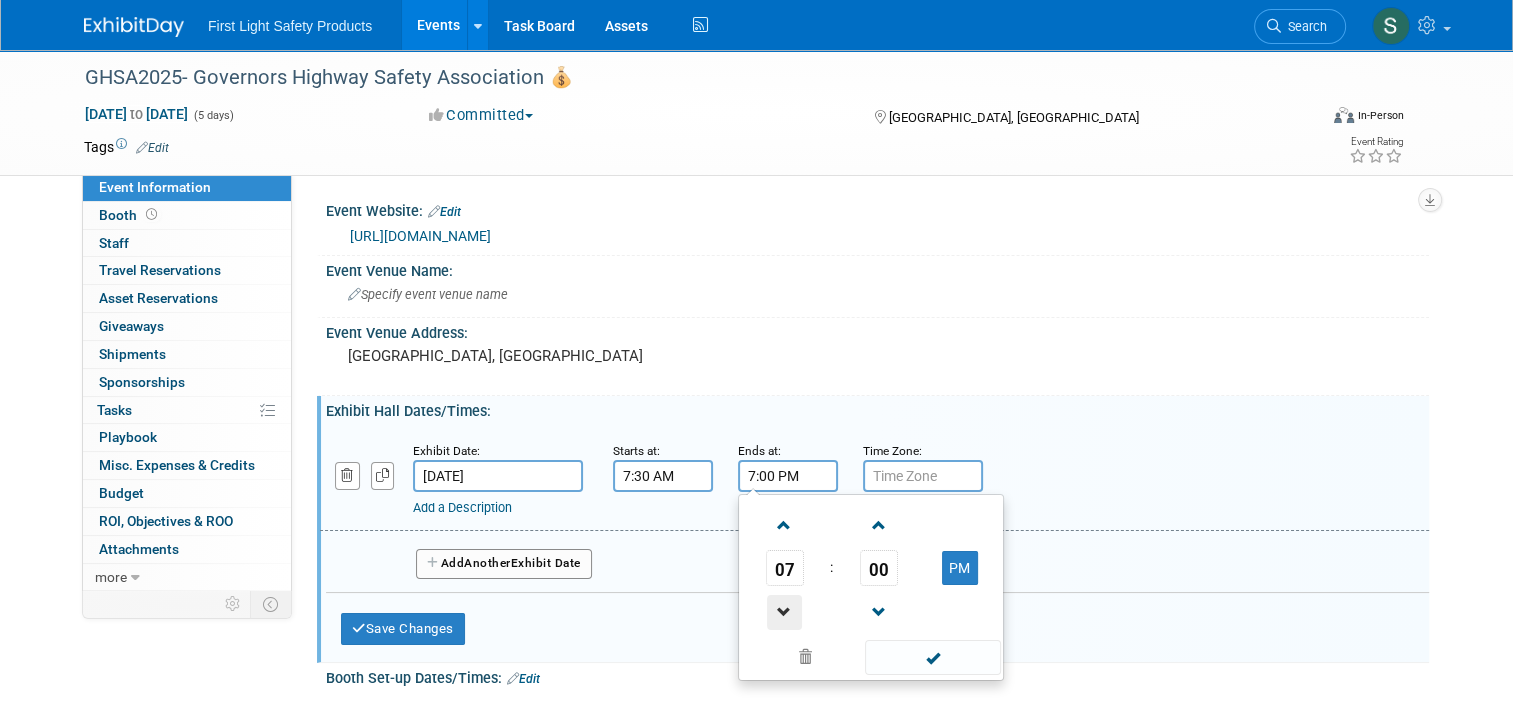 click at bounding box center [784, 612] 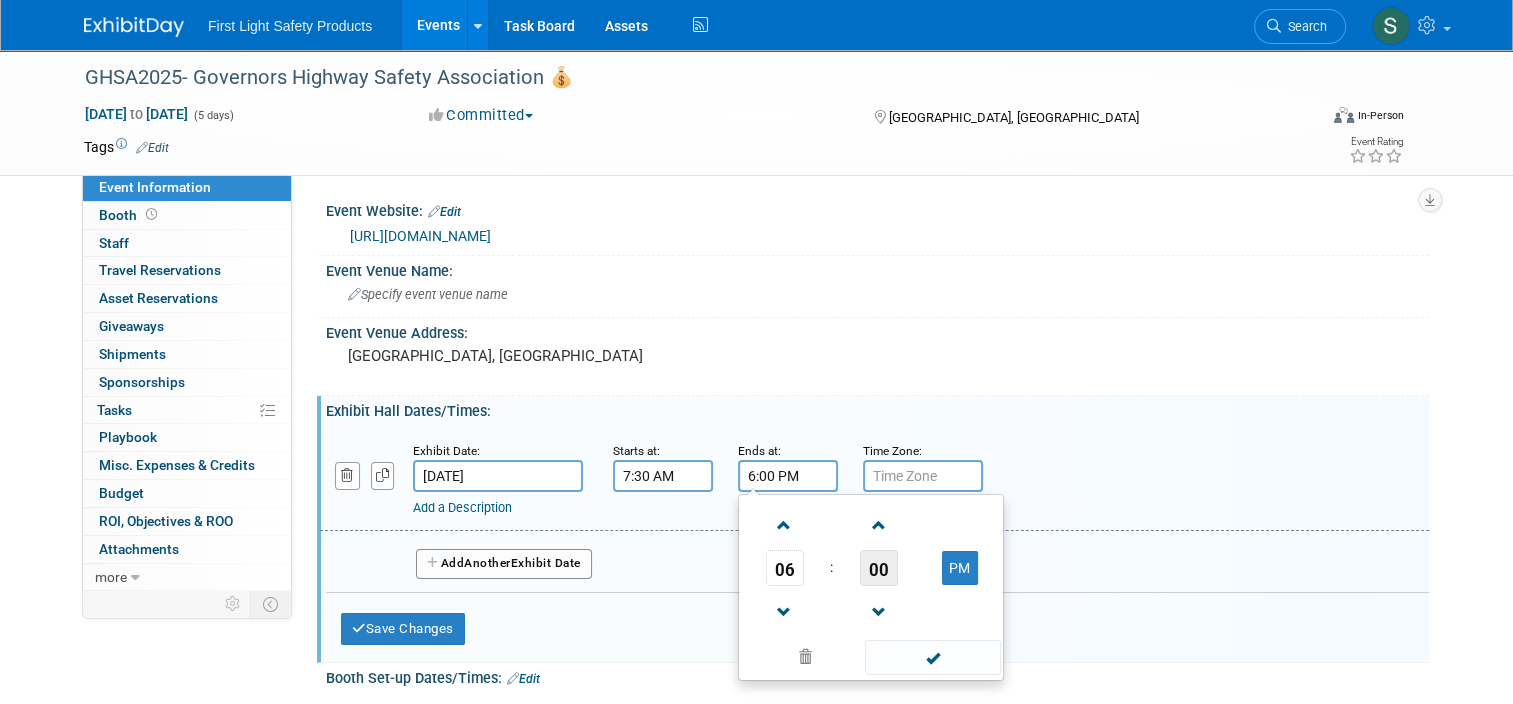 click on "00" at bounding box center (879, 568) 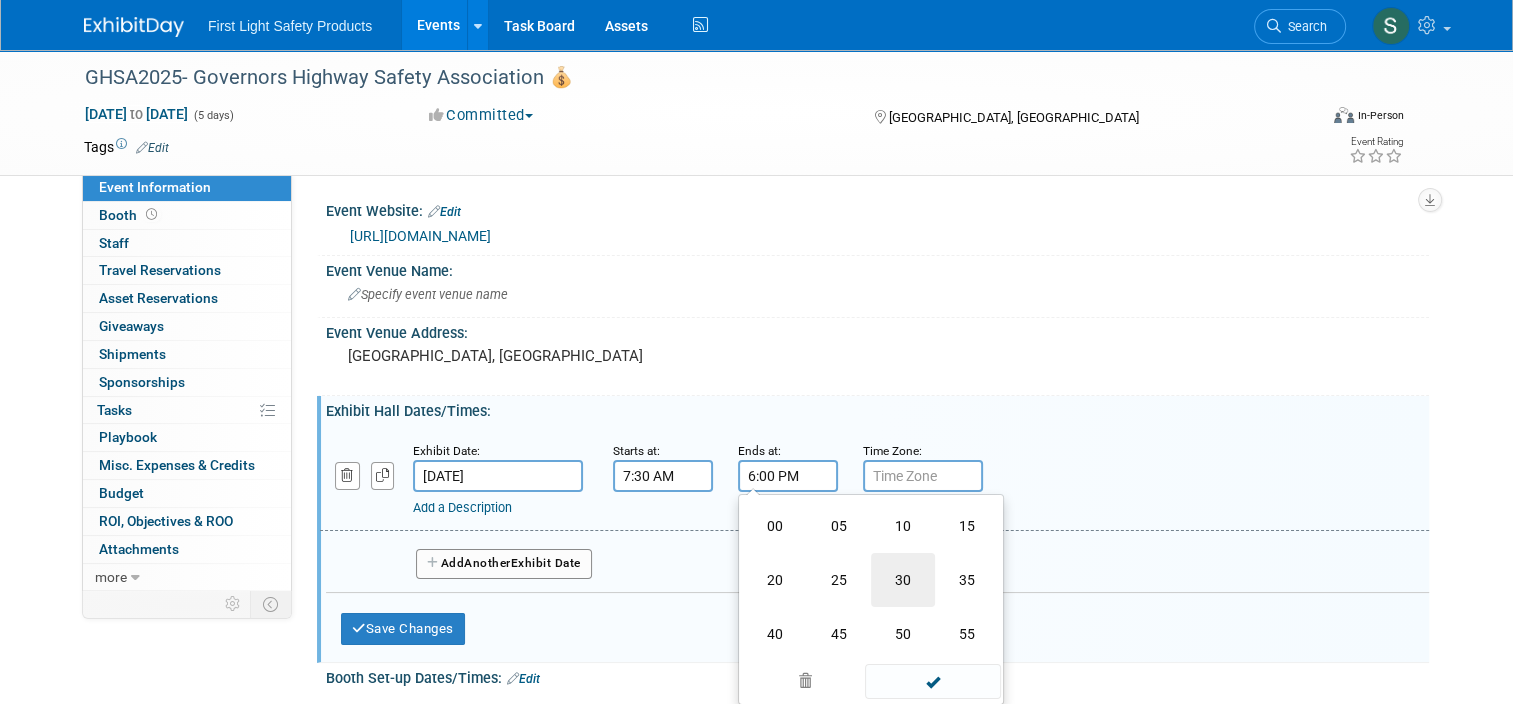 click on "30" at bounding box center [903, 580] 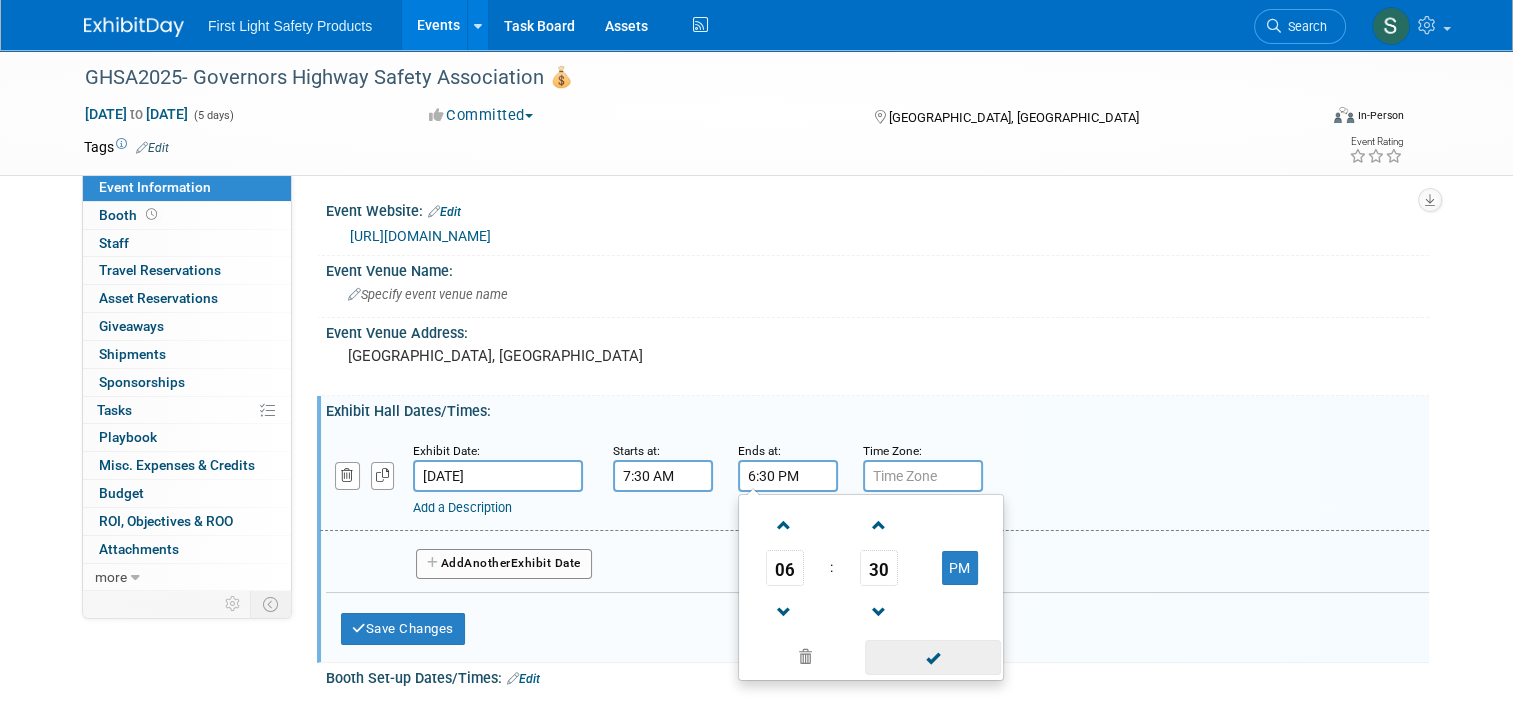 click at bounding box center [932, 657] 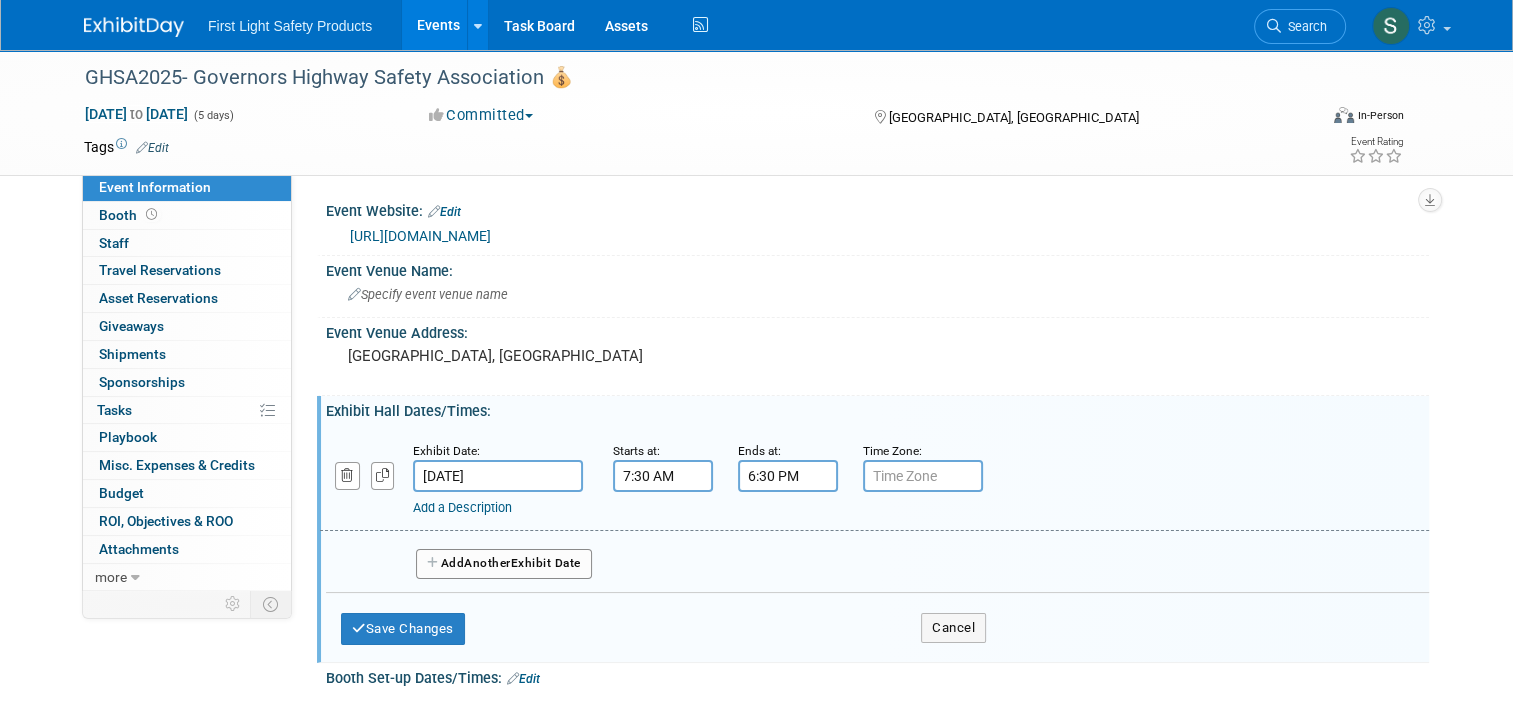 click on "Add  Another  Exhibit Date" at bounding box center (504, 564) 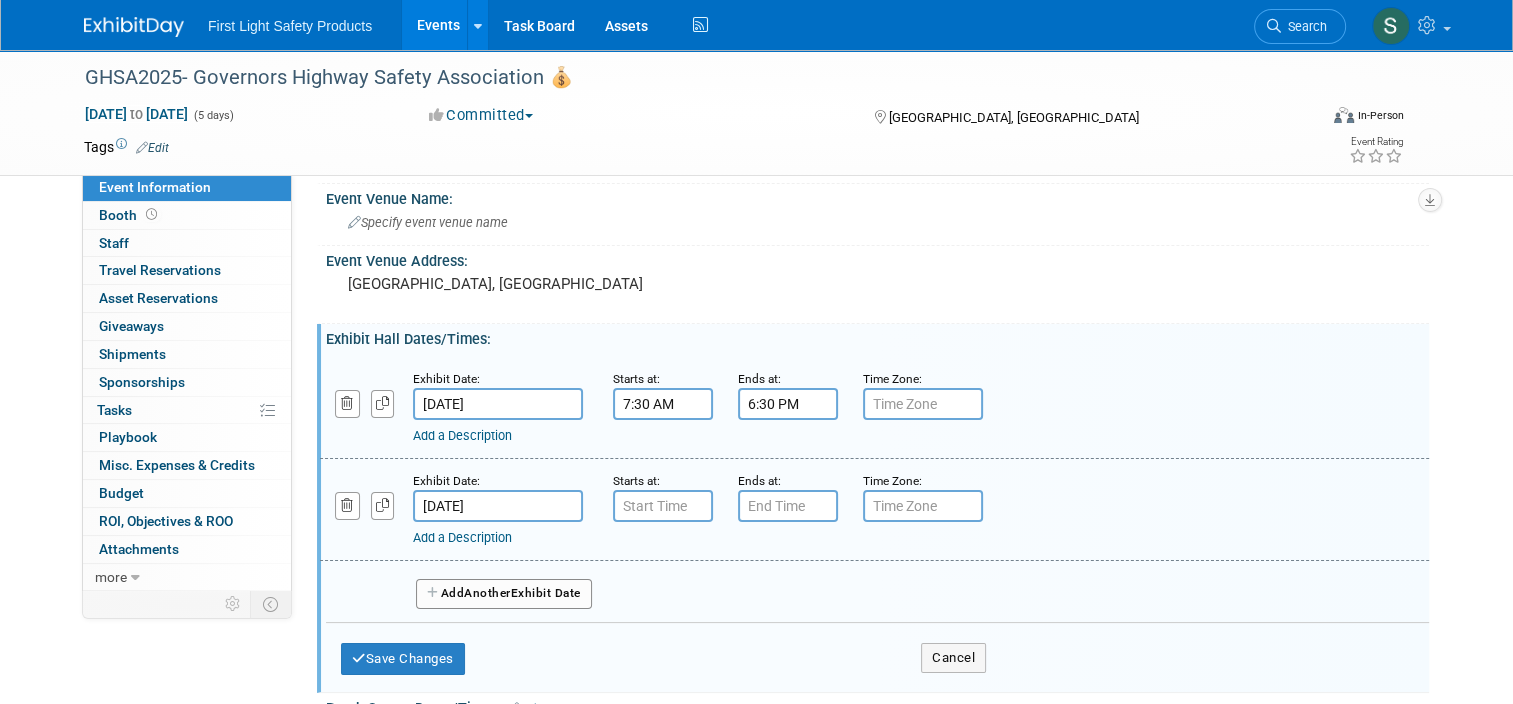 scroll, scrollTop: 200, scrollLeft: 0, axis: vertical 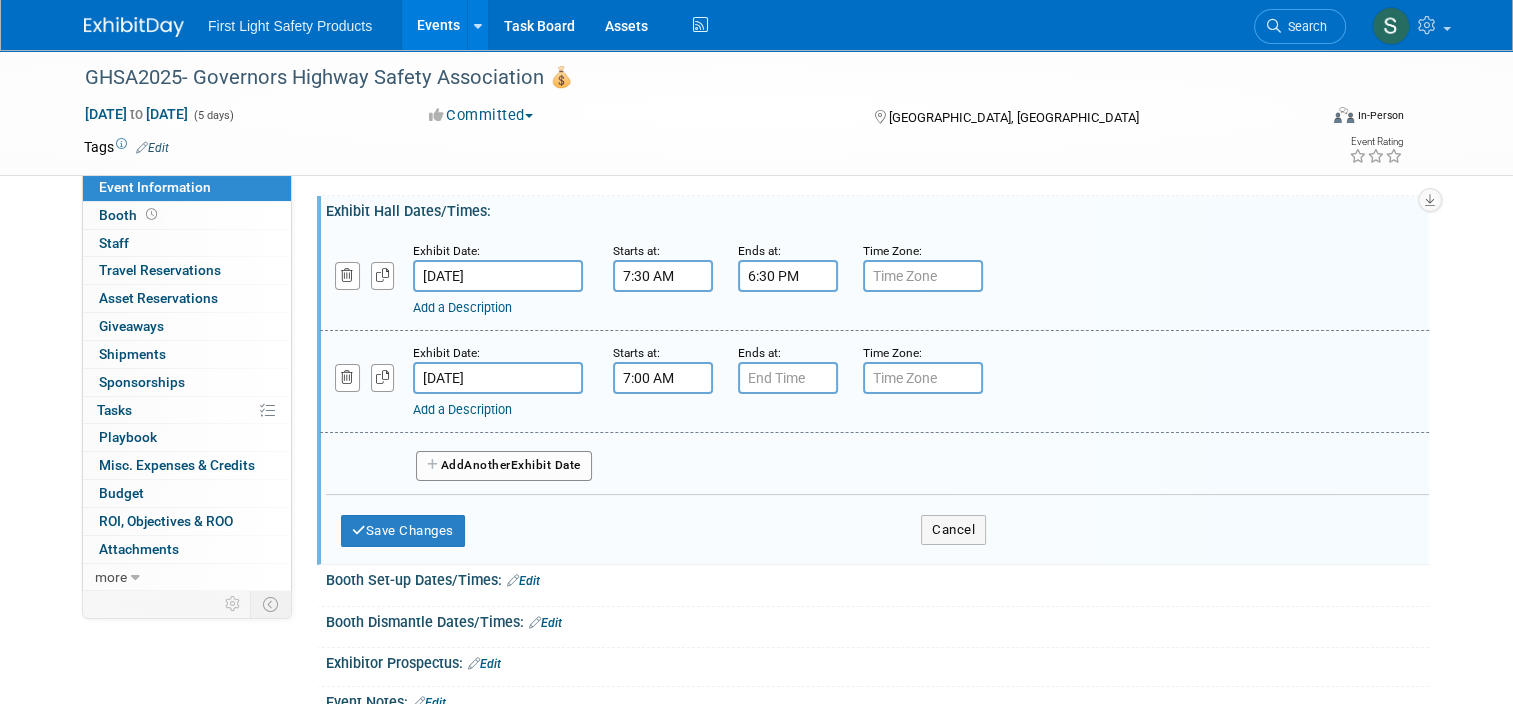 click on "7:00 AM" at bounding box center (663, 378) 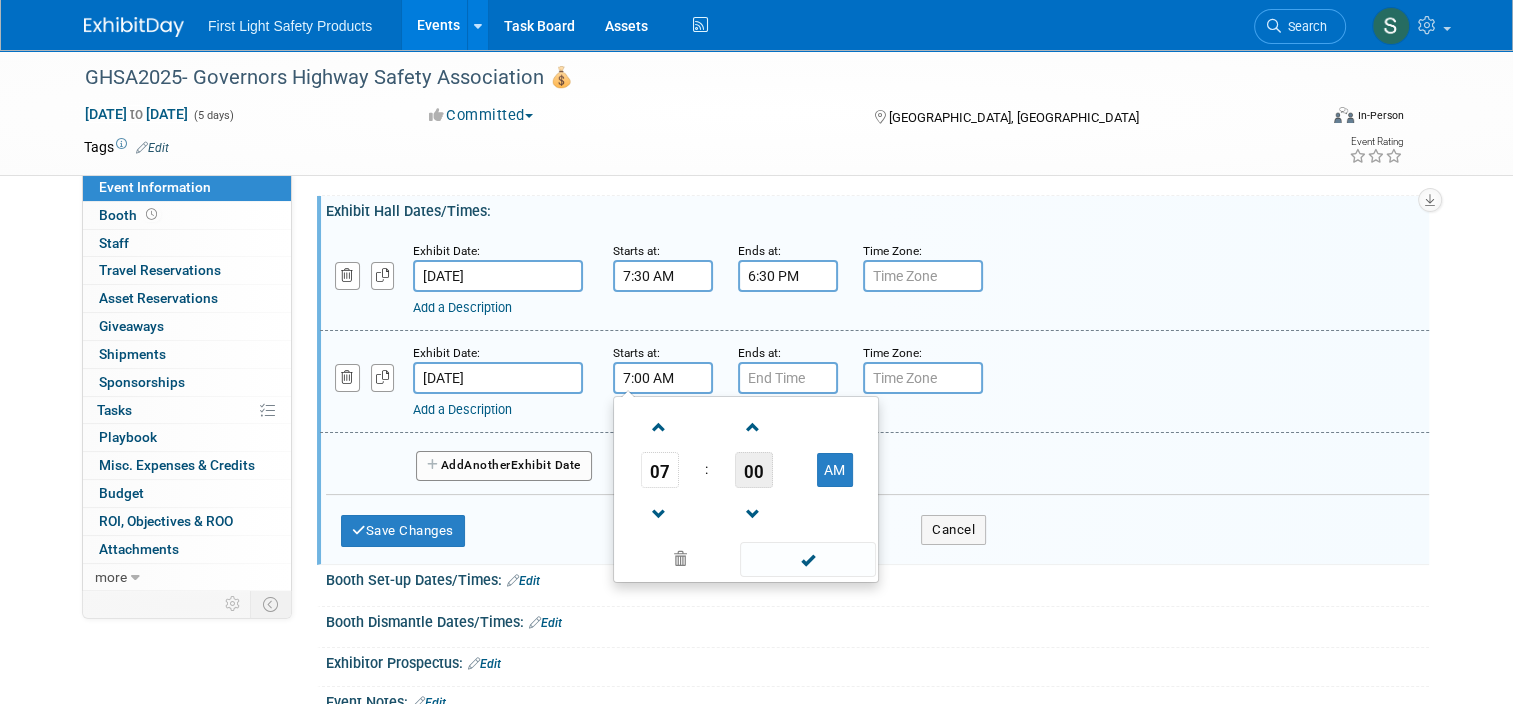 click on "00" at bounding box center (754, 470) 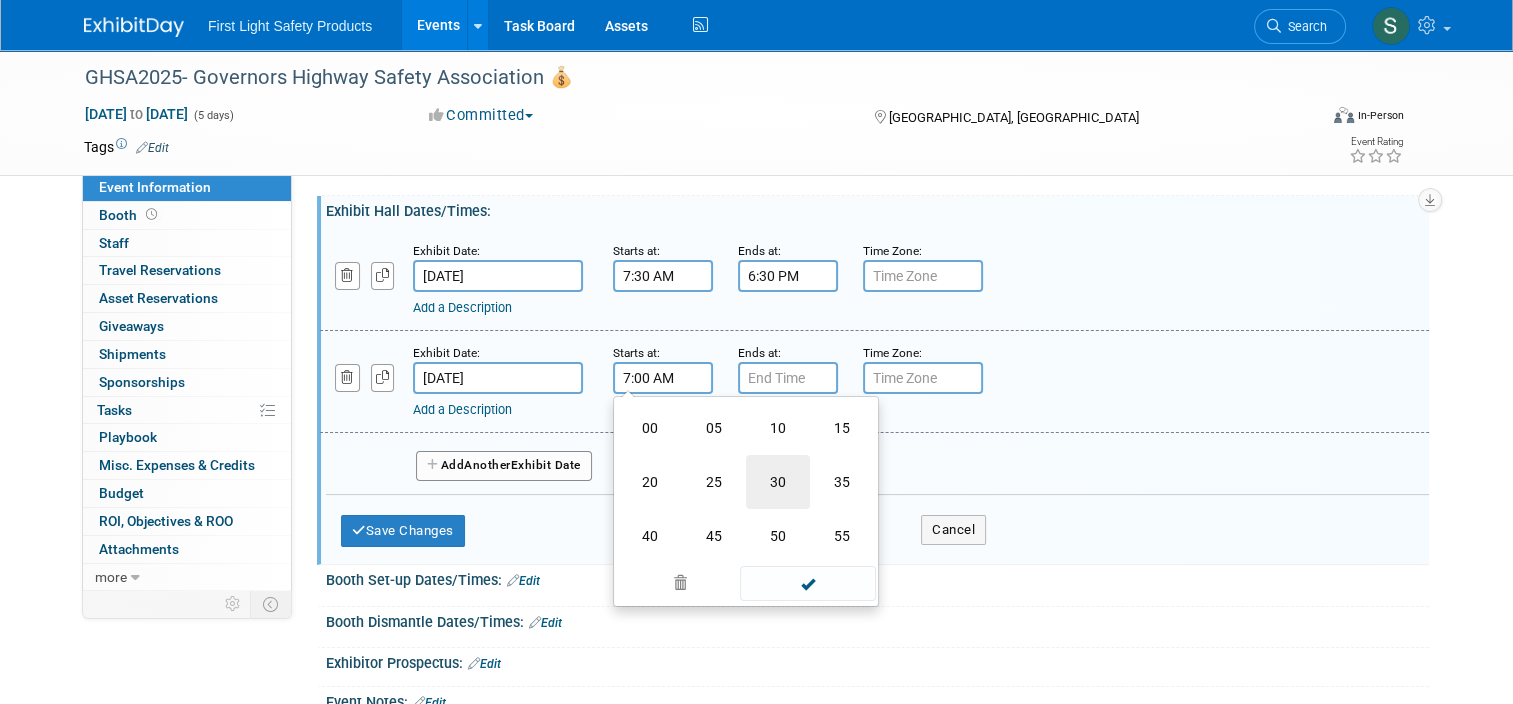click on "30" at bounding box center [778, 482] 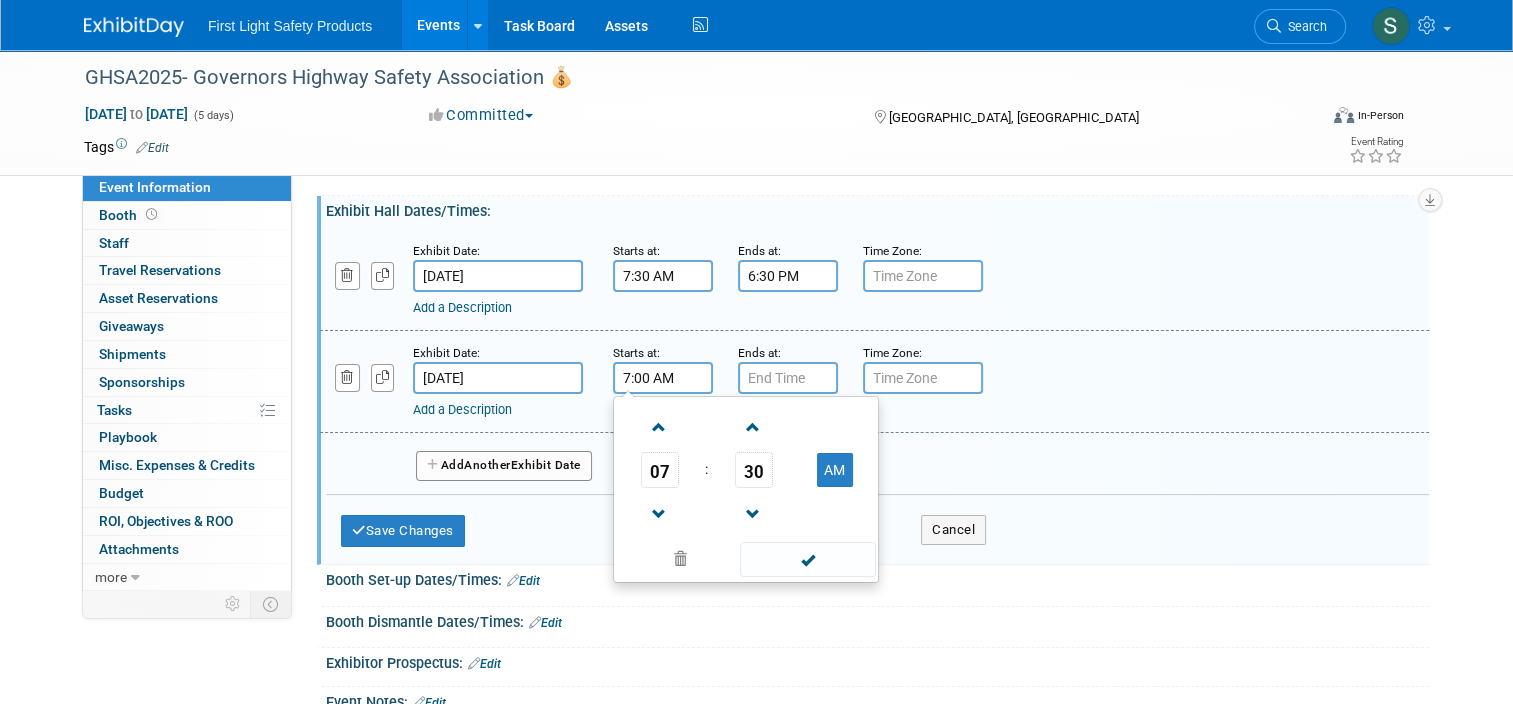 type on "7:30 AM" 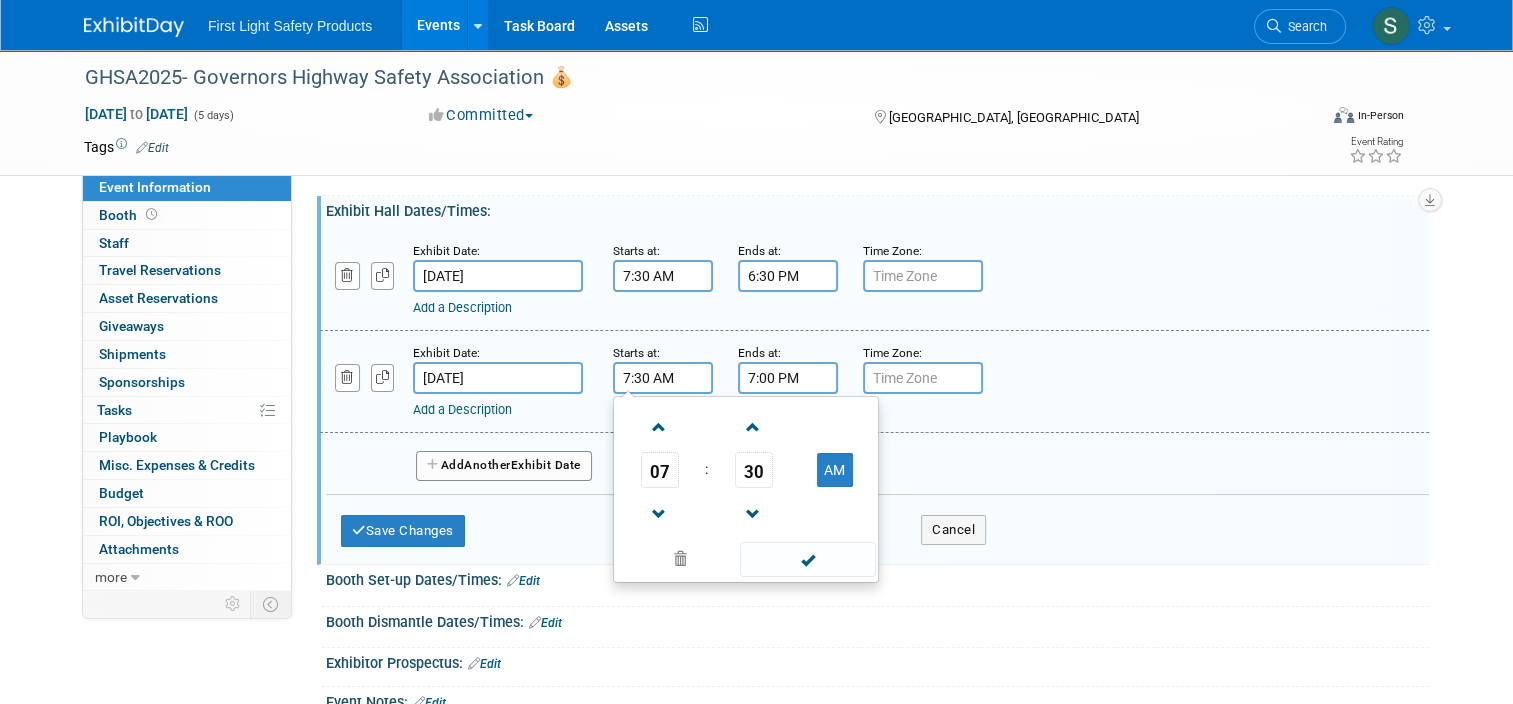 click on "7:00 PM" at bounding box center (788, 378) 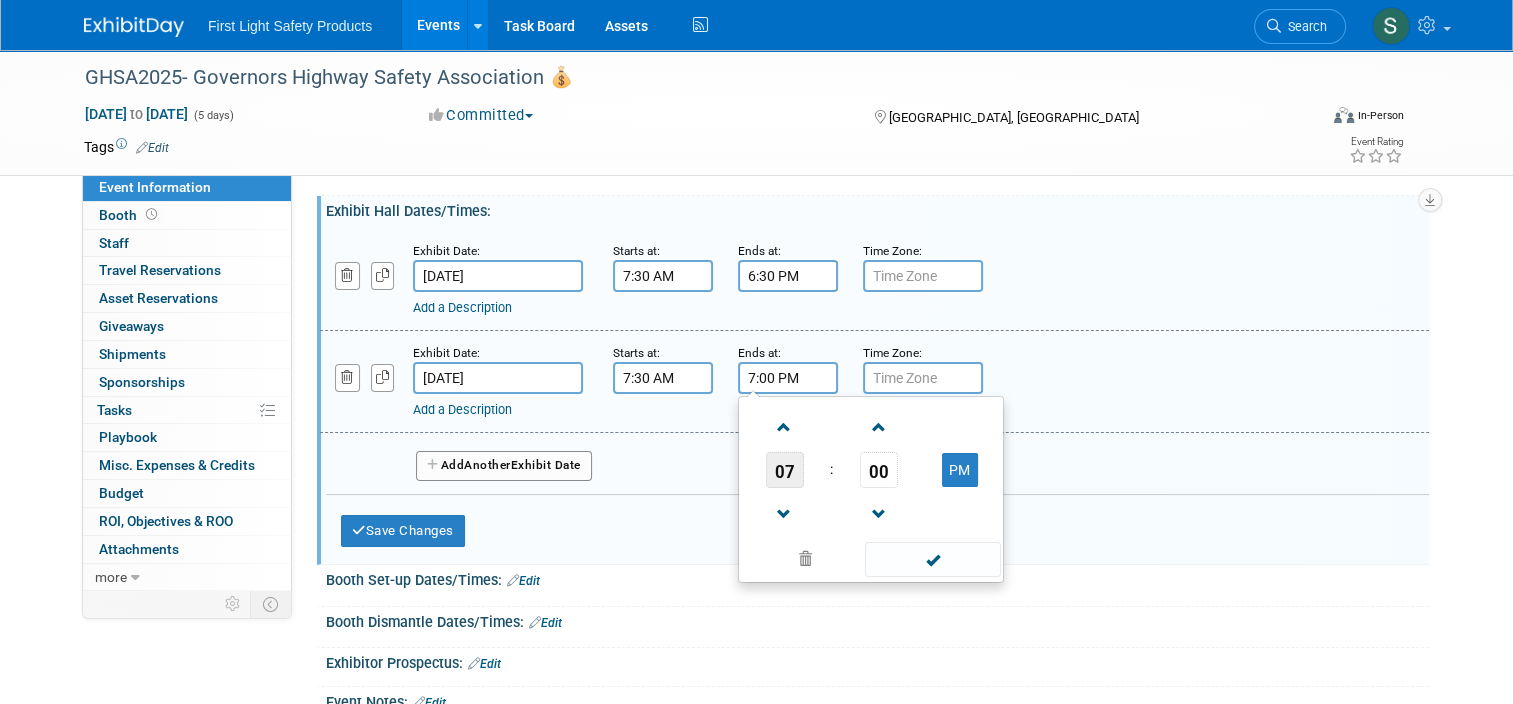 click on "07" at bounding box center [785, 470] 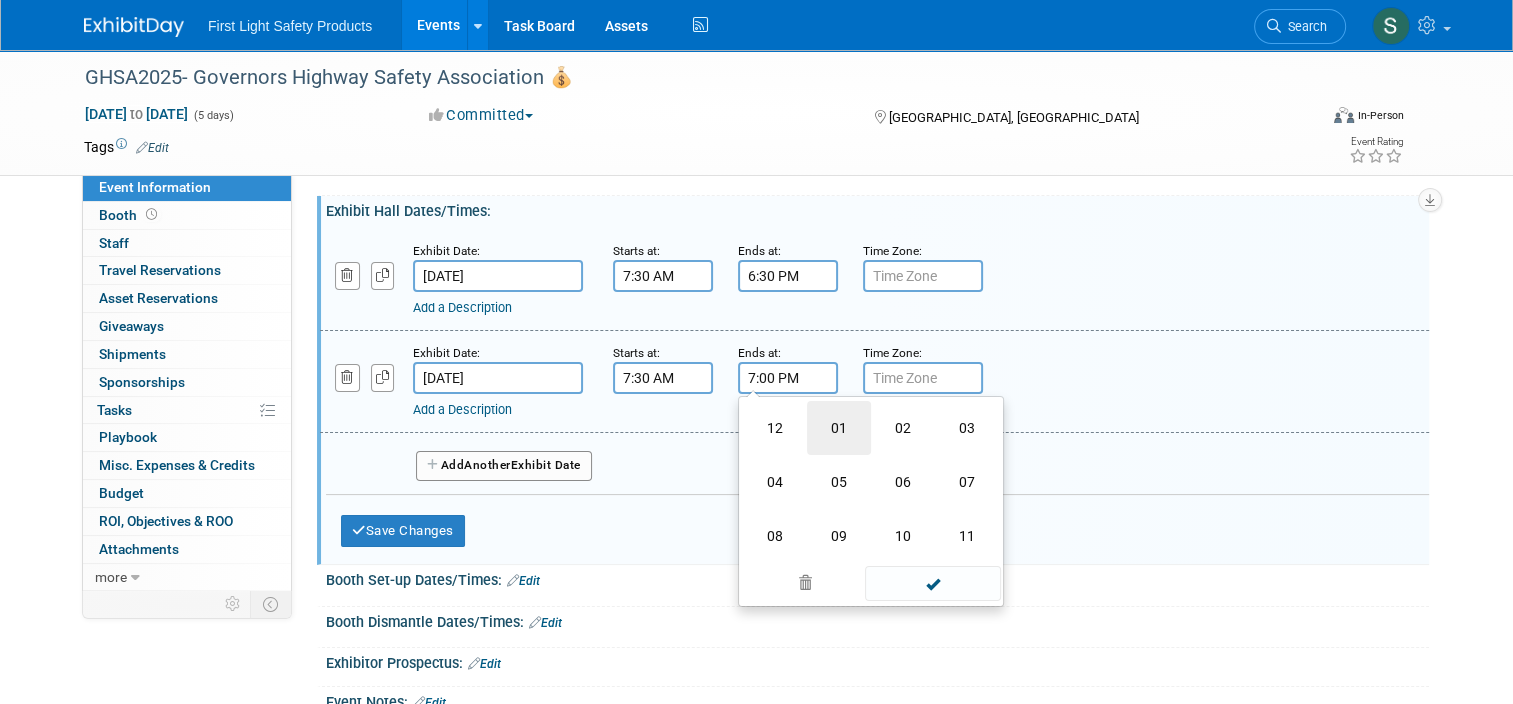 click on "01" at bounding box center [839, 428] 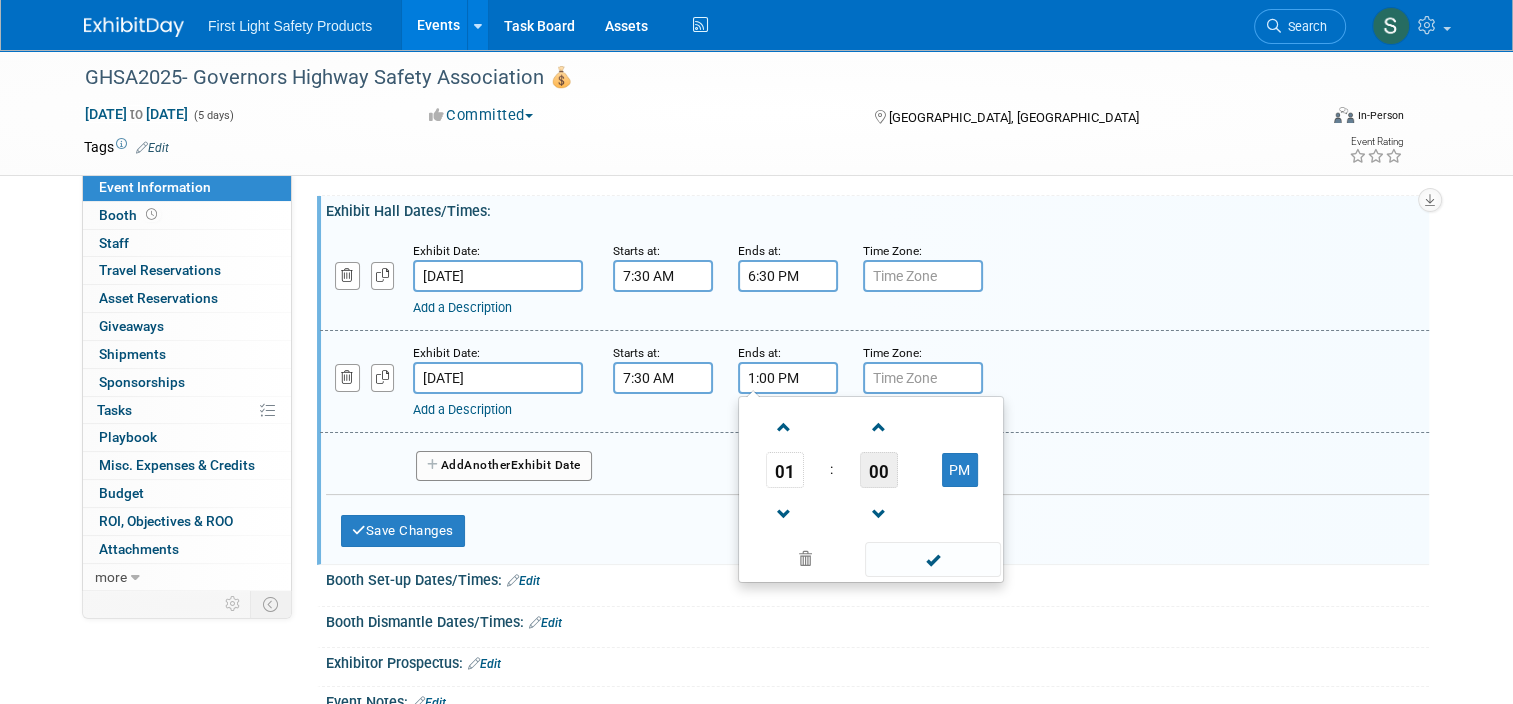 click on "00" at bounding box center (879, 470) 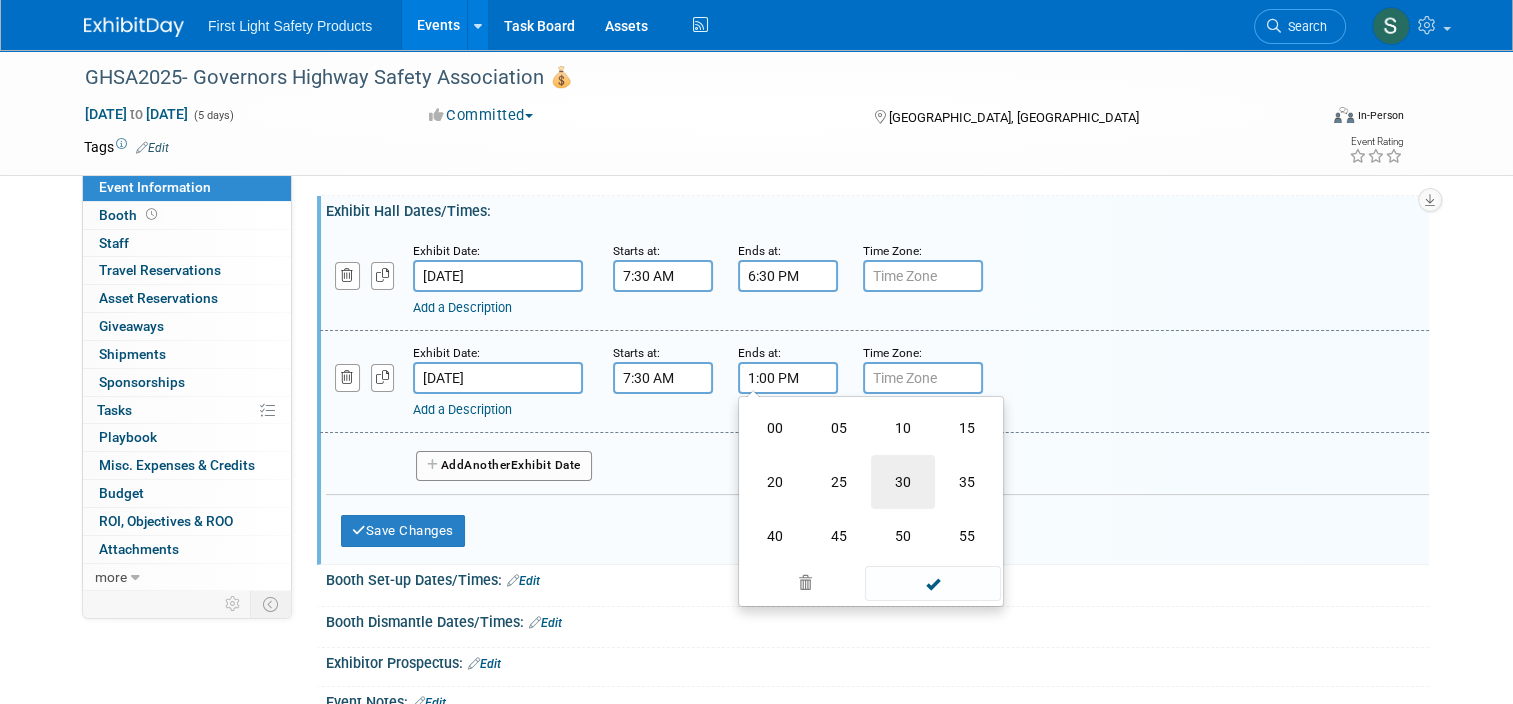 click on "30" at bounding box center [903, 482] 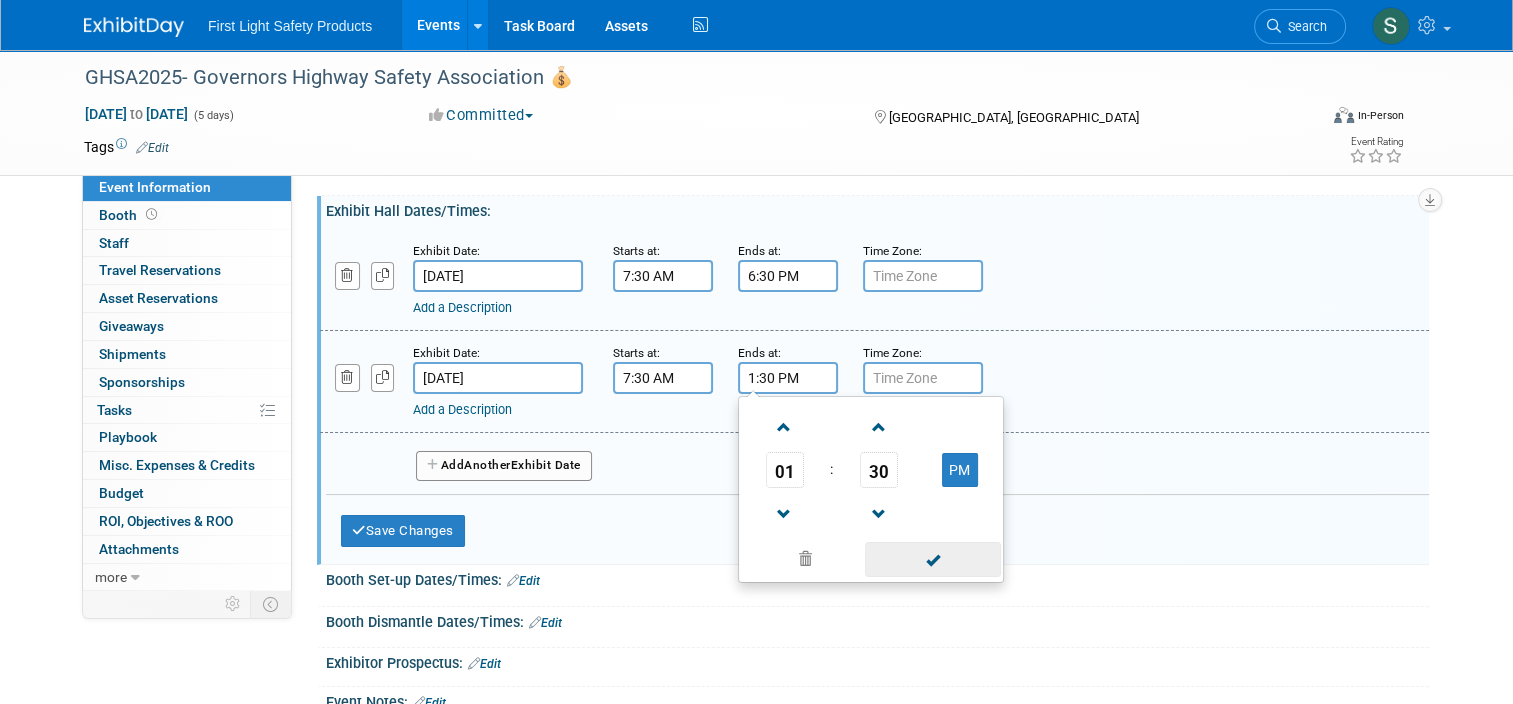 click at bounding box center [932, 559] 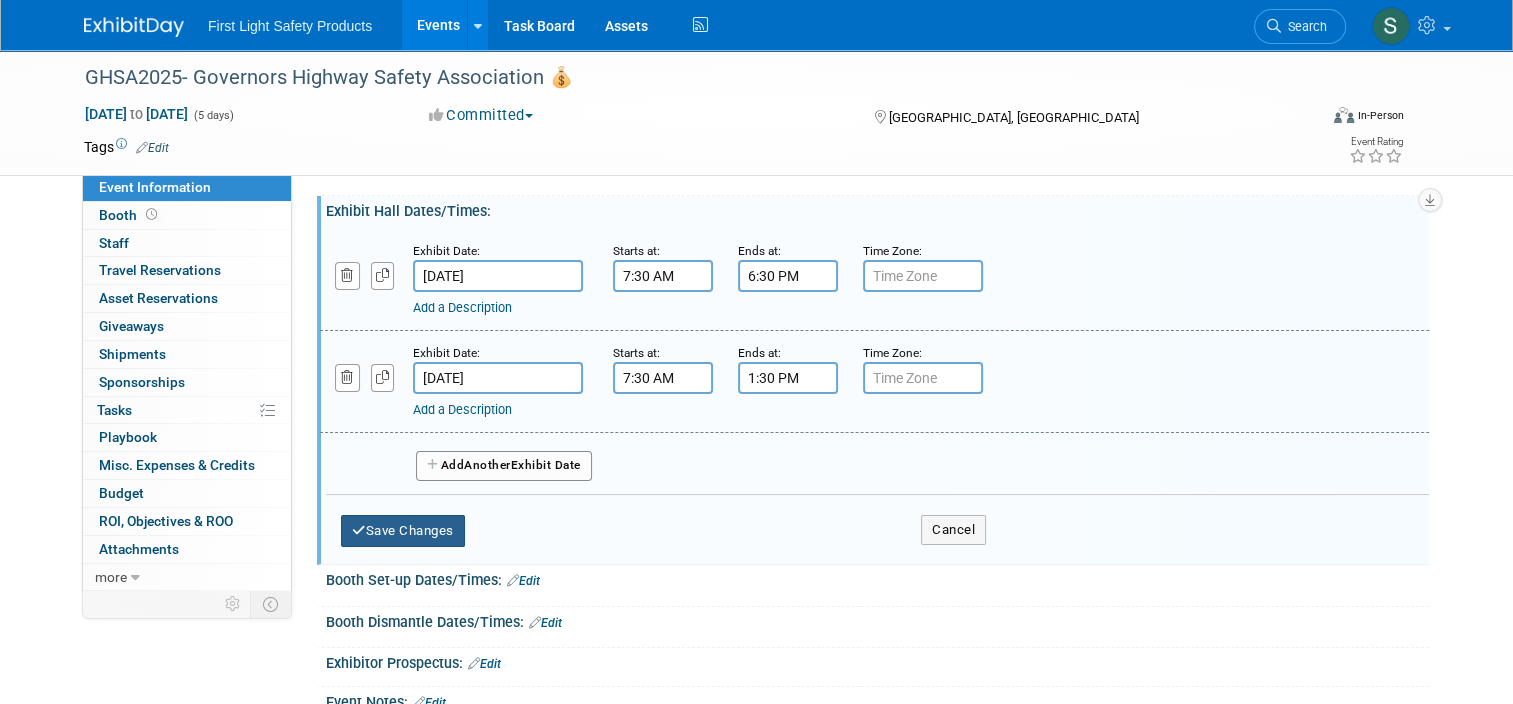 click on "Save Changes" at bounding box center (403, 531) 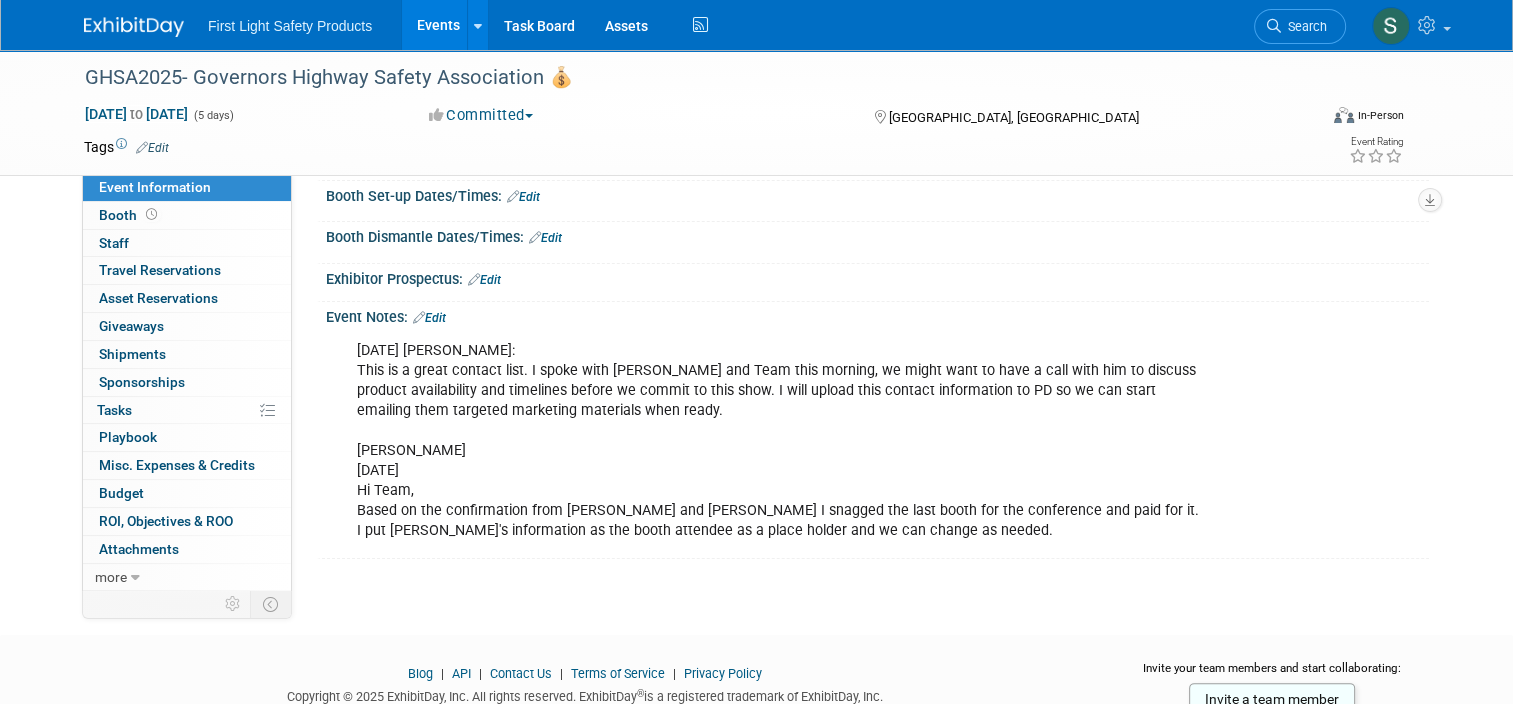 scroll, scrollTop: 200, scrollLeft: 0, axis: vertical 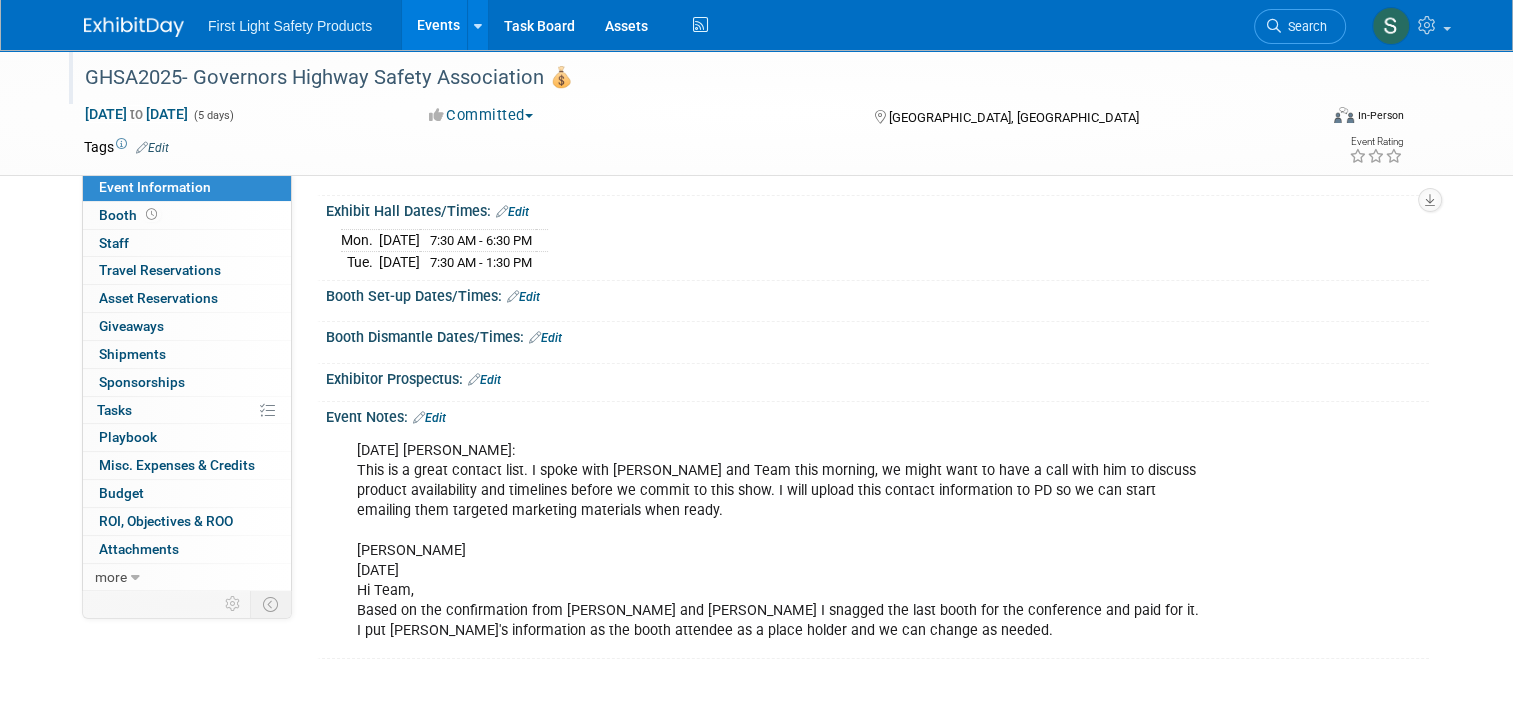 click on "GHSA2025- Governors Highway Safety Association 💰" at bounding box center [685, 78] 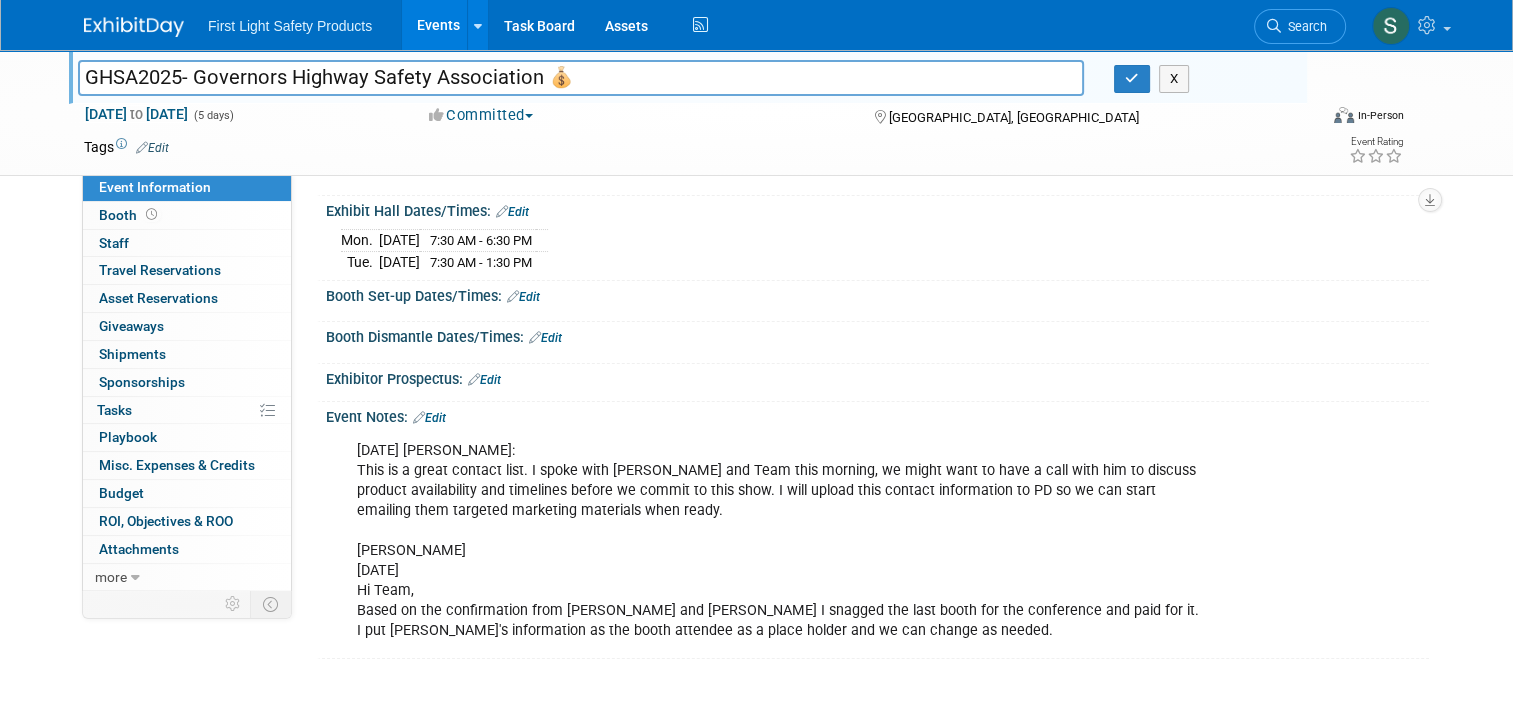 drag, startPoint x: 180, startPoint y: 82, endPoint x: 530, endPoint y: 84, distance: 350.0057 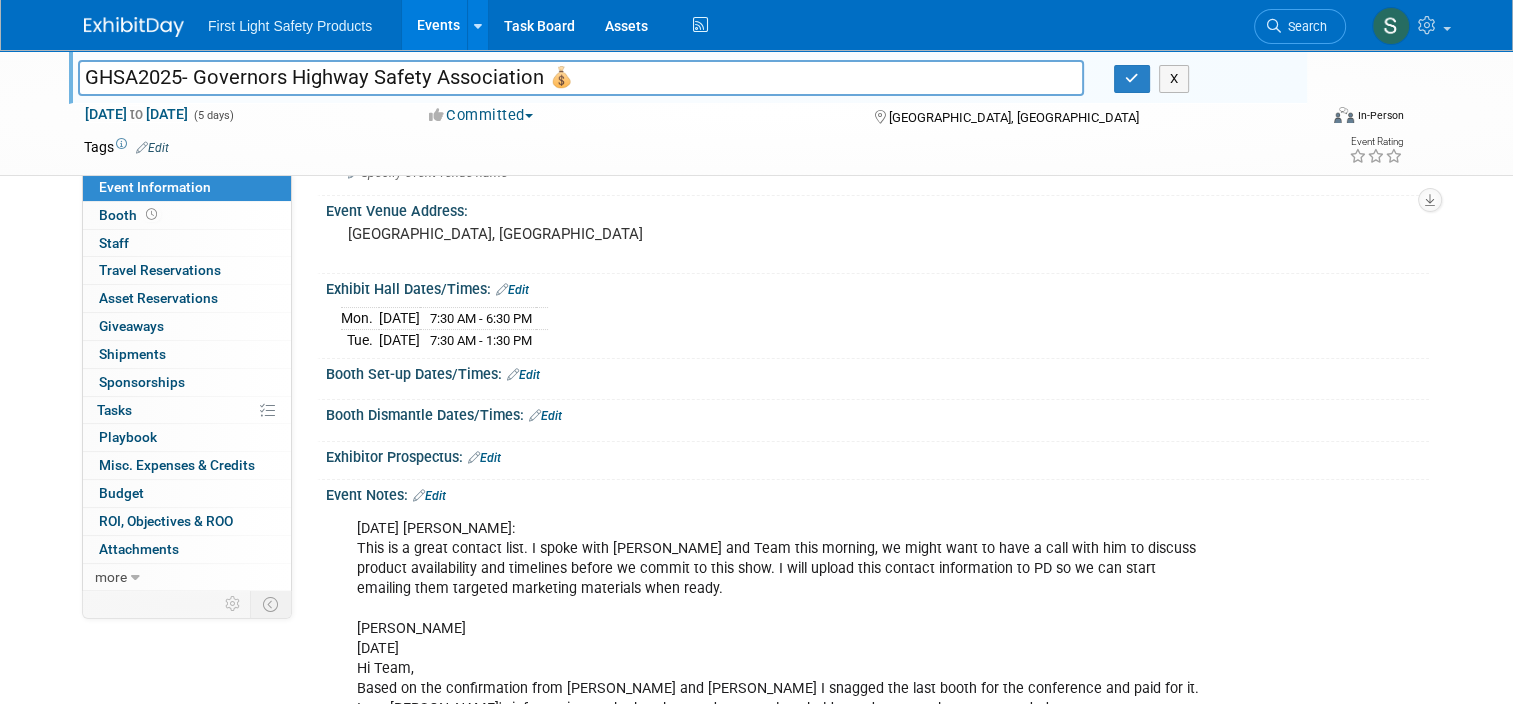 scroll, scrollTop: 300, scrollLeft: 0, axis: vertical 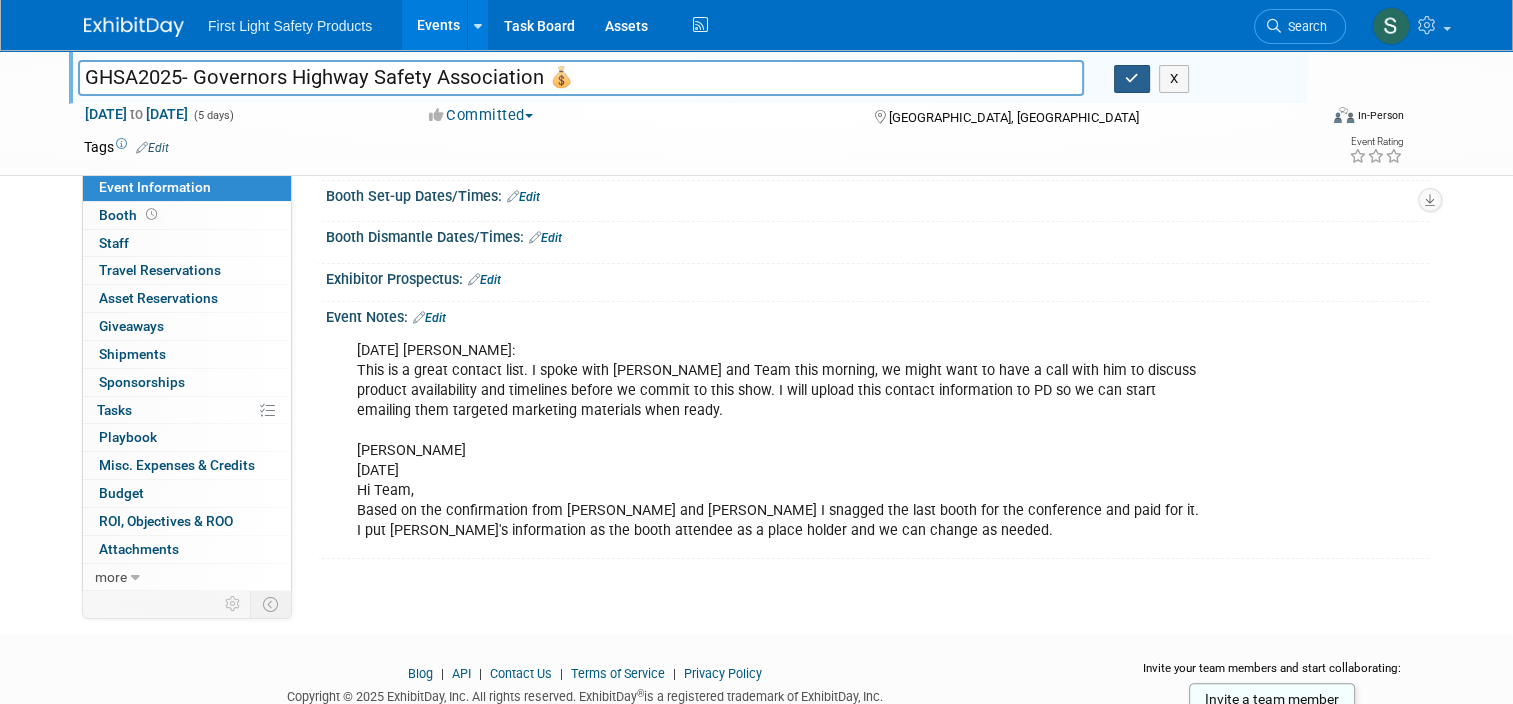 click at bounding box center [1132, 79] 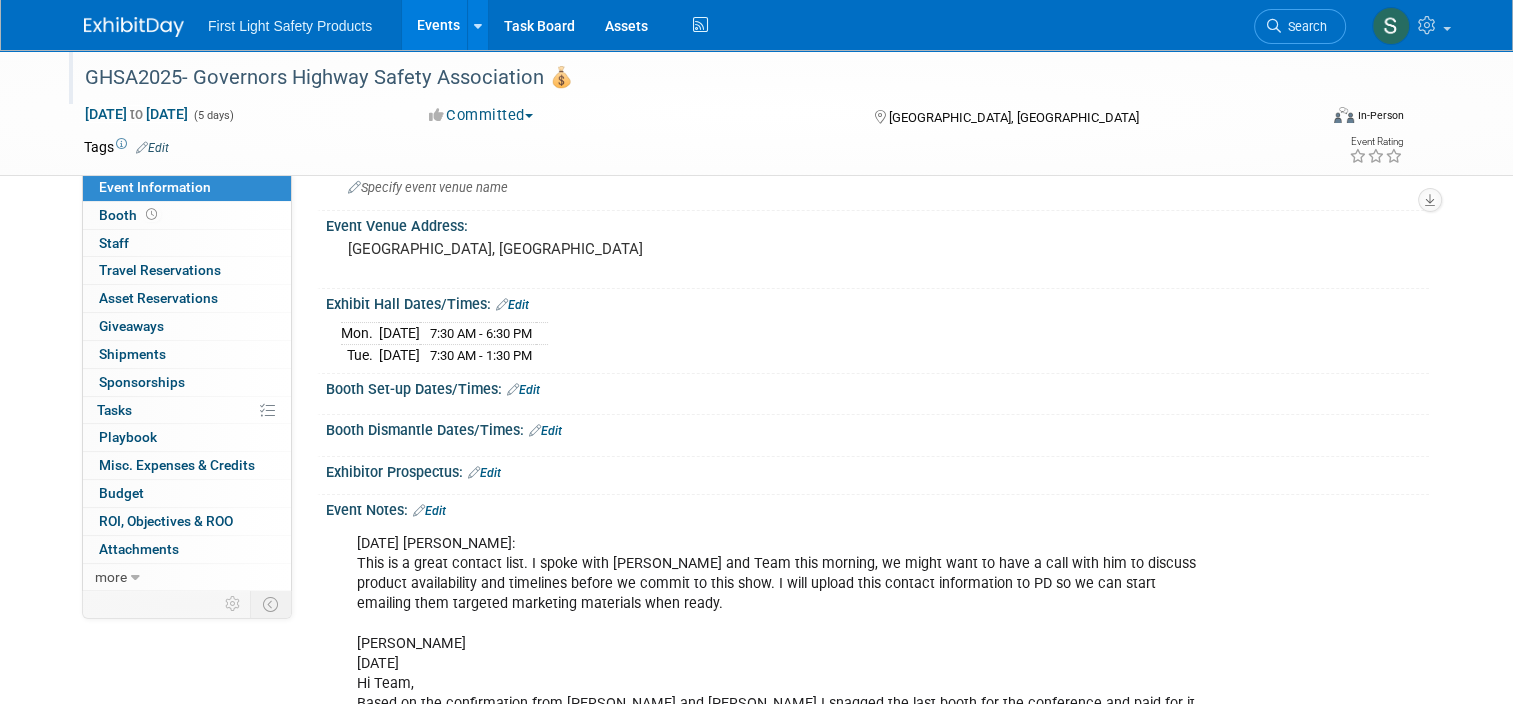 scroll, scrollTop: 0, scrollLeft: 0, axis: both 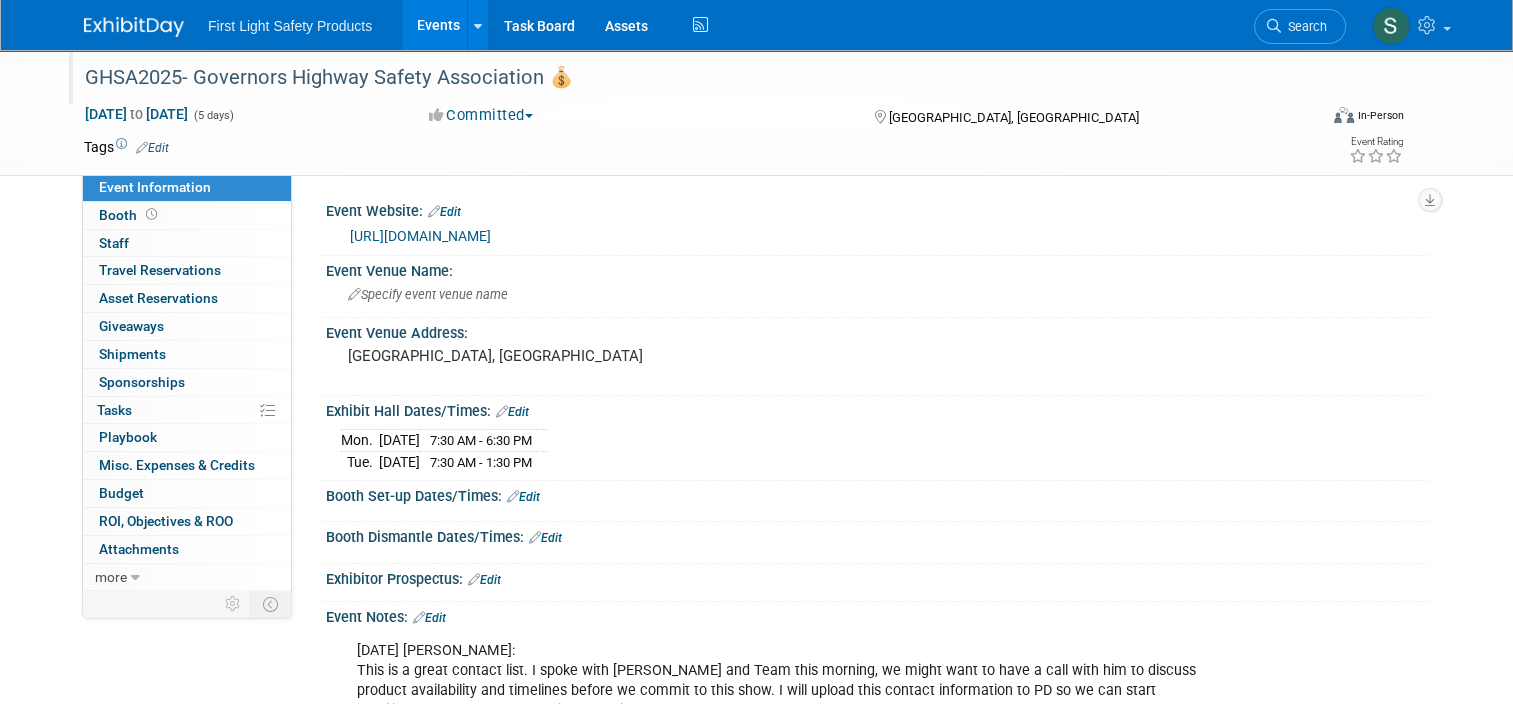 click on "Mon.
Aug 25, 2025
7:30 AM                                -
6:30 PM
Tue.
Aug 26, 2025
7:30 AM                                -
1:30 PM" at bounding box center (877, 446) 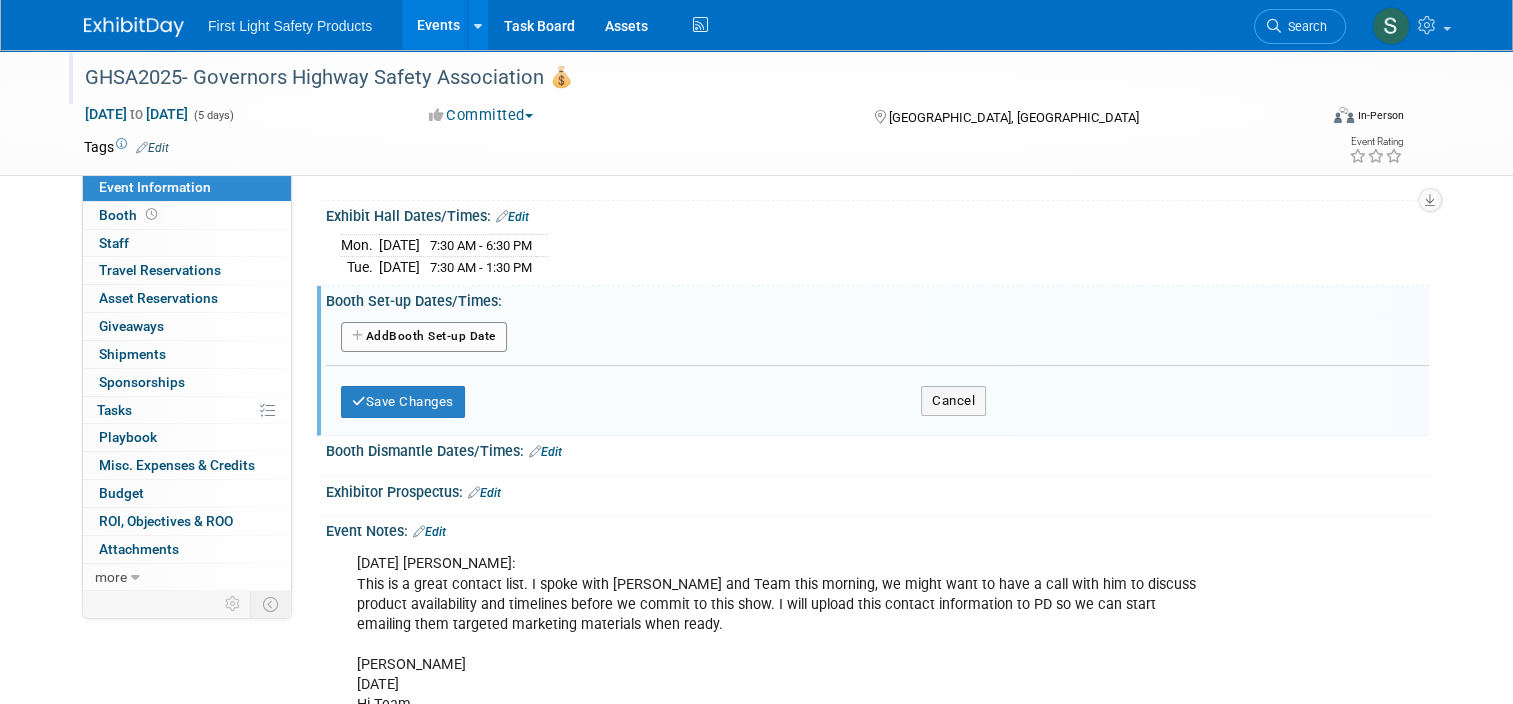 scroll, scrollTop: 200, scrollLeft: 0, axis: vertical 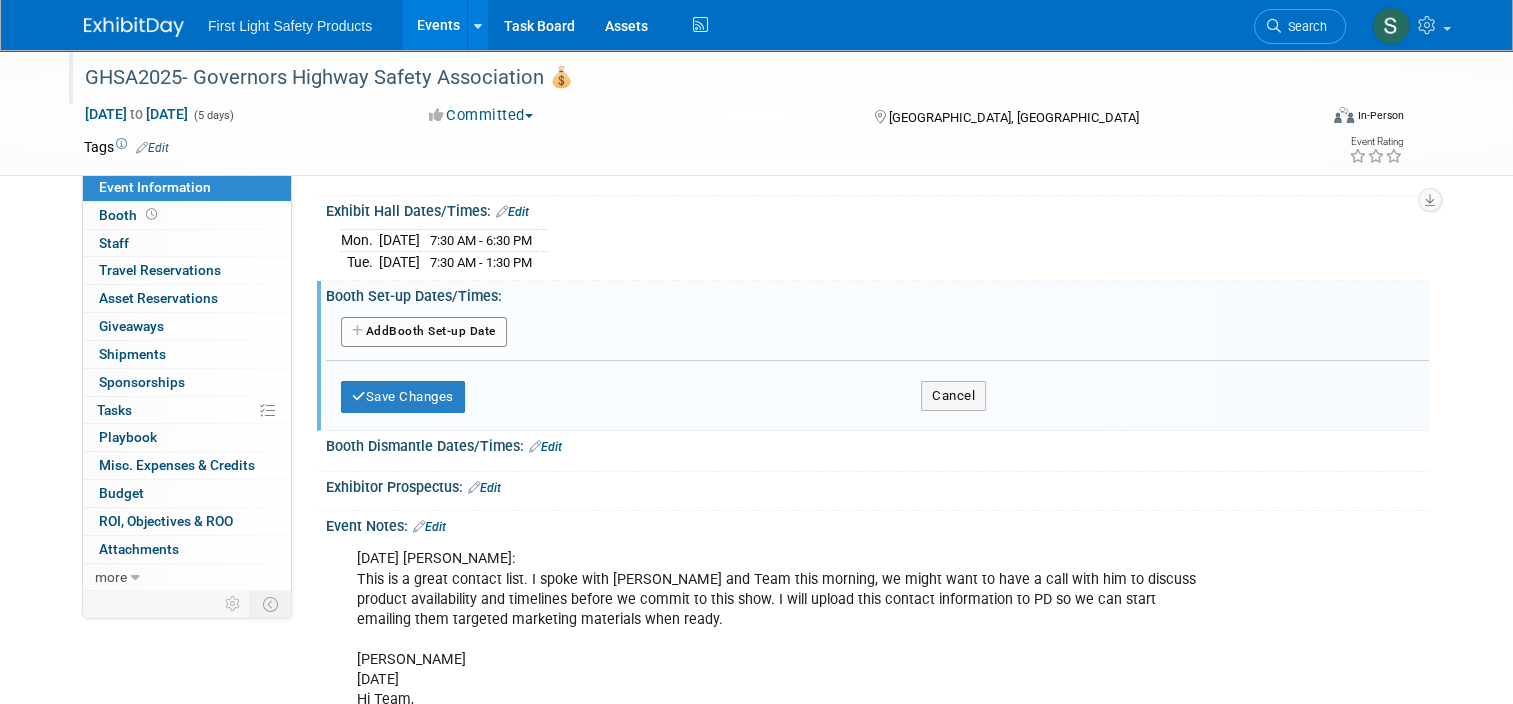 click on "Add  Another  Booth Set-up Date" at bounding box center (877, 333) 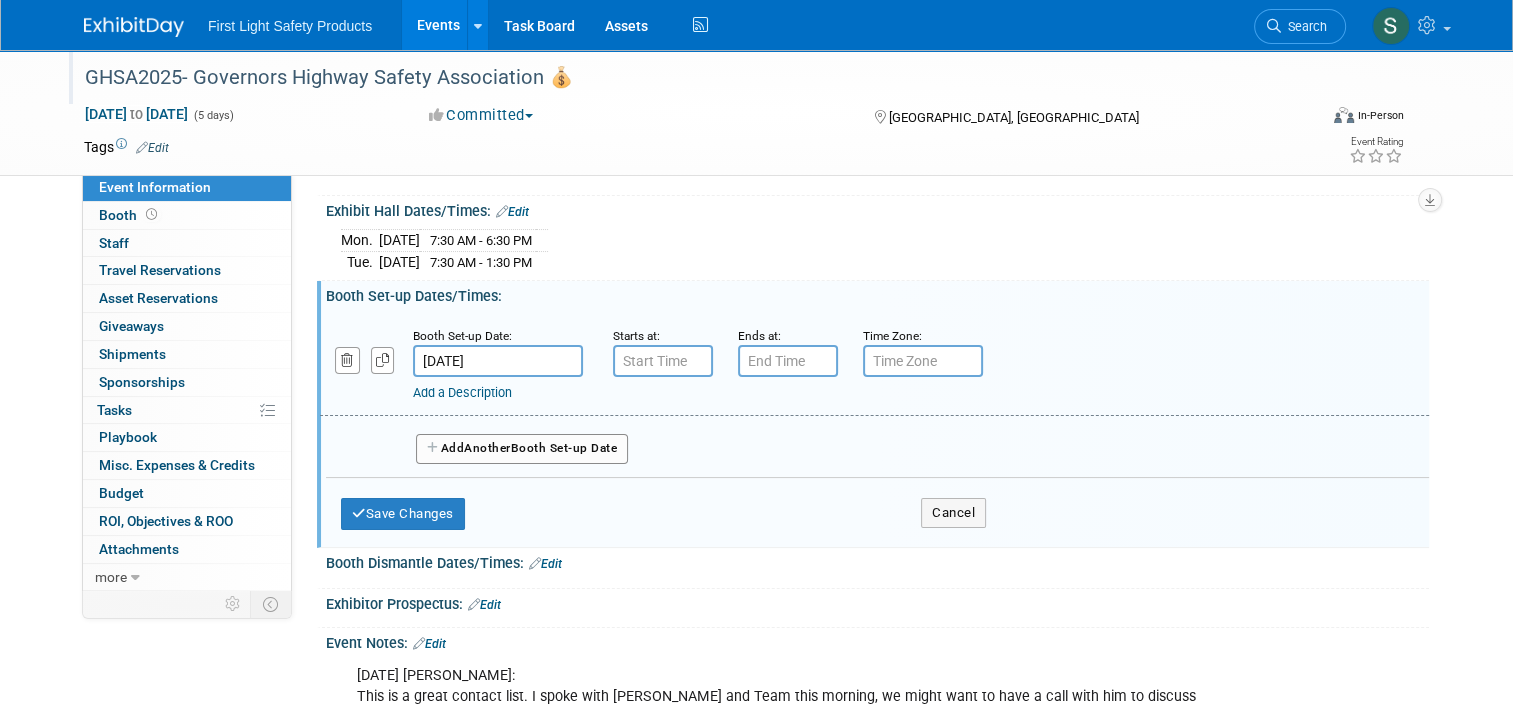 click on "Aug 23, 2025" at bounding box center (498, 361) 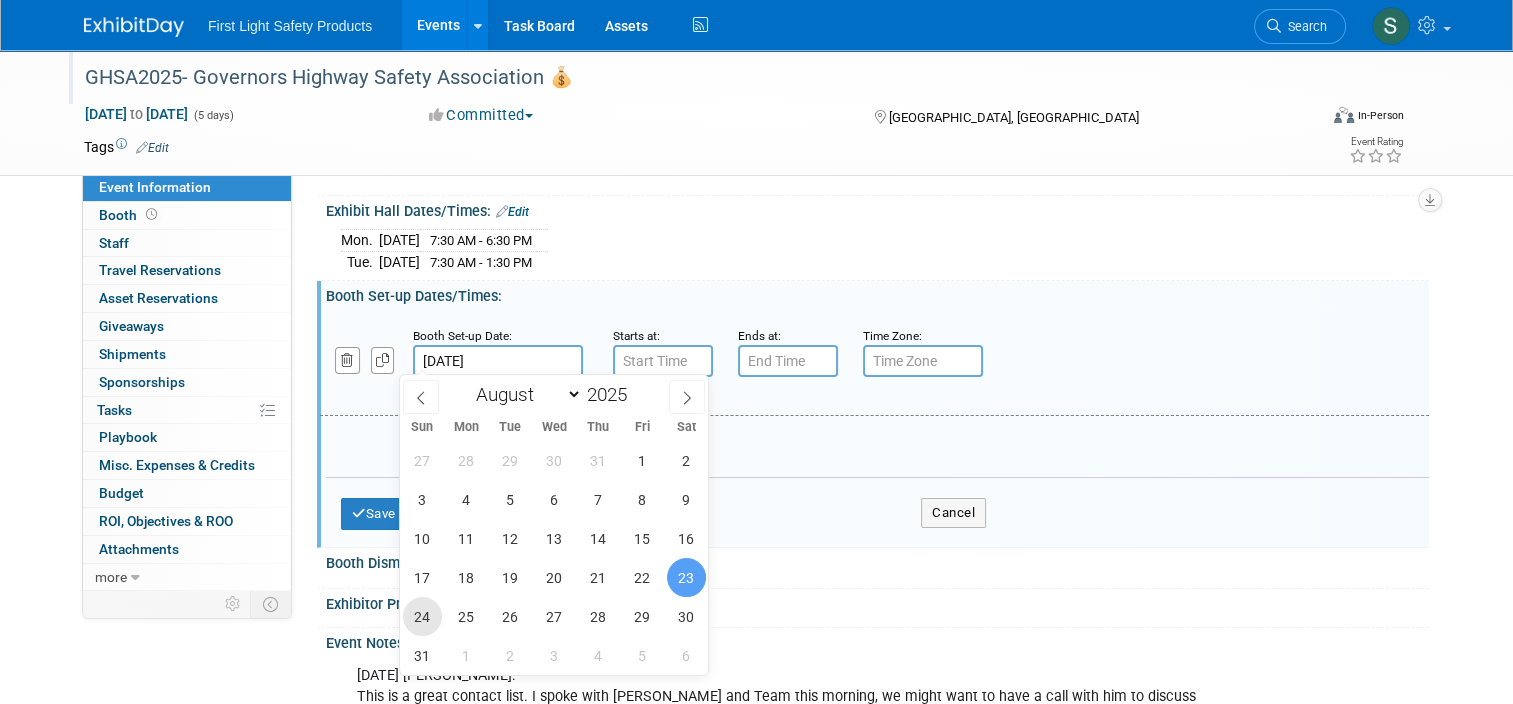 click on "24" at bounding box center (422, 616) 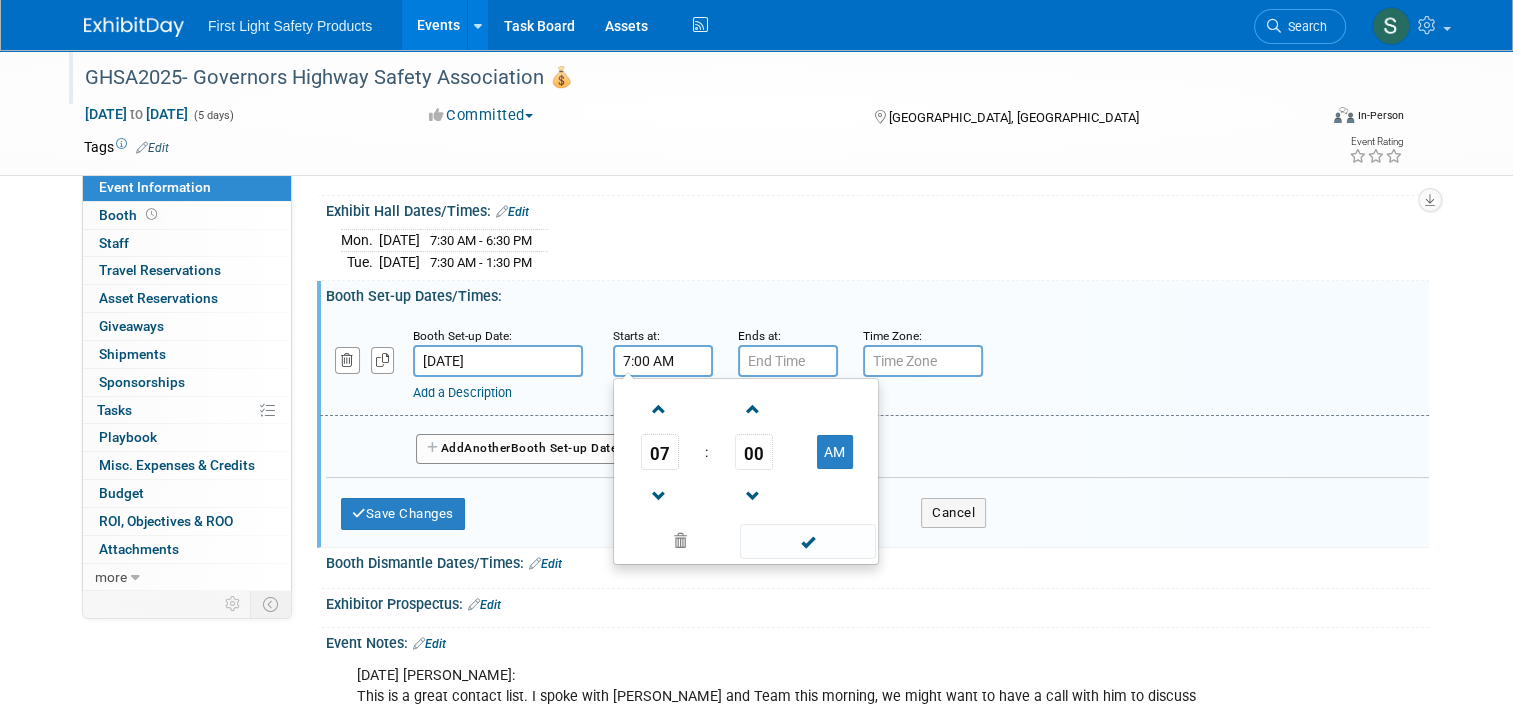 click on "7:00 AM" at bounding box center (663, 361) 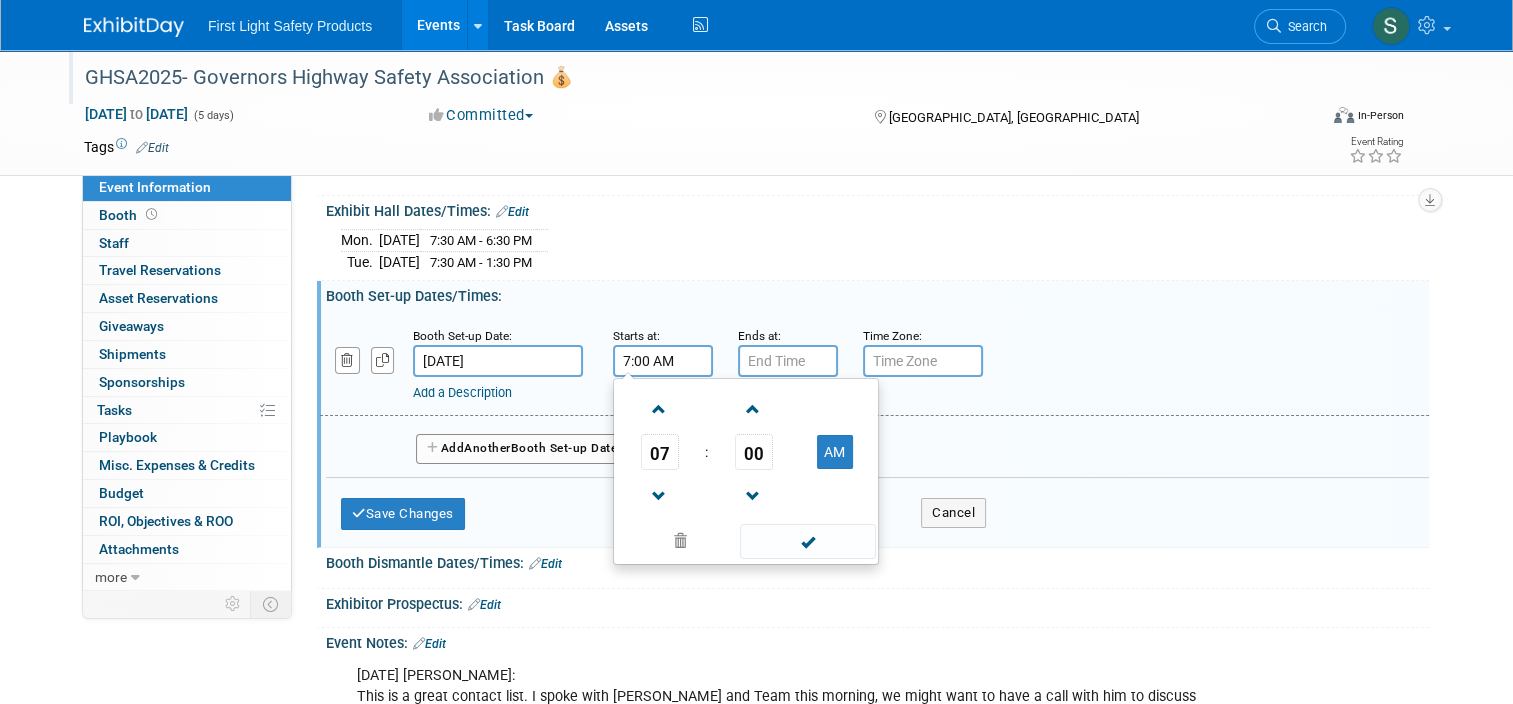 click at bounding box center (659, 495) 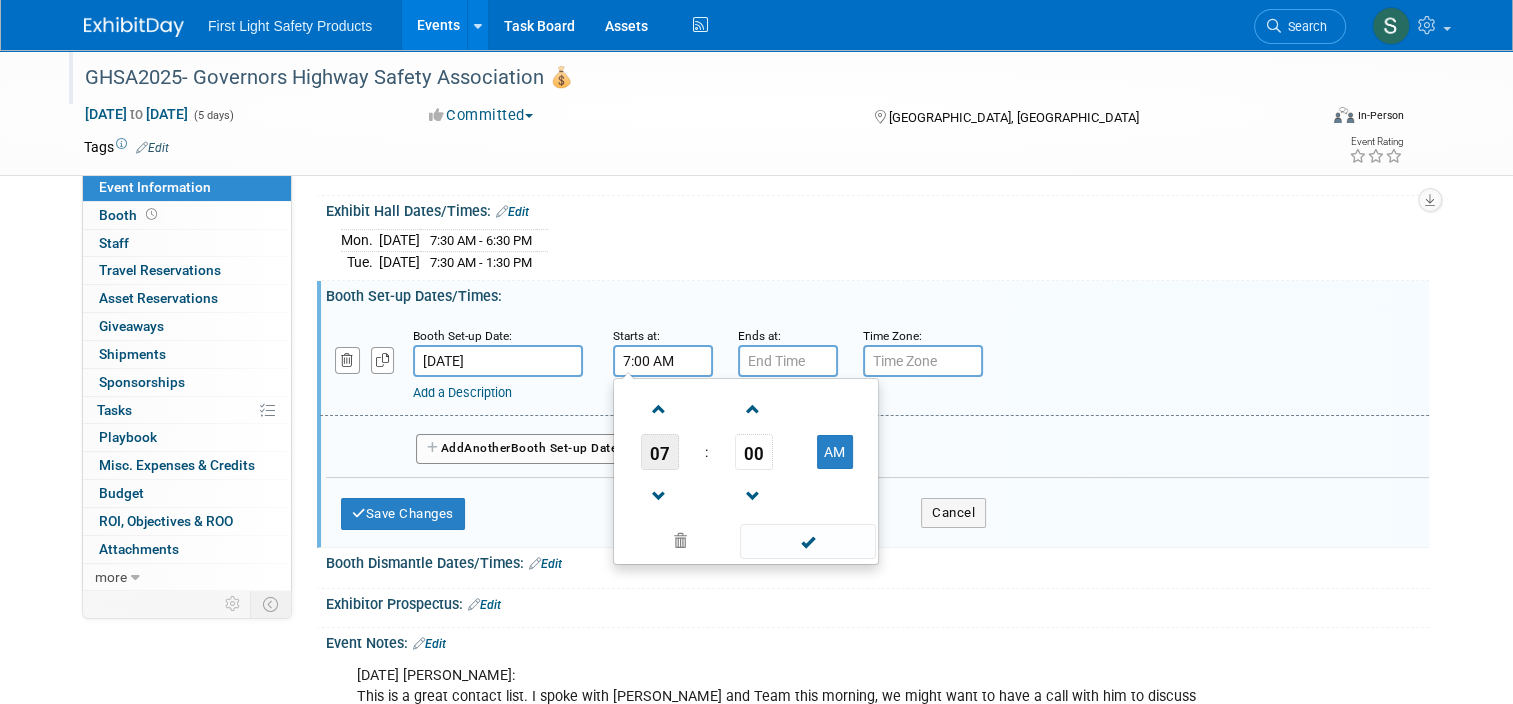 click on "07" at bounding box center [660, 452] 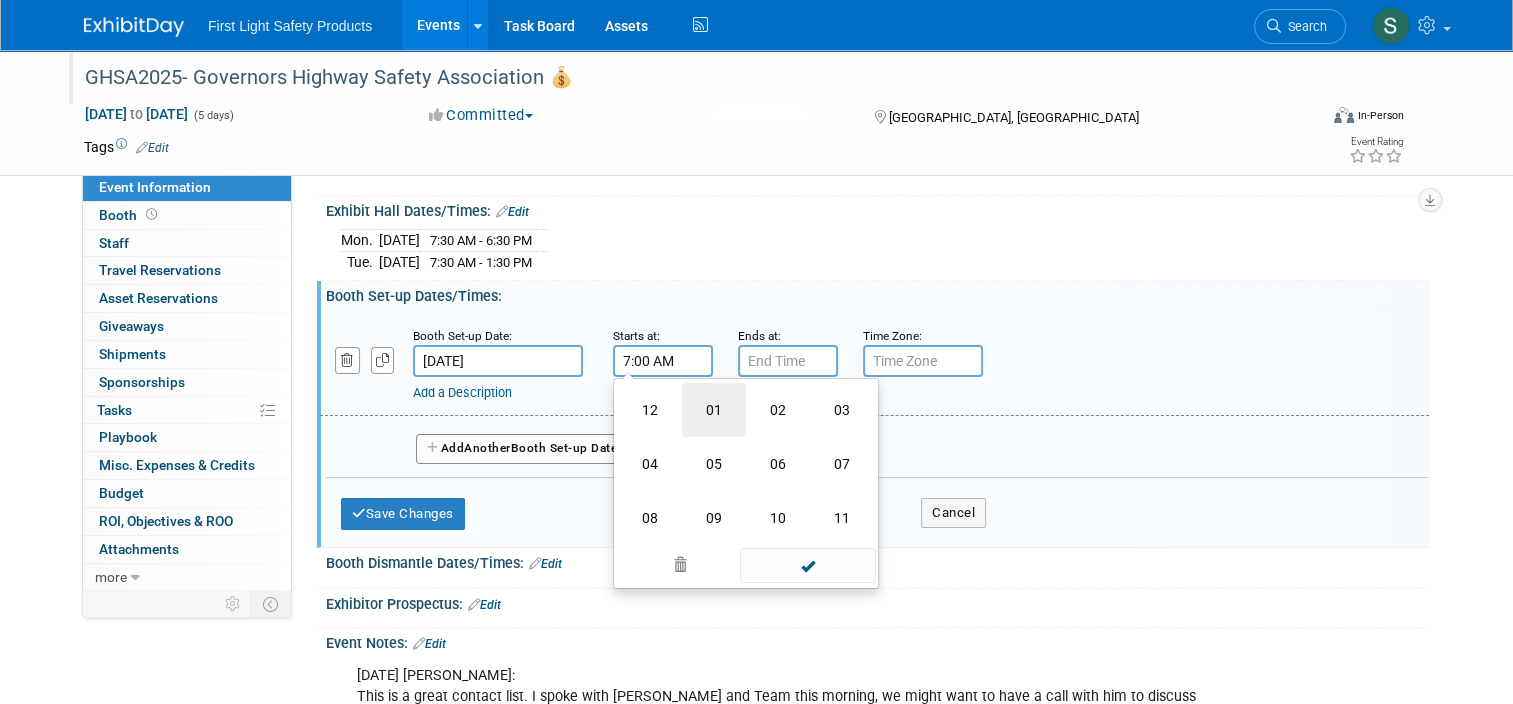 click on "01" at bounding box center (714, 410) 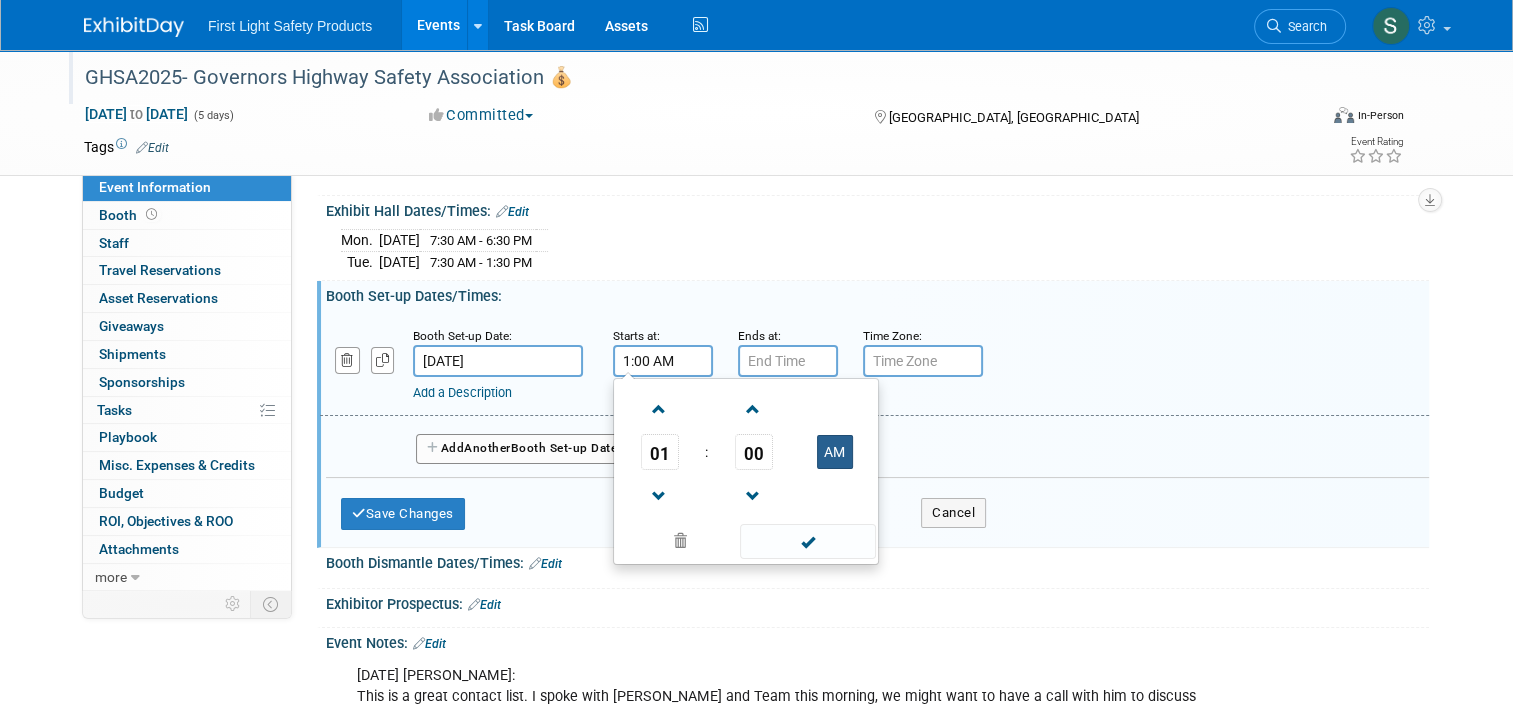 click on "AM" at bounding box center (835, 452) 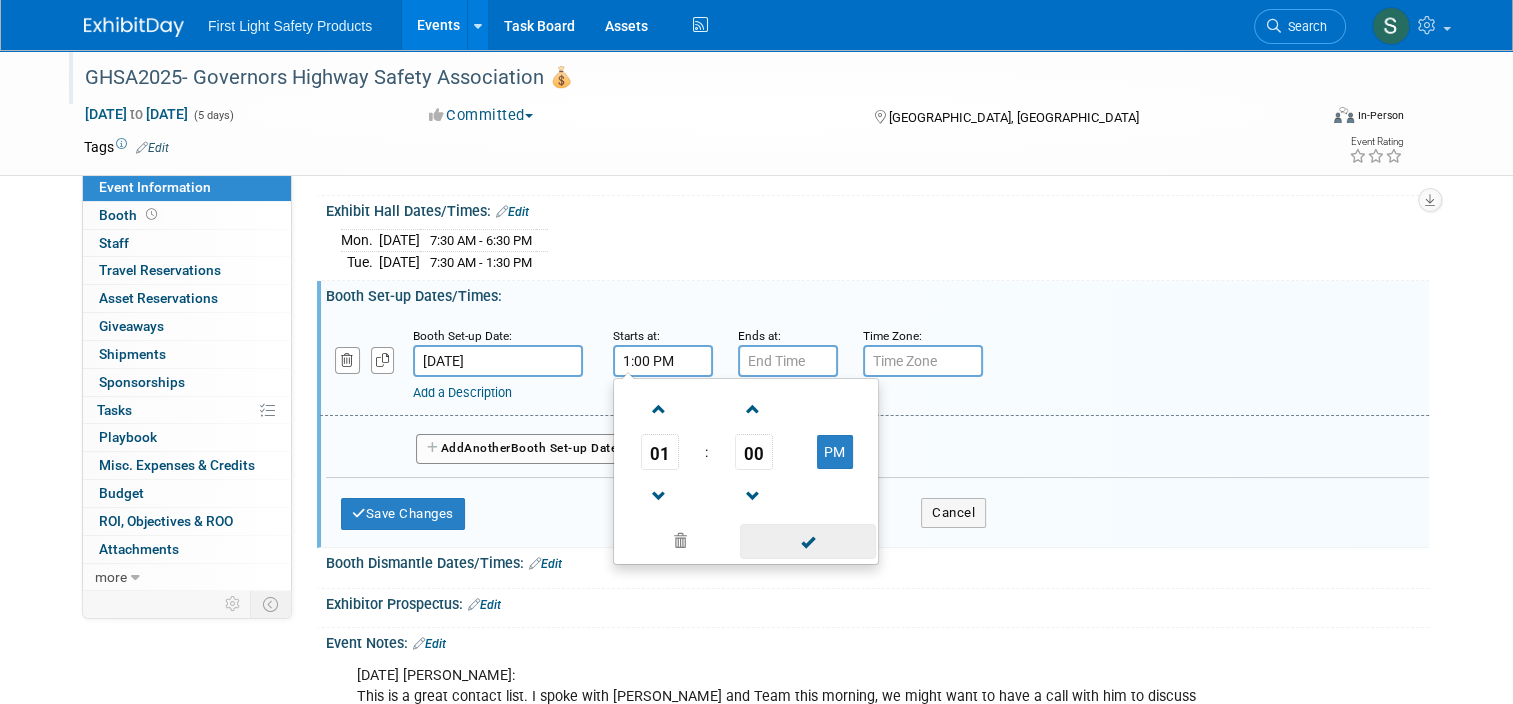 click at bounding box center [807, 541] 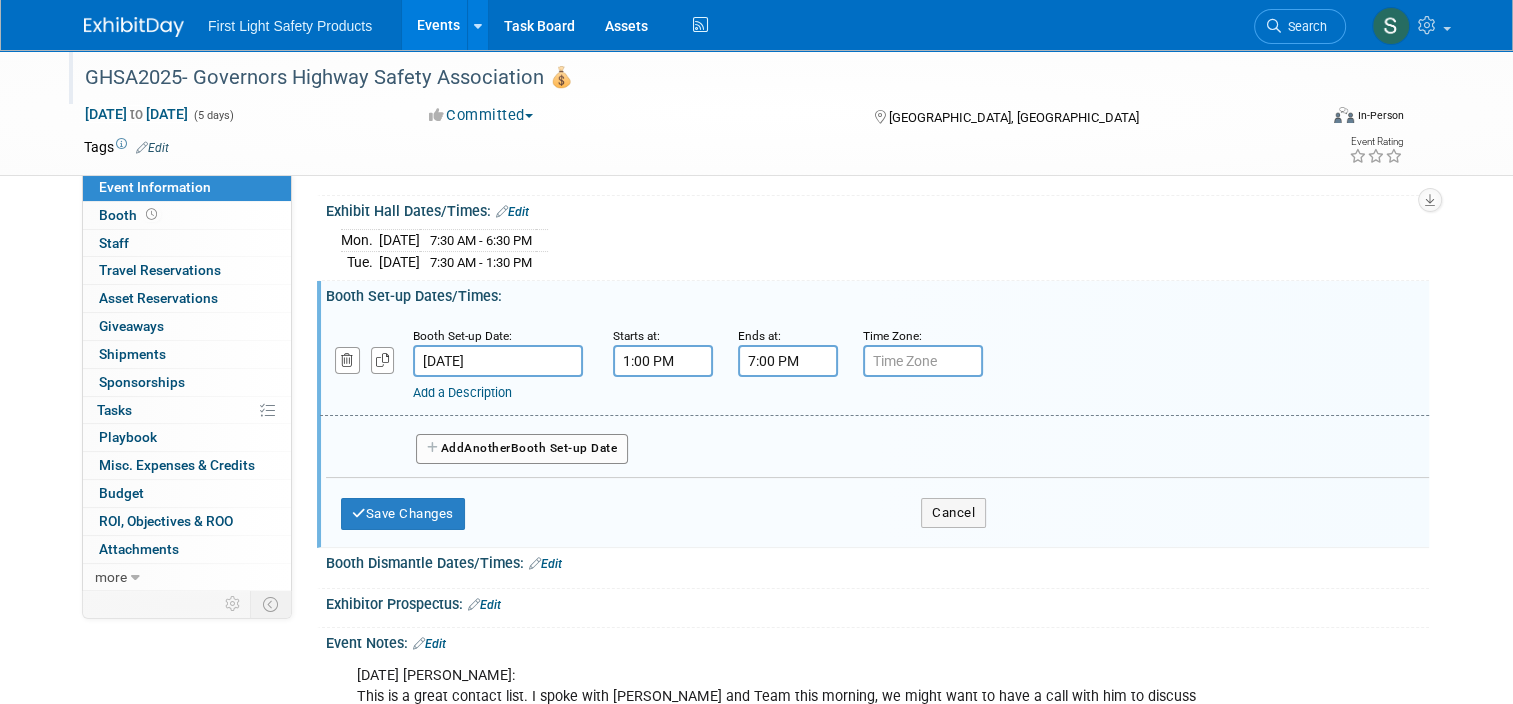click on "7:00 PM" at bounding box center (788, 361) 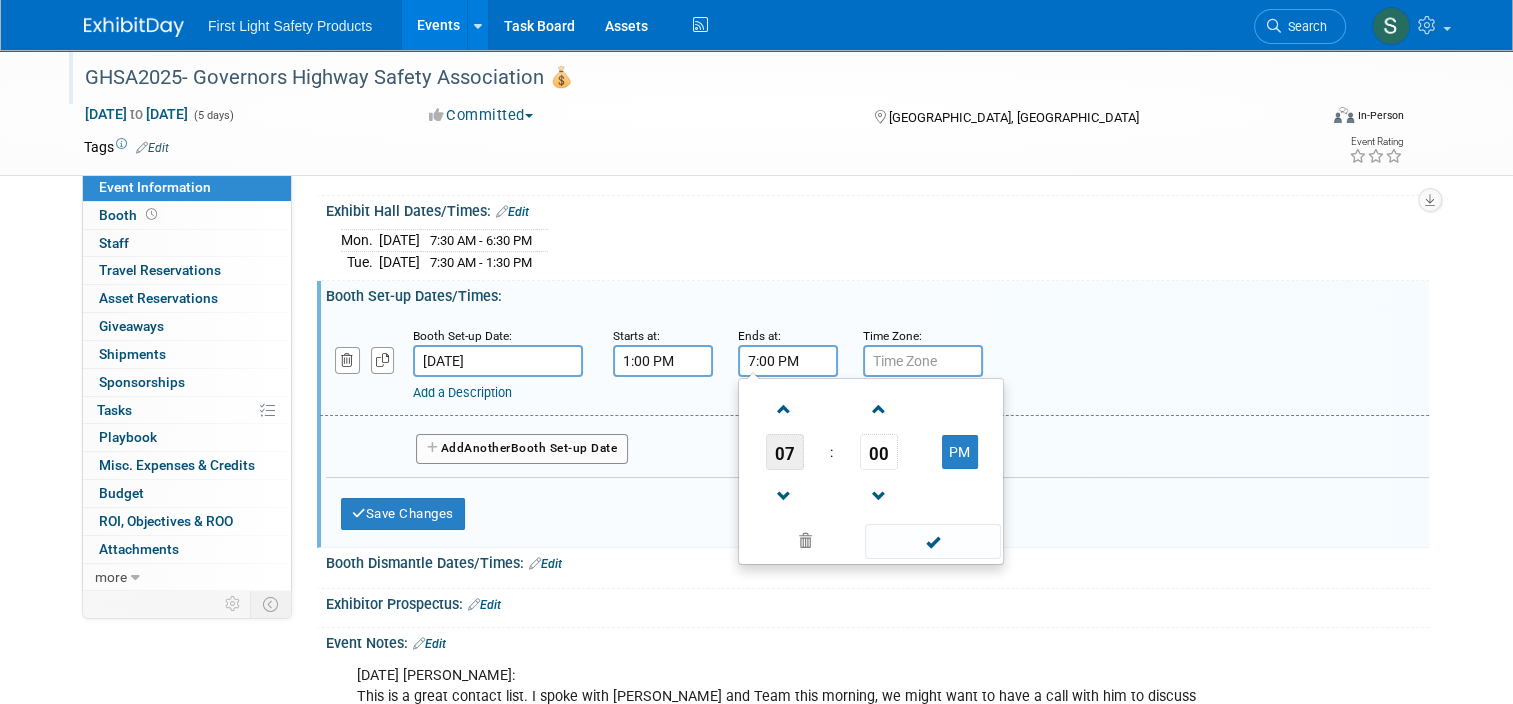 click on "07" at bounding box center [785, 452] 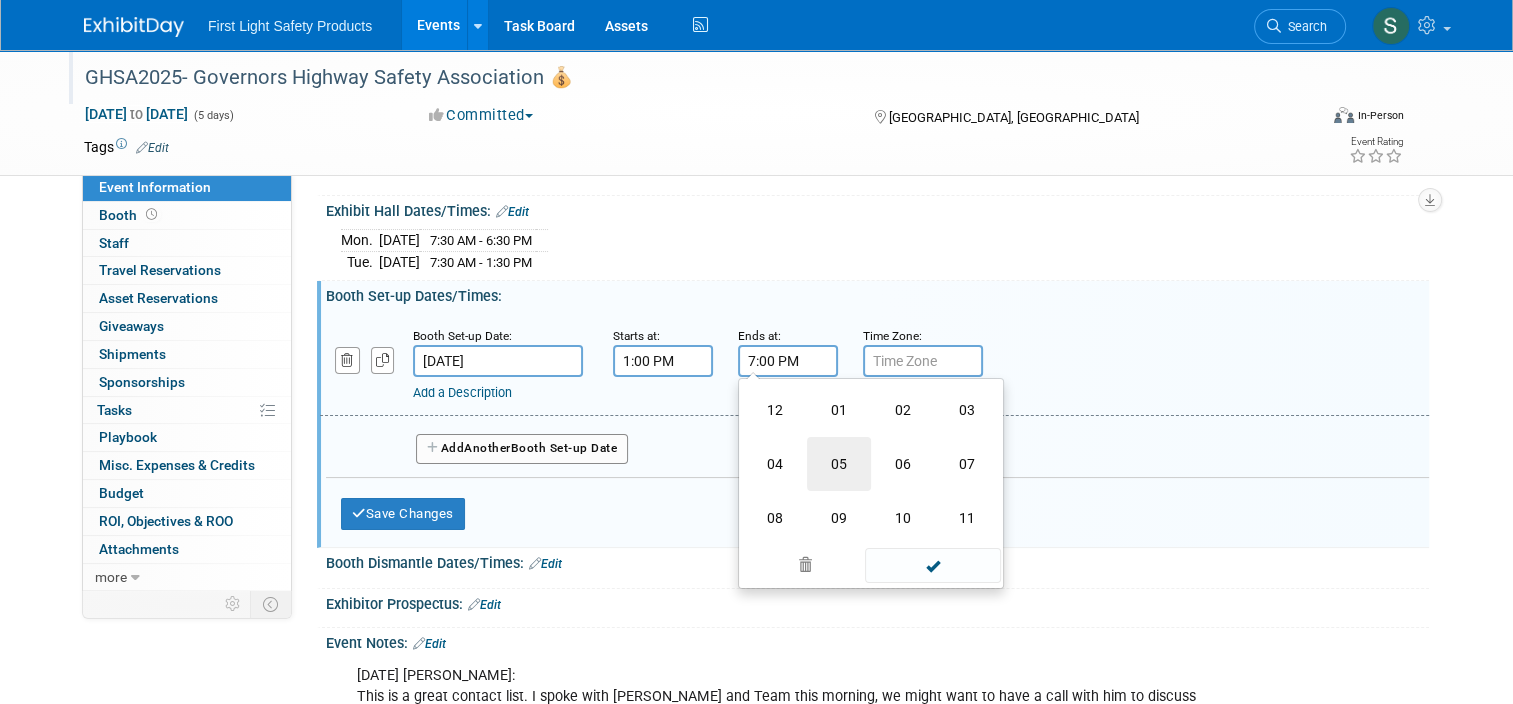 click on "05" at bounding box center [839, 464] 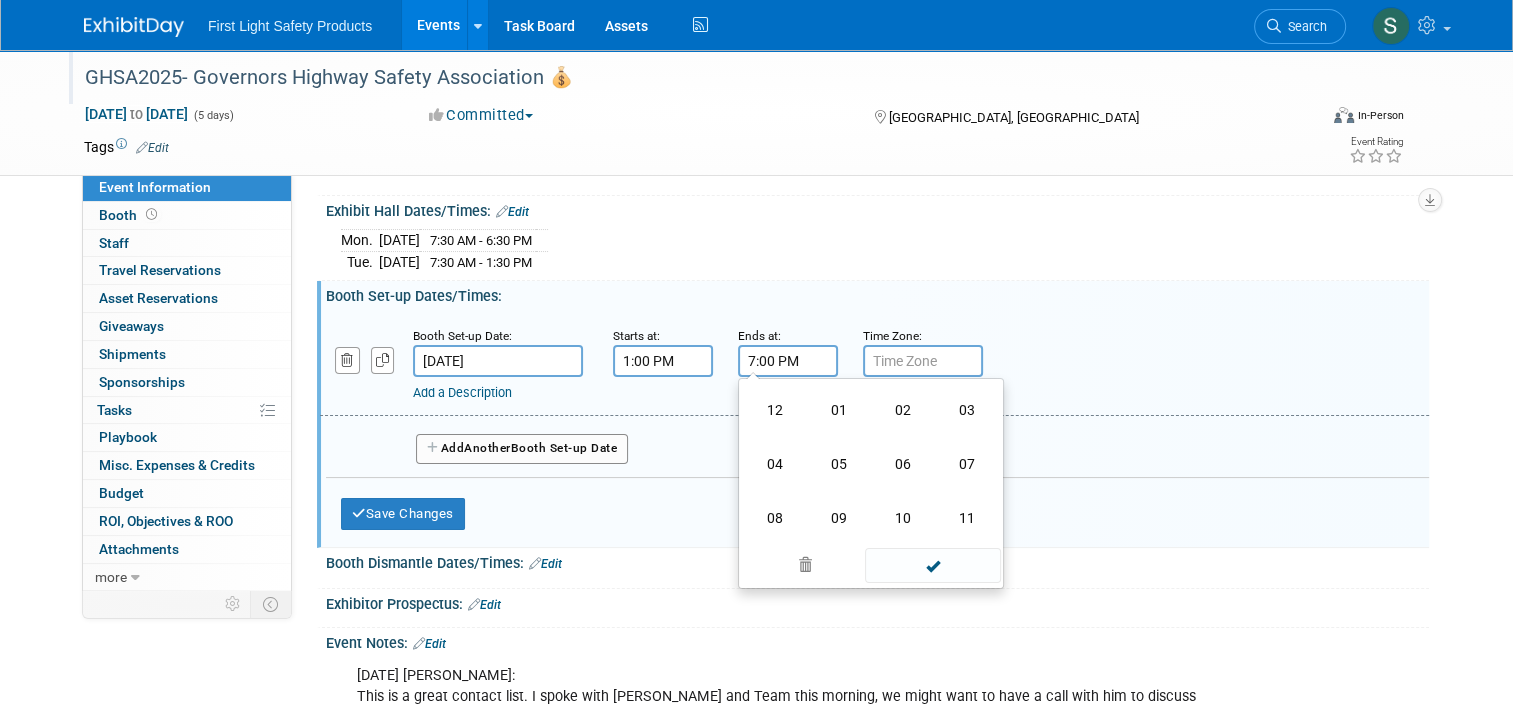 type on "5:00 PM" 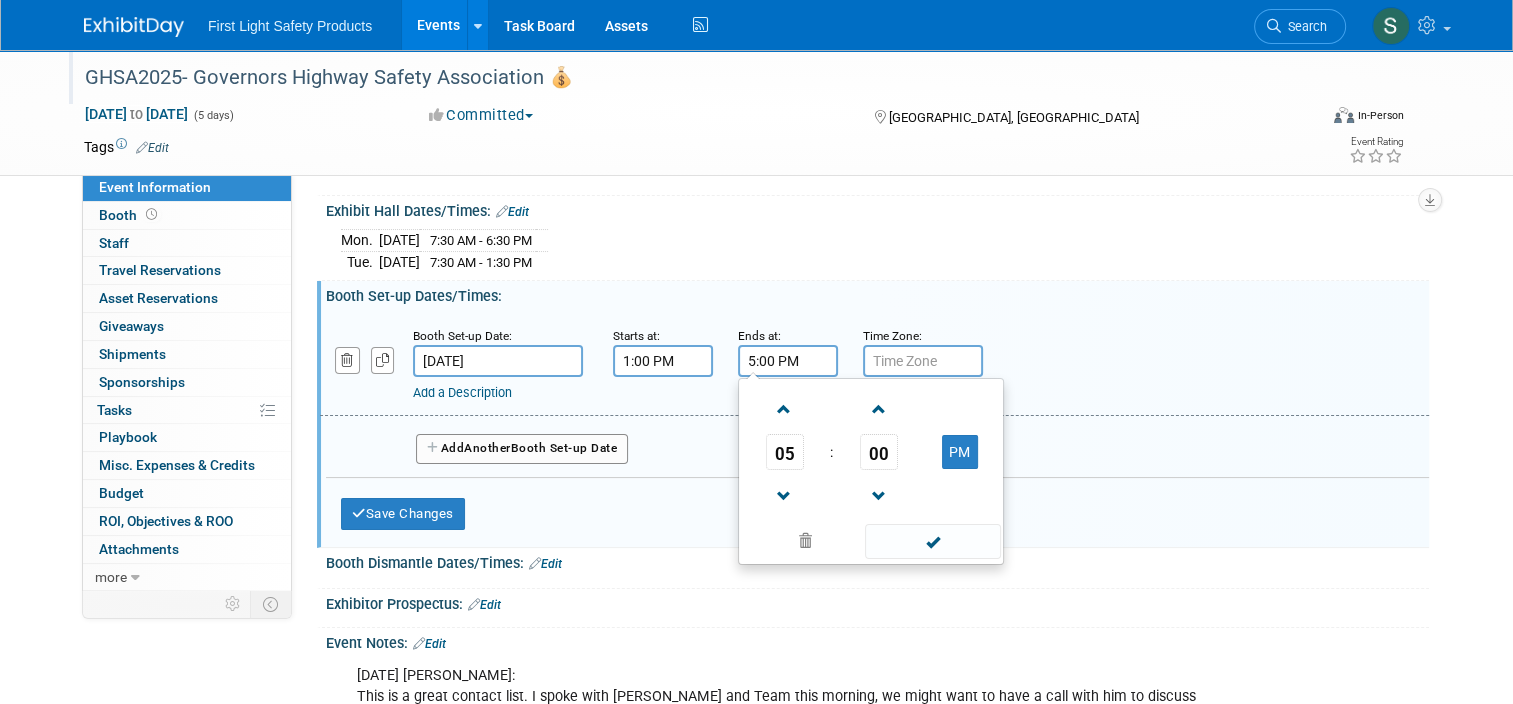 click at bounding box center [932, 541] 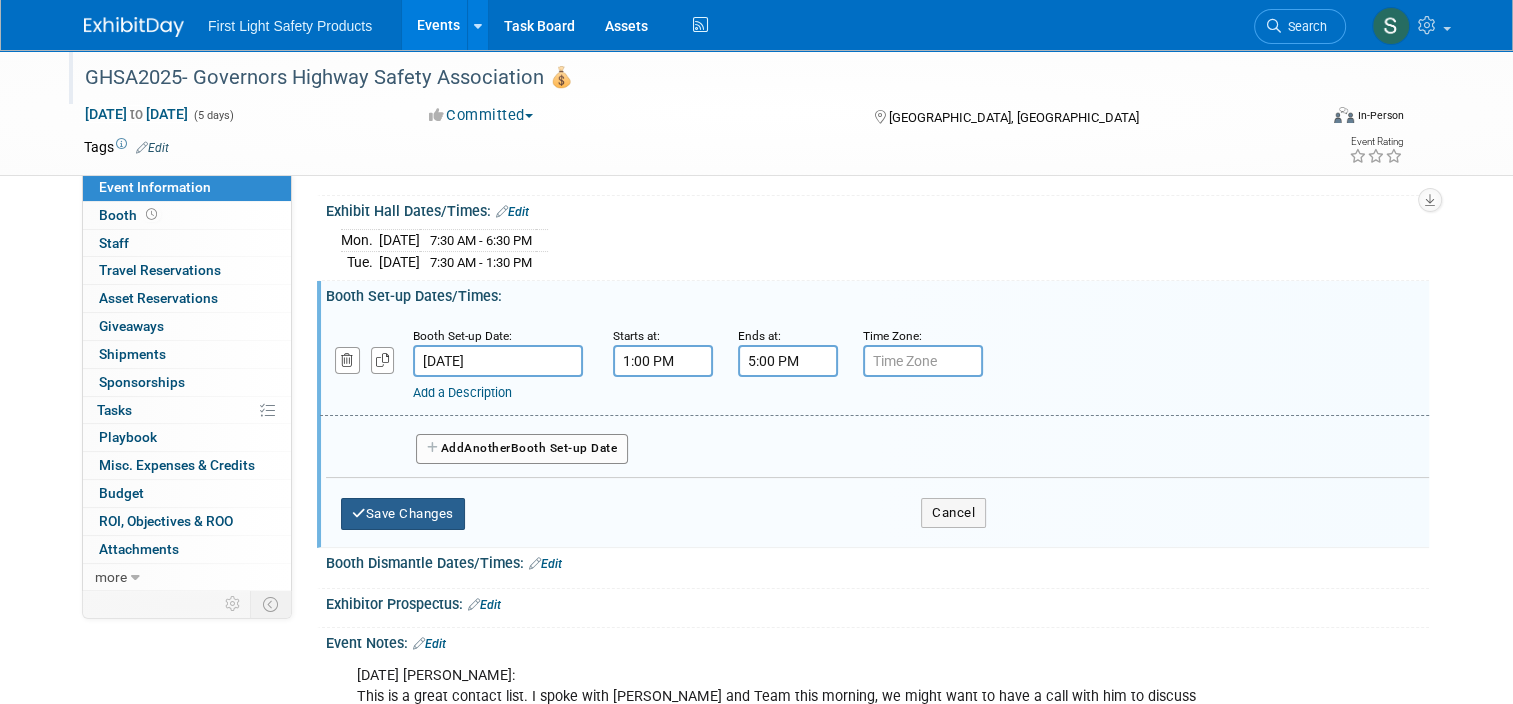 click on "Save Changes" at bounding box center (403, 514) 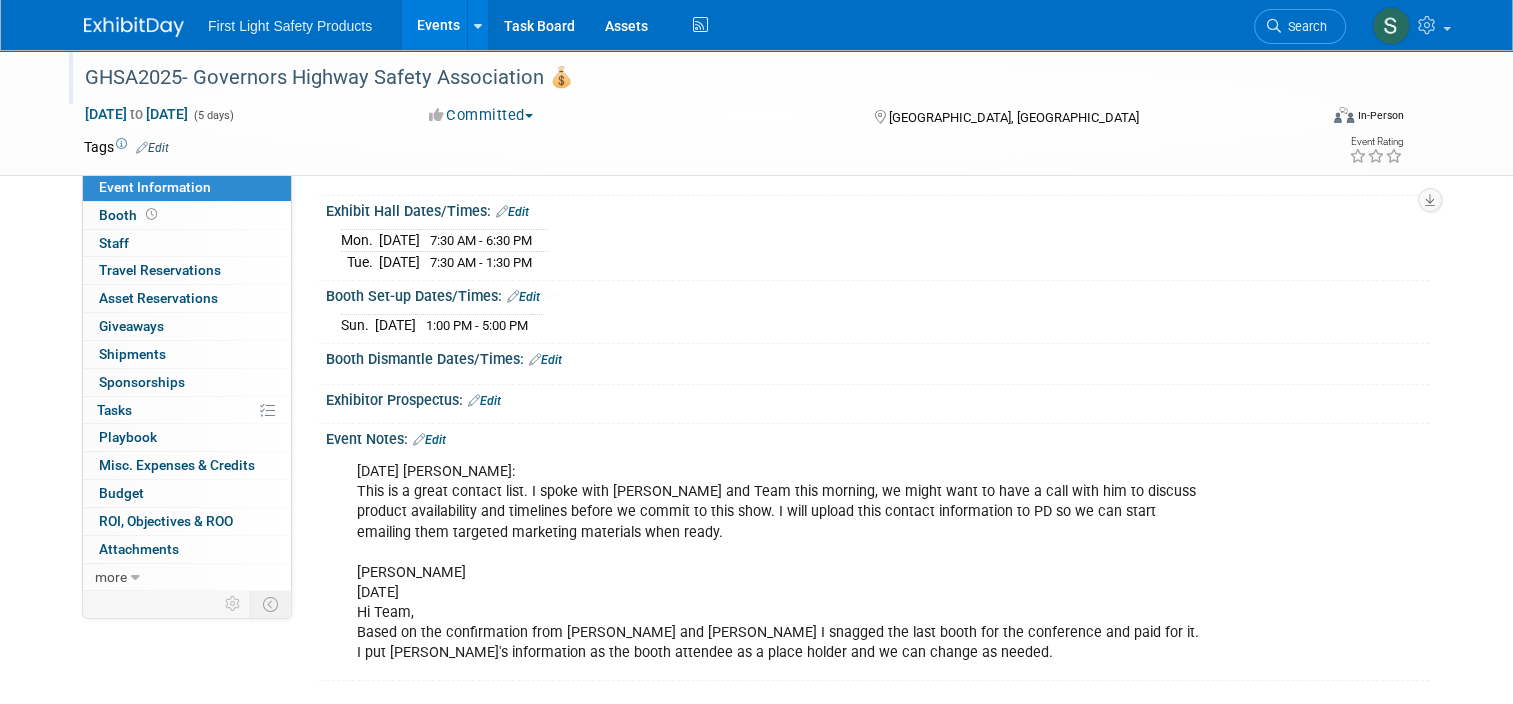 click on "Save Changes
Cancel" at bounding box center (877, 373) 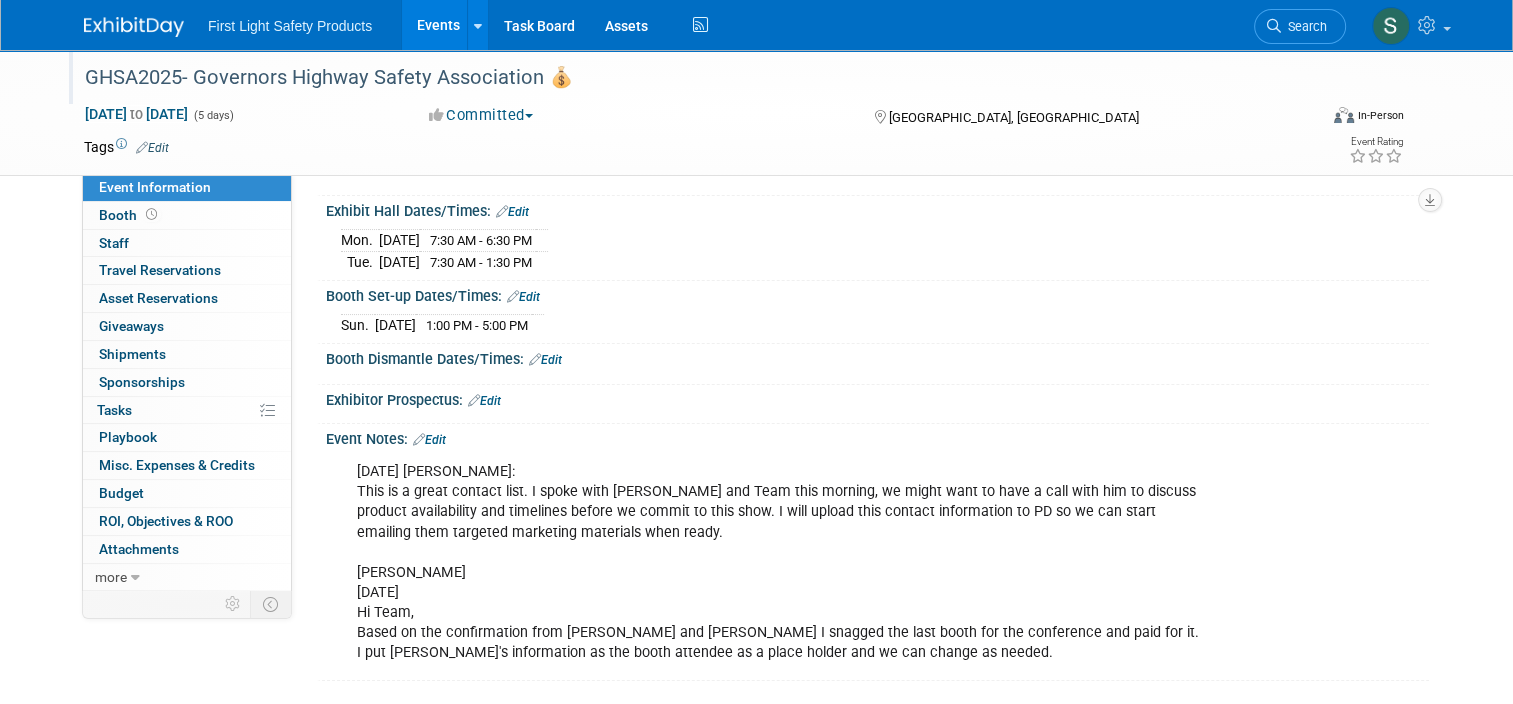 click on "Edit" at bounding box center (545, 360) 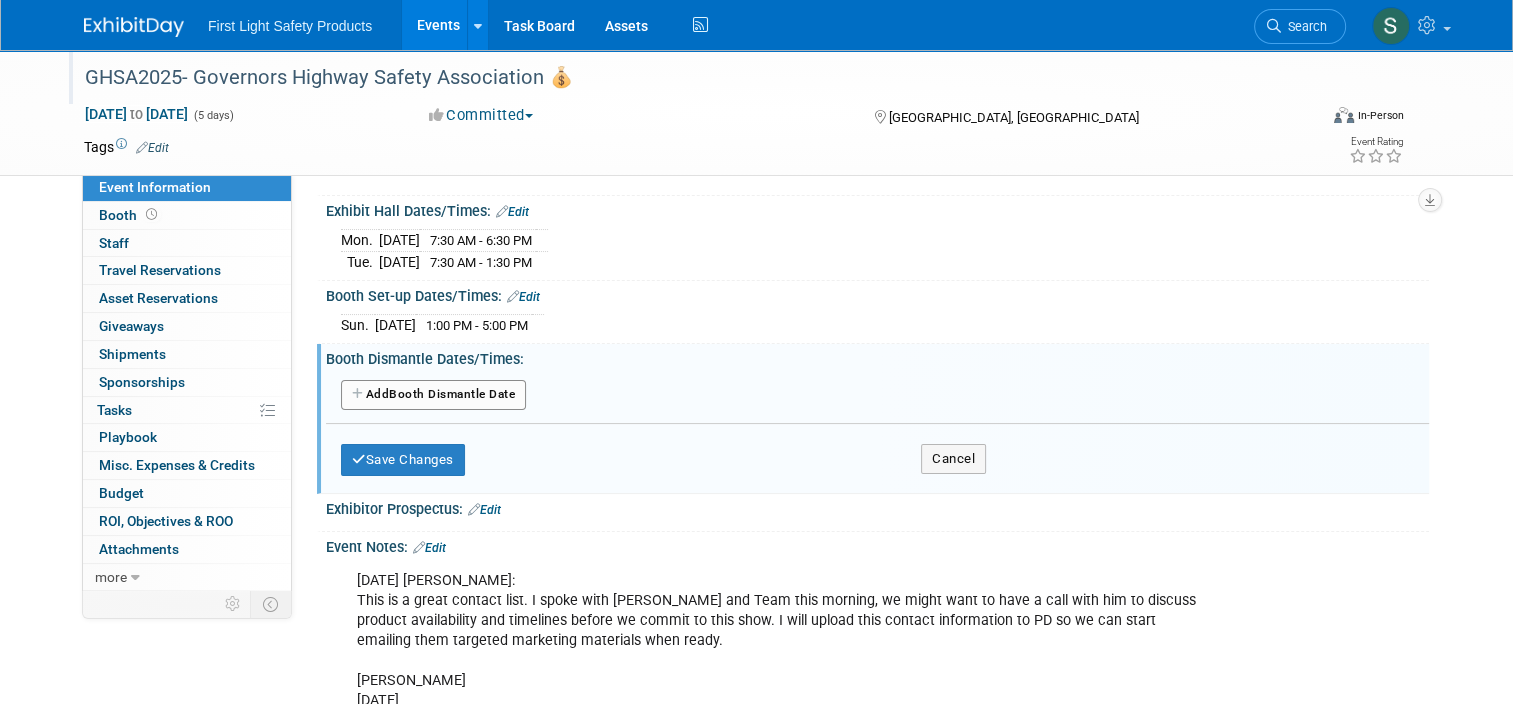 click on "Add  Another  Booth Dismantle Date" at bounding box center (433, 395) 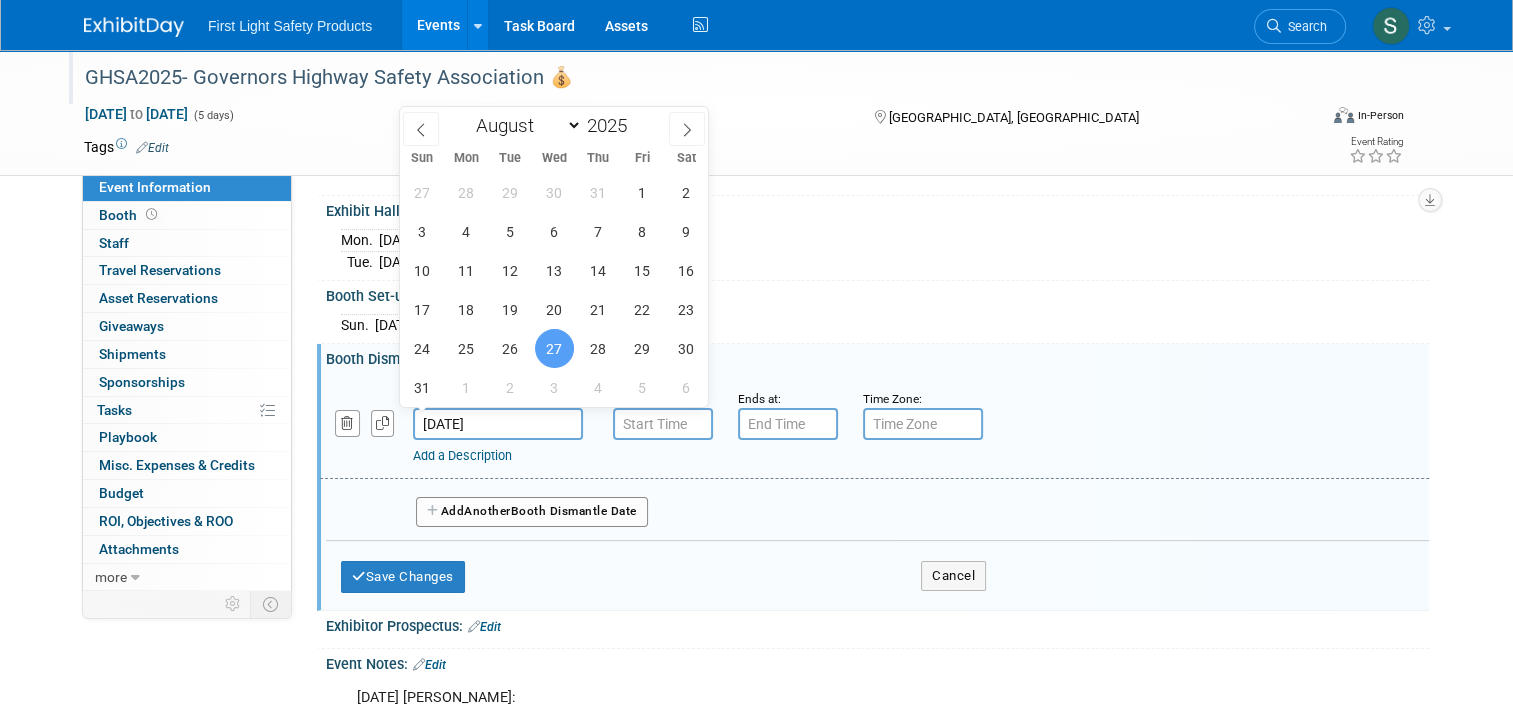 click on "Aug 27, 2025" at bounding box center [498, 424] 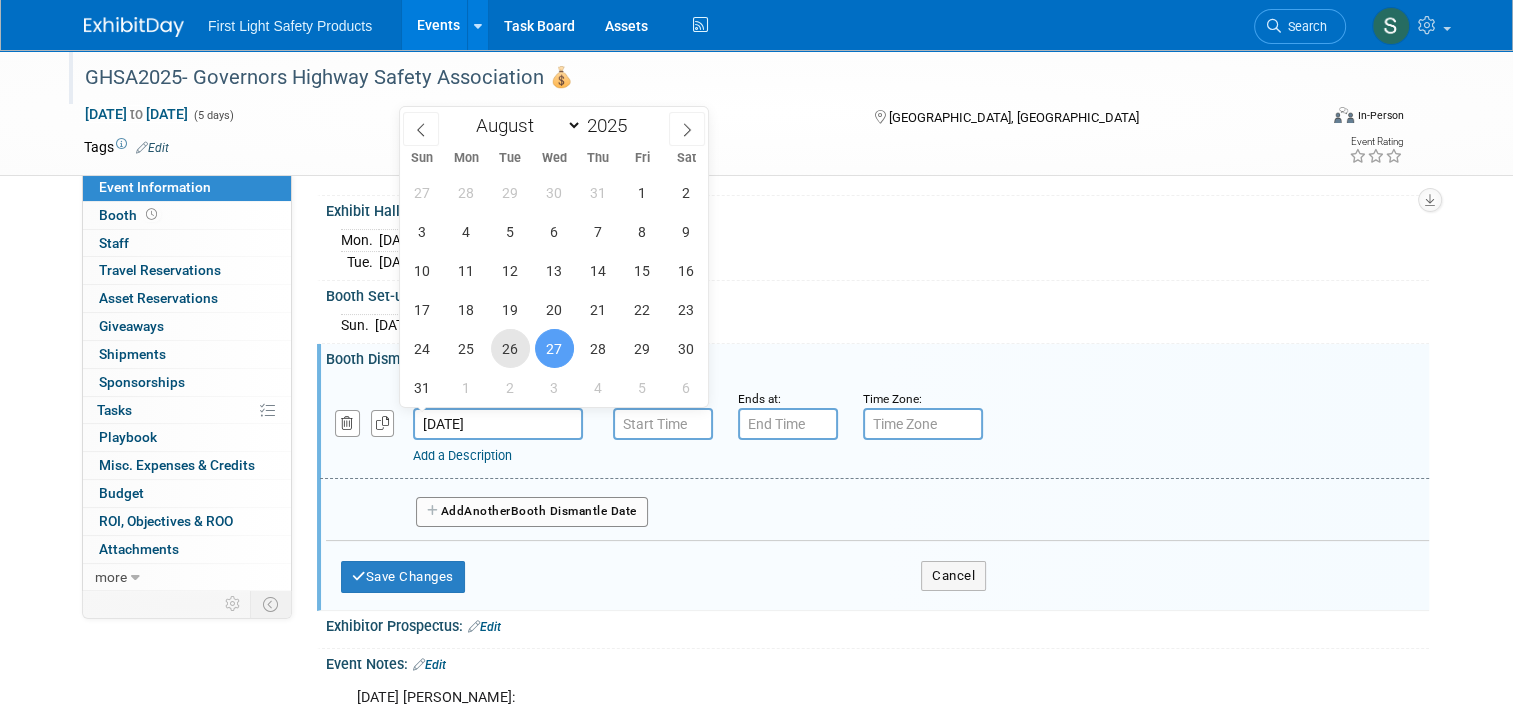click on "26" at bounding box center (510, 348) 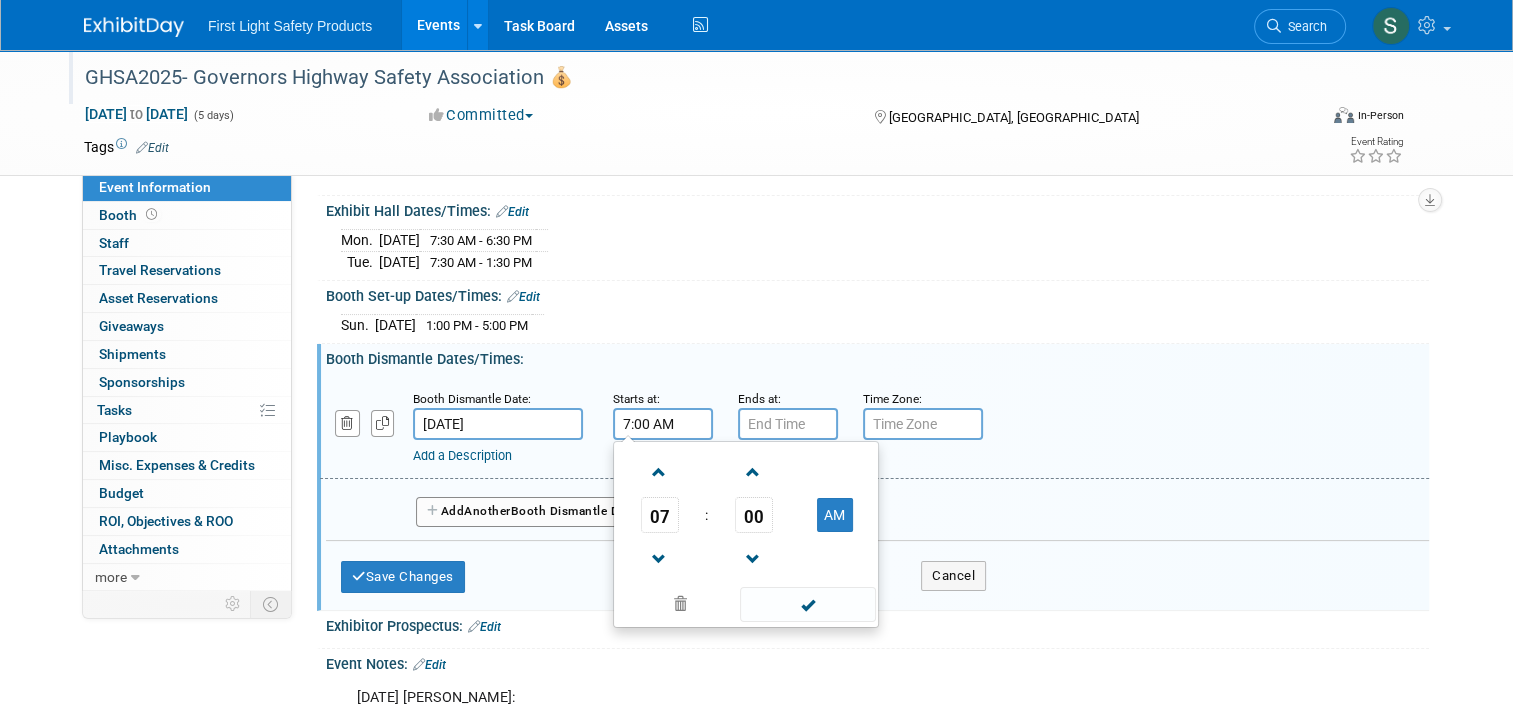 click on "7:00 AM" at bounding box center [663, 424] 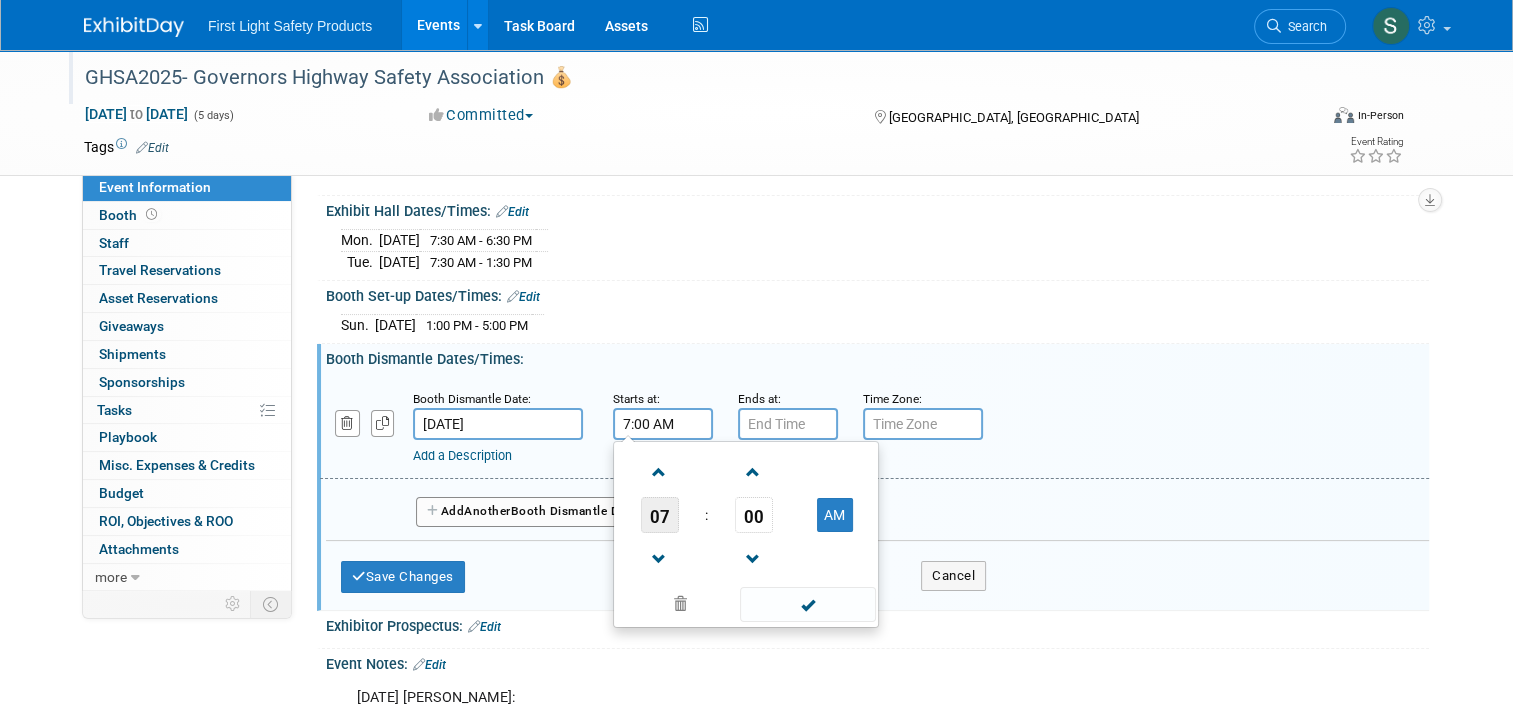 click on "07" at bounding box center (660, 515) 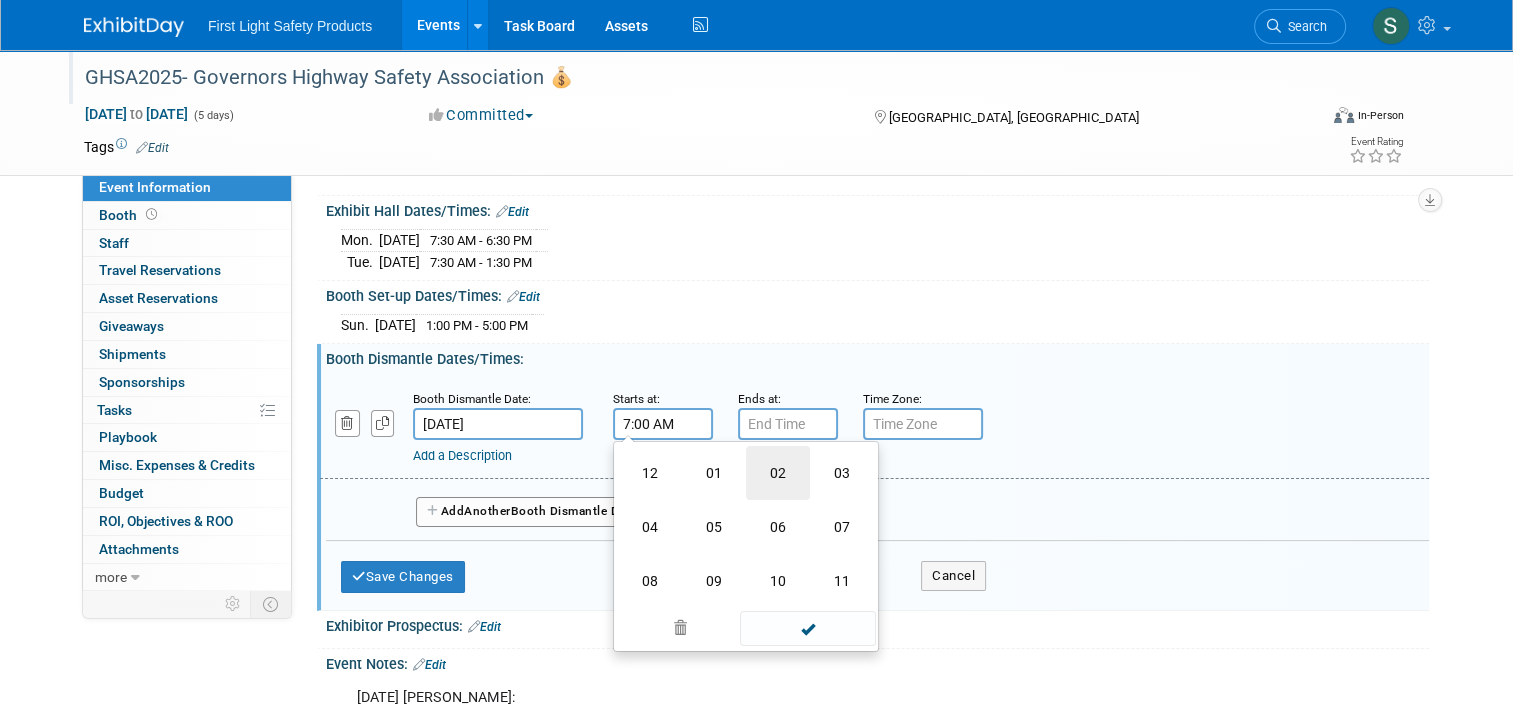 click on "02" at bounding box center [778, 473] 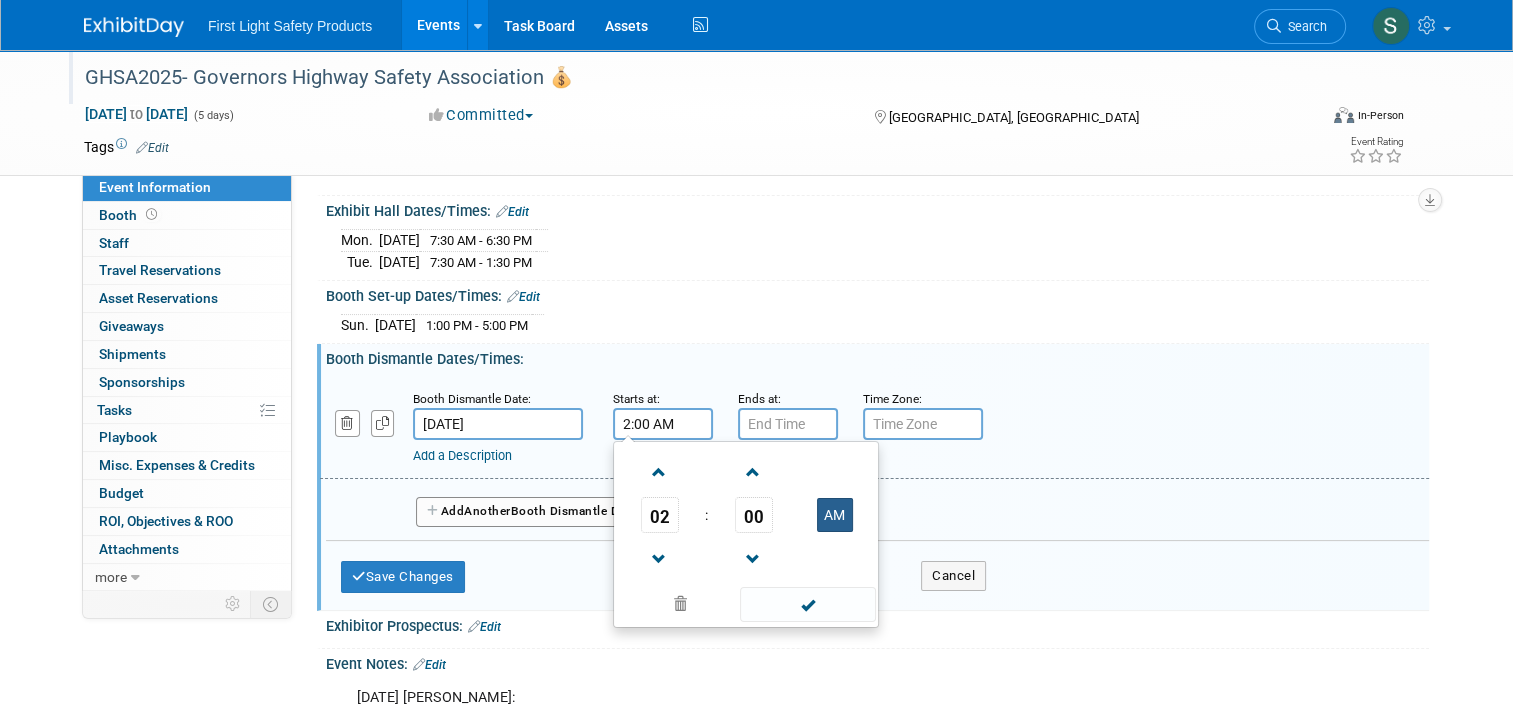click on "AM" at bounding box center [835, 515] 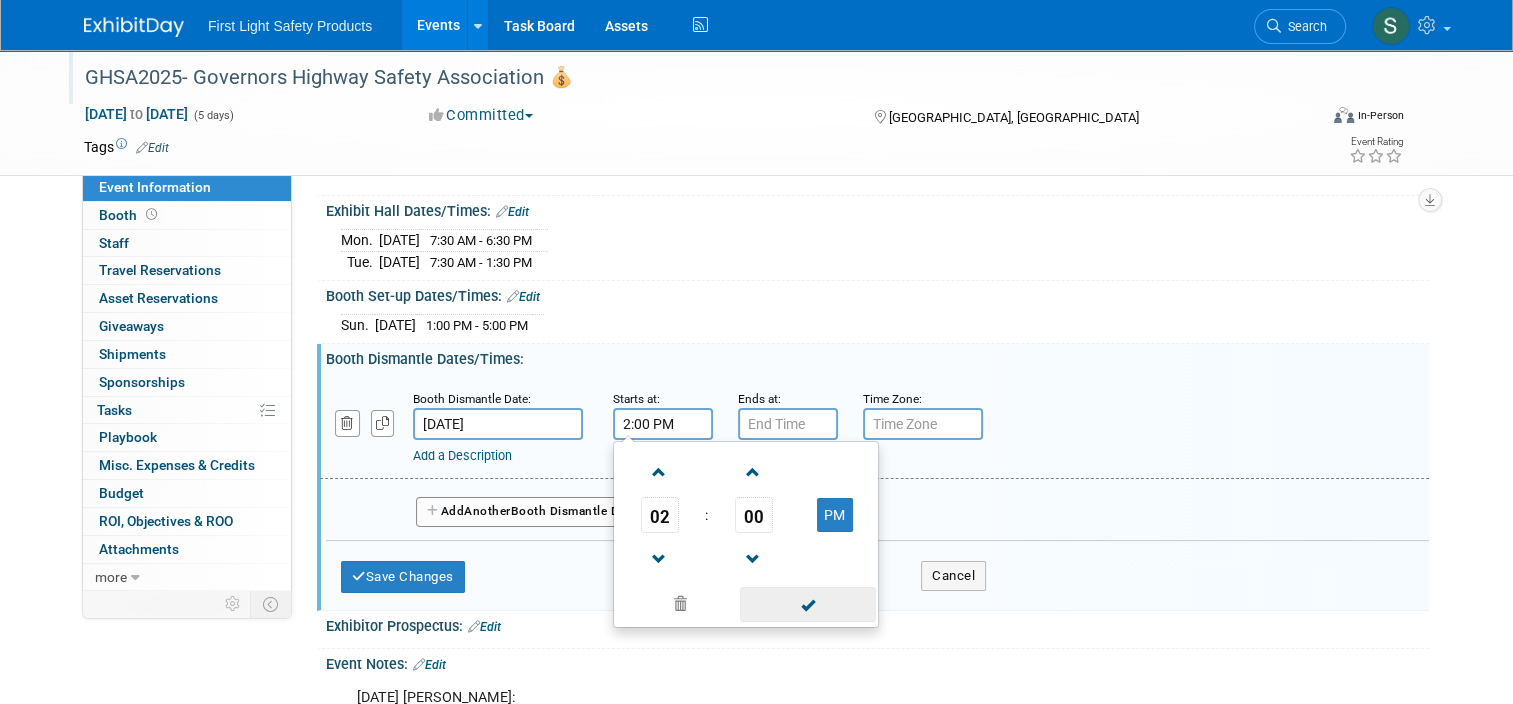 click at bounding box center [807, 604] 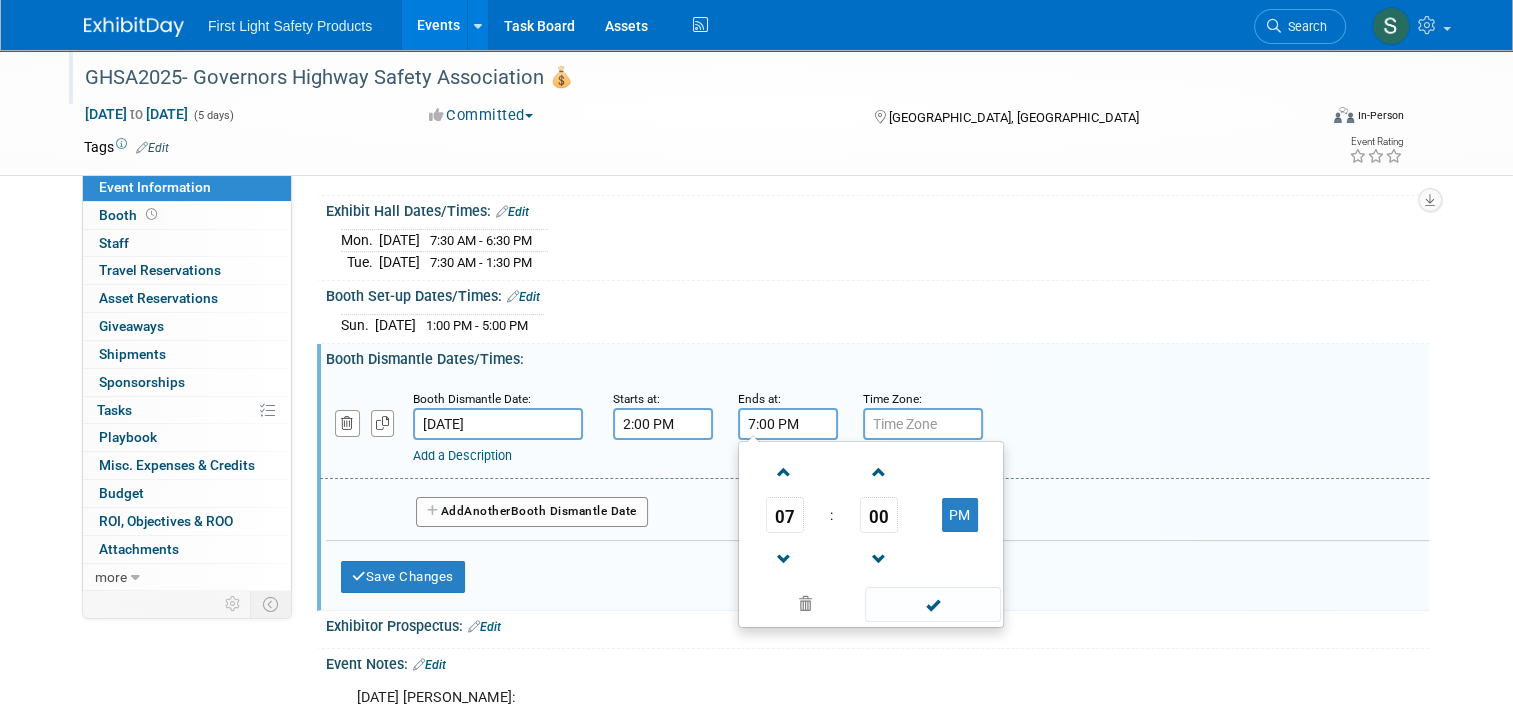 click on "7:00 PM" at bounding box center (788, 424) 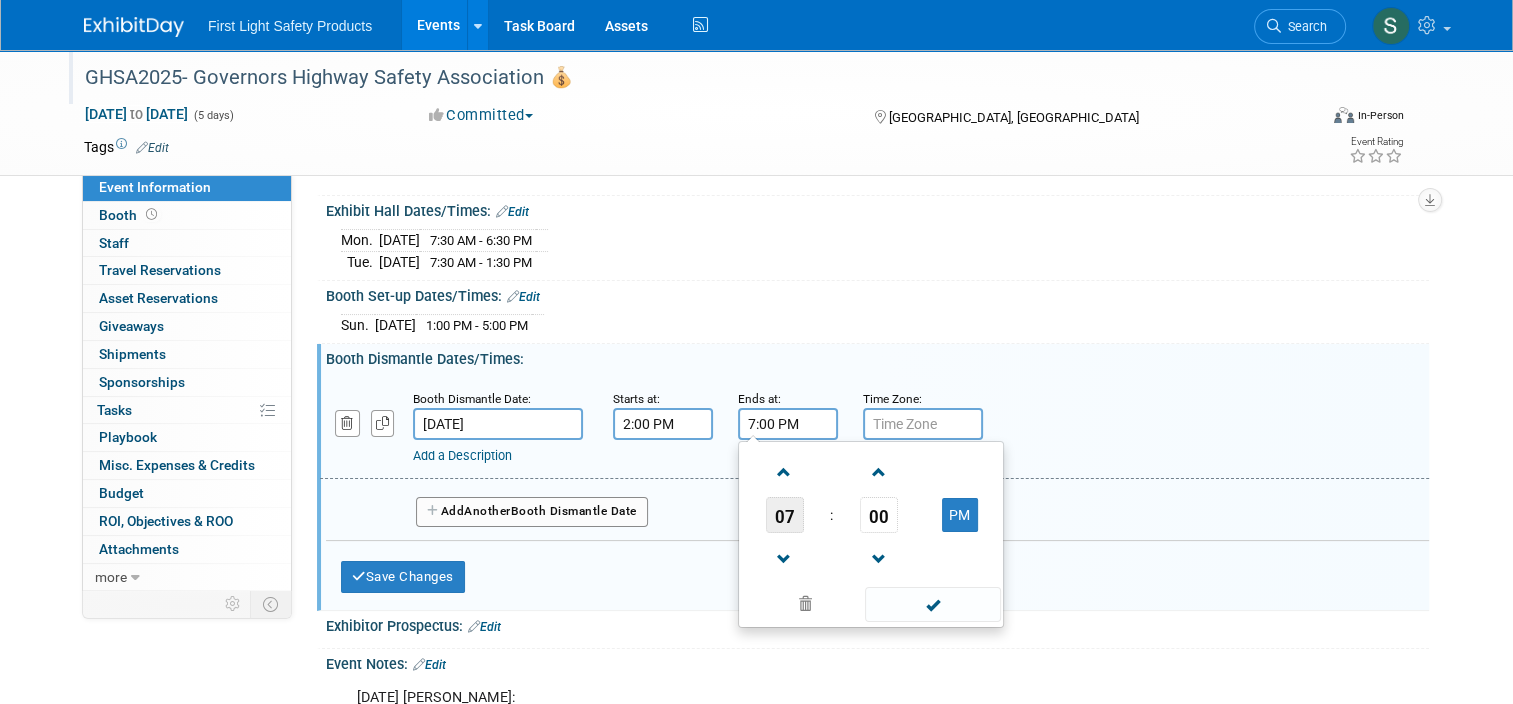 click on "07" at bounding box center [785, 515] 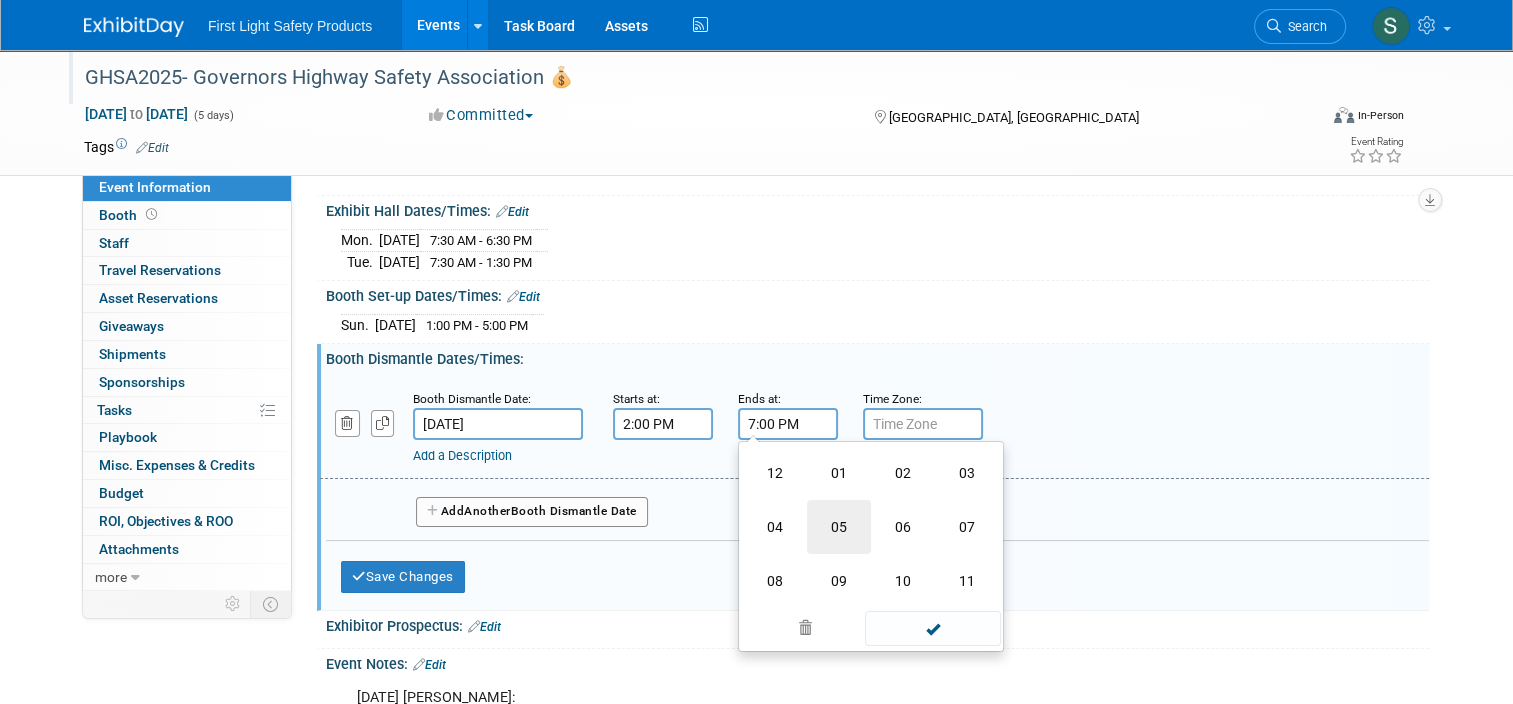 click on "05" at bounding box center [839, 527] 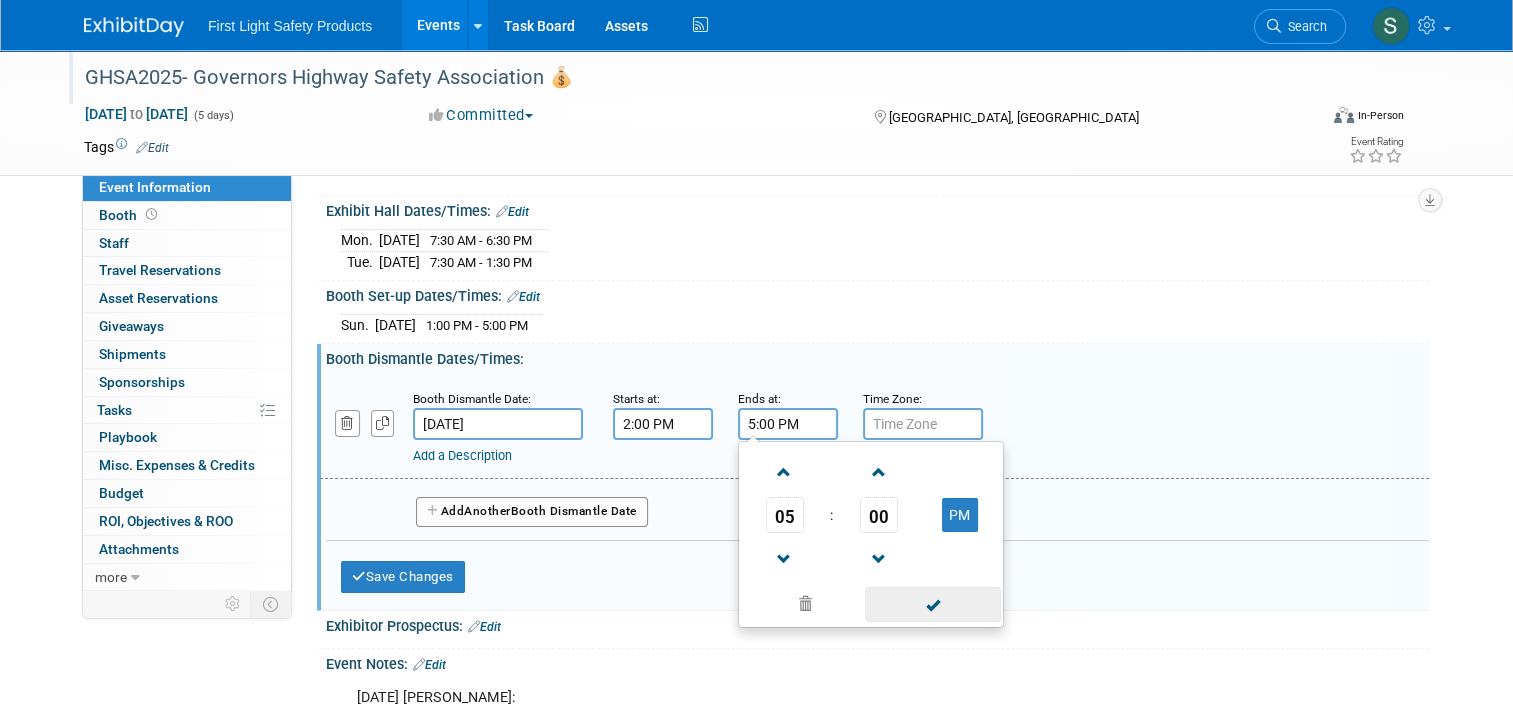 click at bounding box center [932, 604] 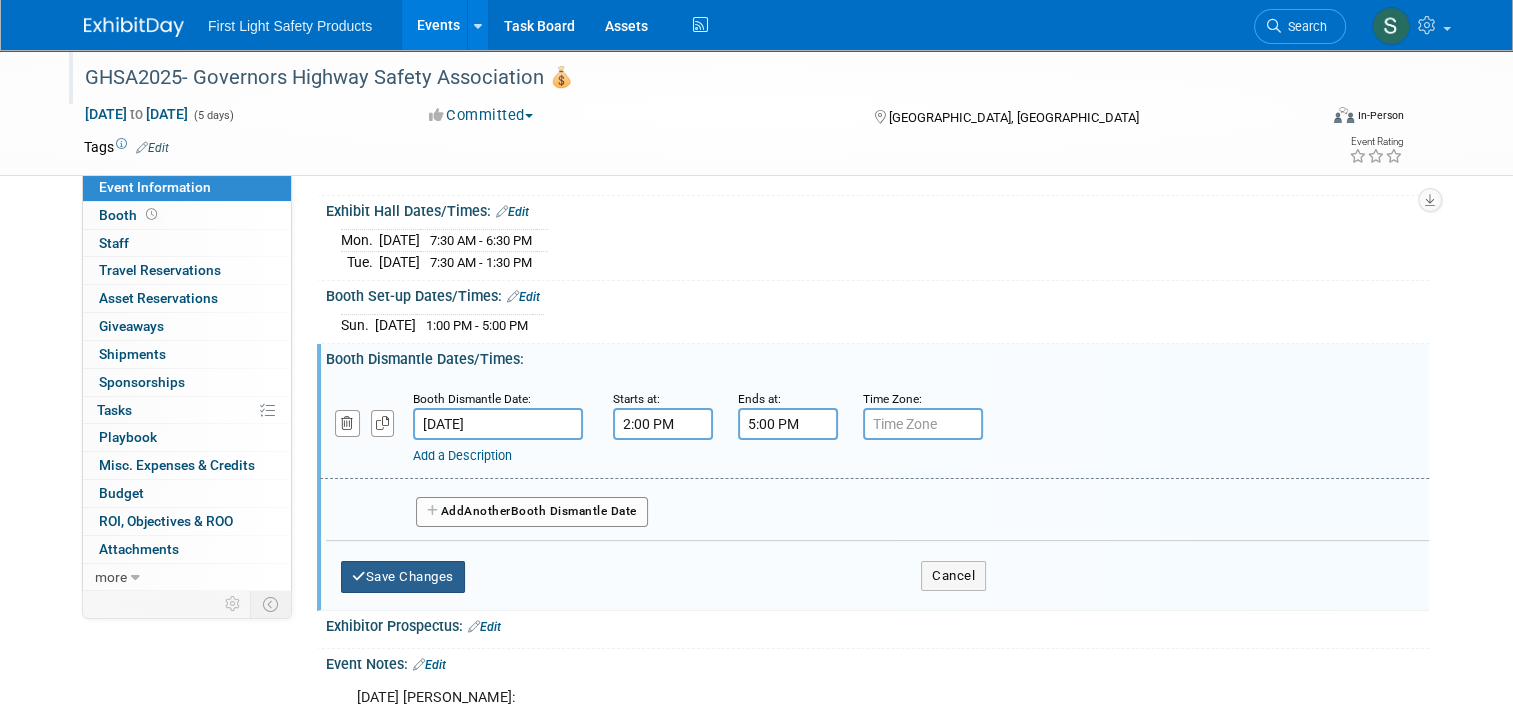 click on "Save Changes" at bounding box center [403, 577] 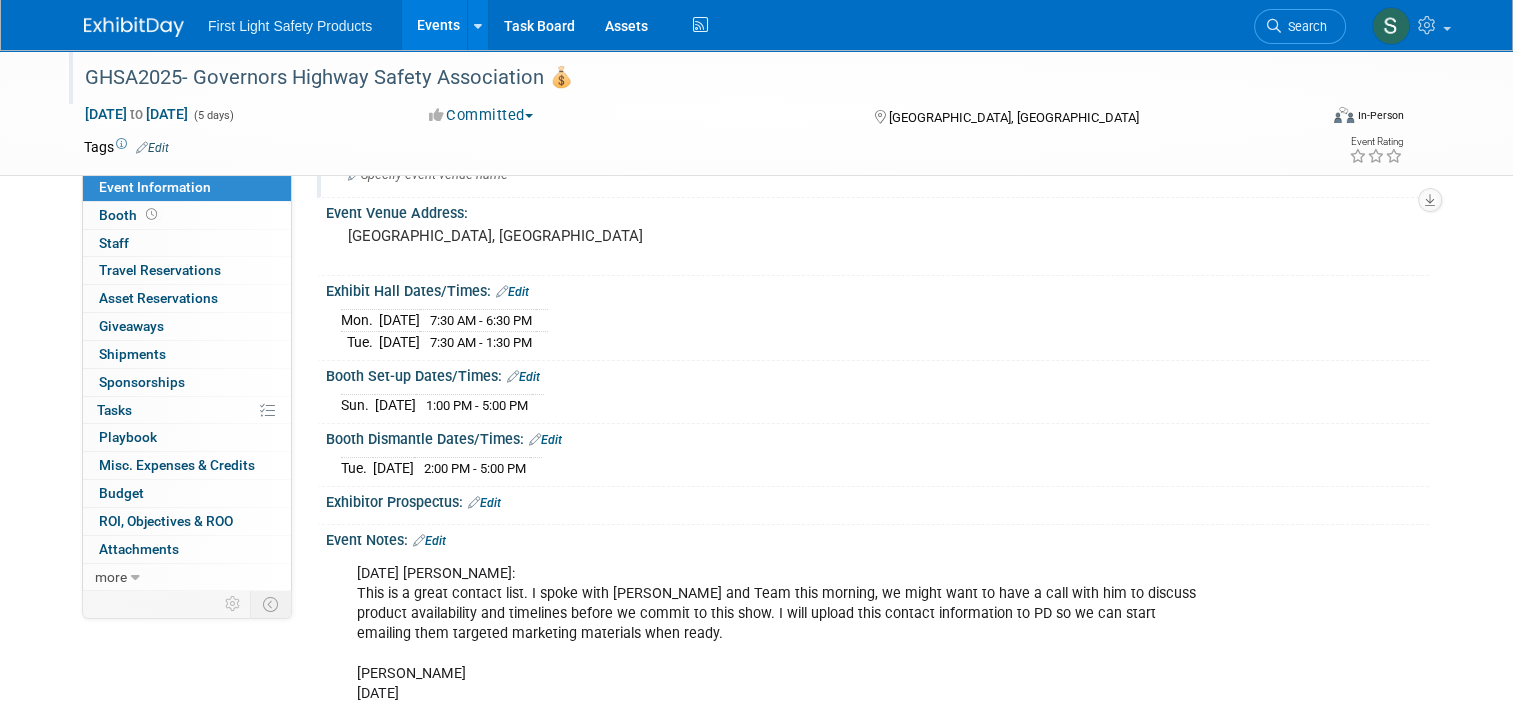 scroll, scrollTop: 108, scrollLeft: 0, axis: vertical 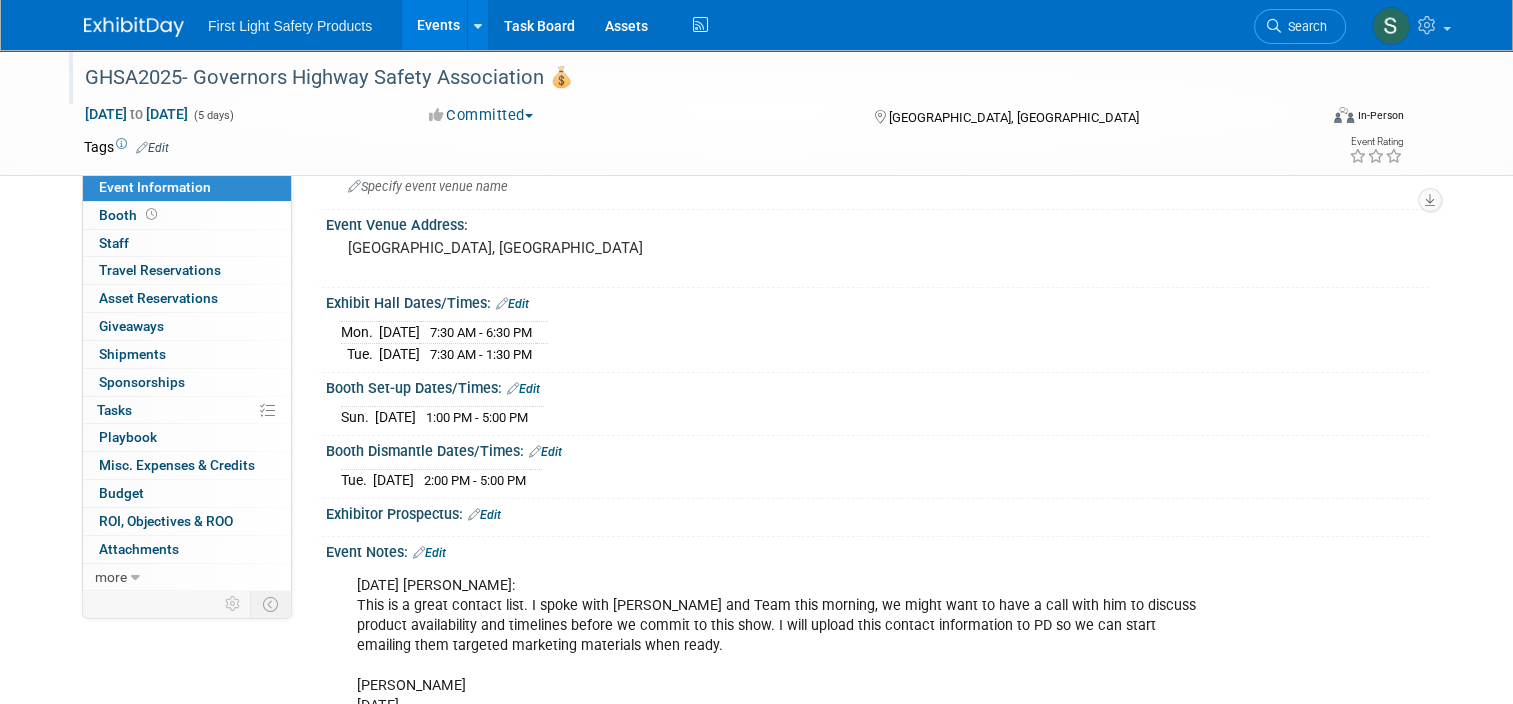 click on "Edit" at bounding box center [152, 148] 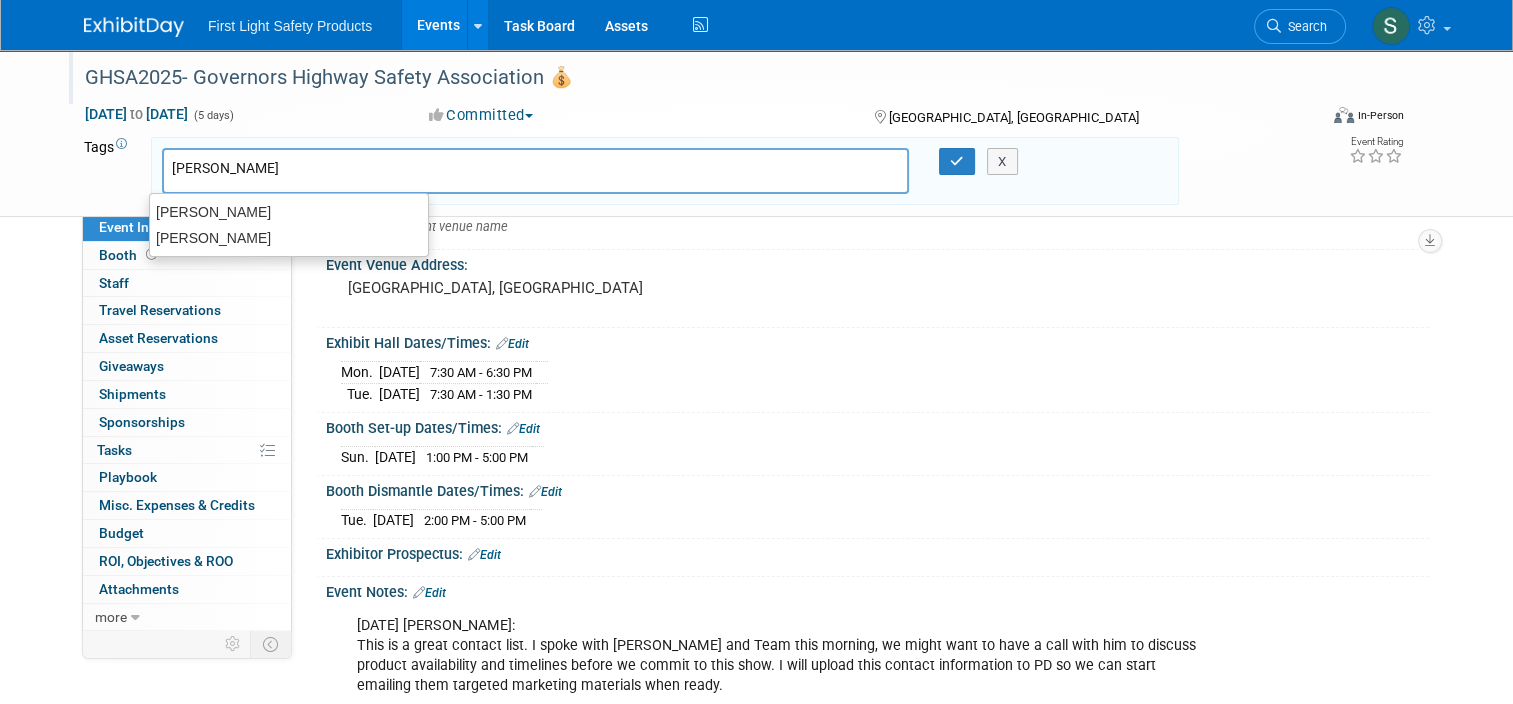 type on "brett" 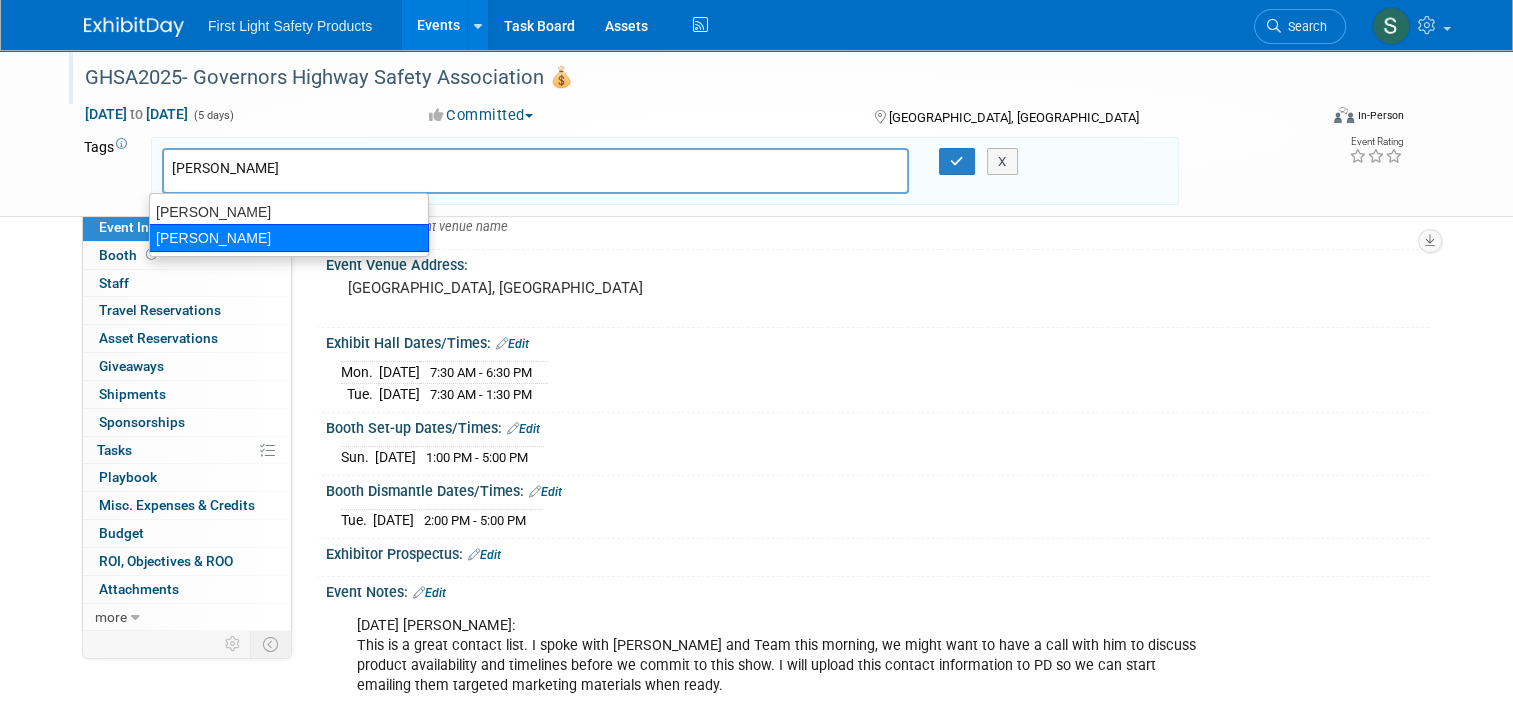 click on "[PERSON_NAME]" at bounding box center (289, 238) 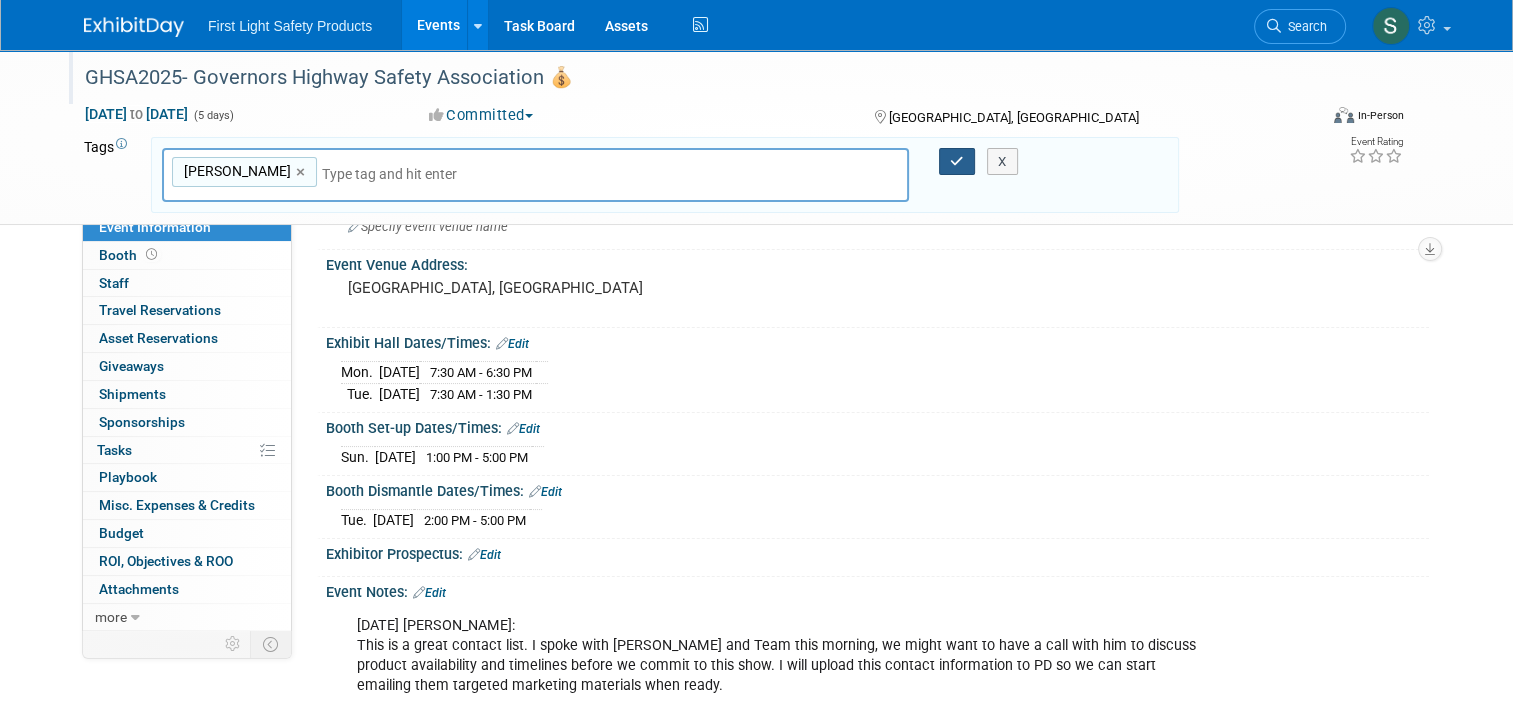 click at bounding box center (957, 161) 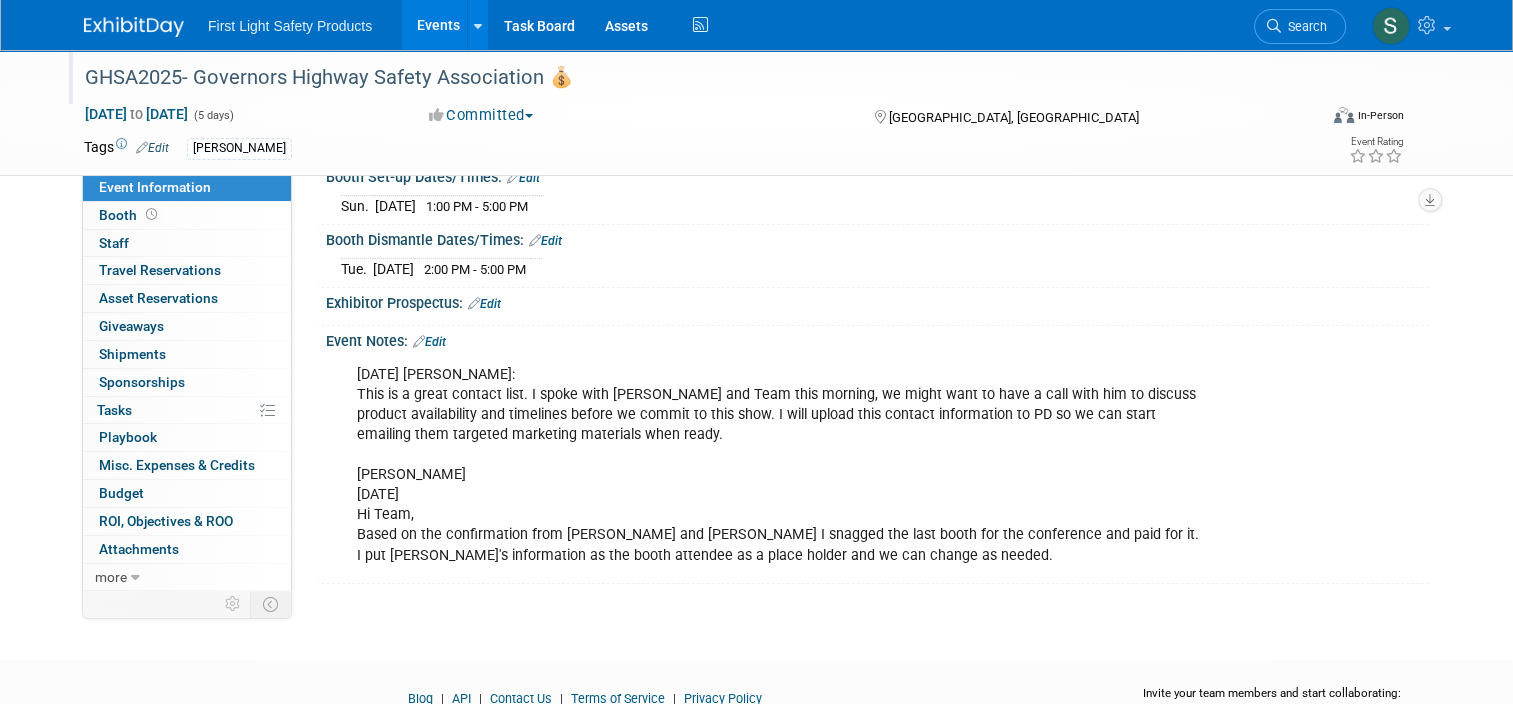 scroll, scrollTop: 400, scrollLeft: 0, axis: vertical 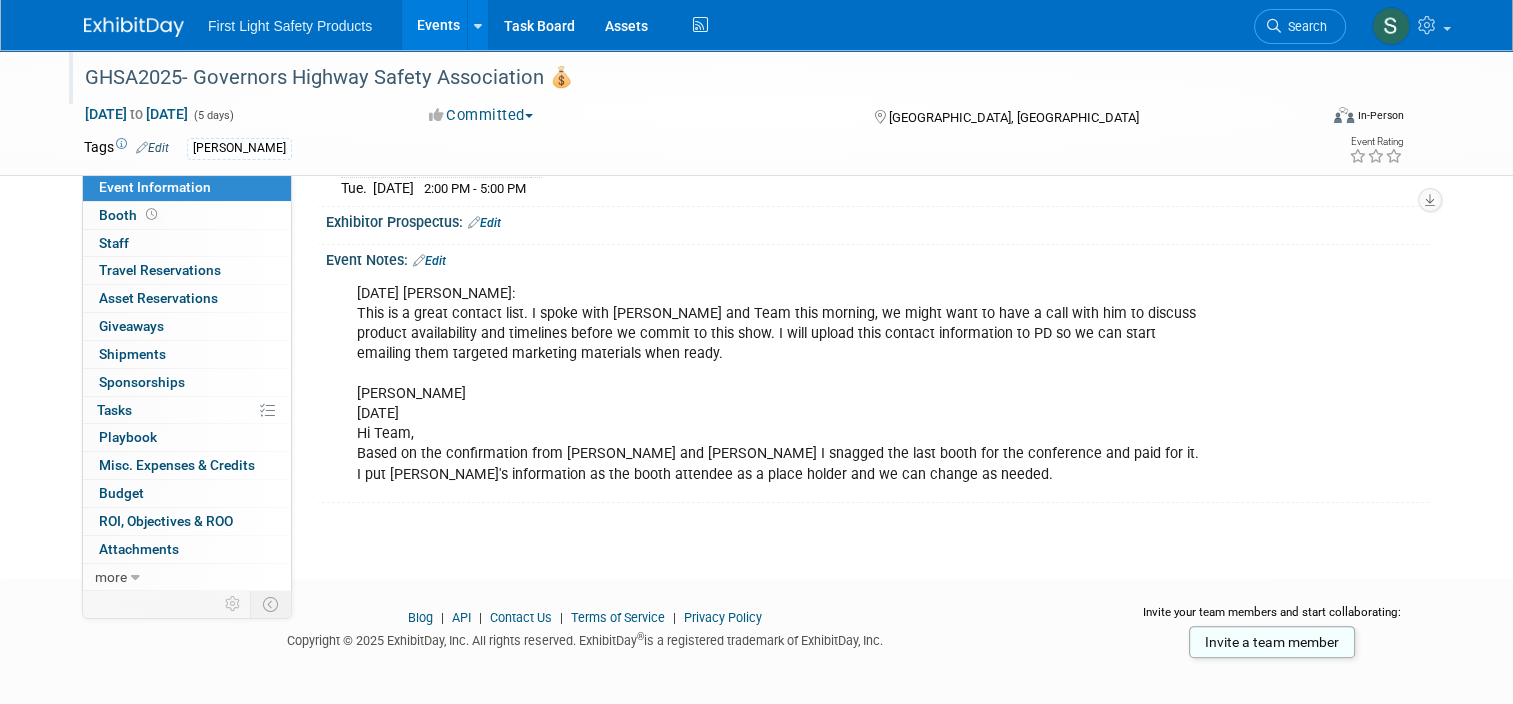 click on "Edit" at bounding box center [429, 261] 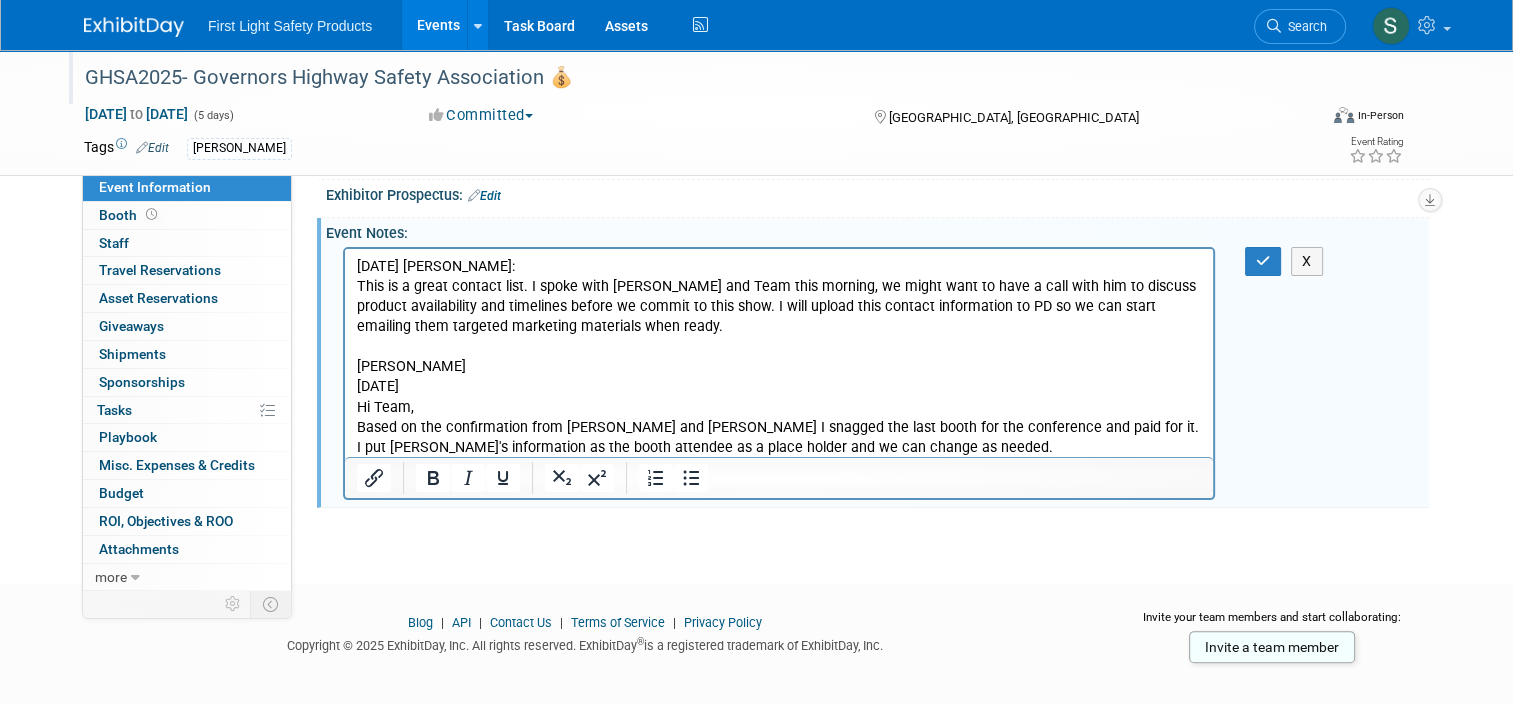 scroll, scrollTop: 441, scrollLeft: 0, axis: vertical 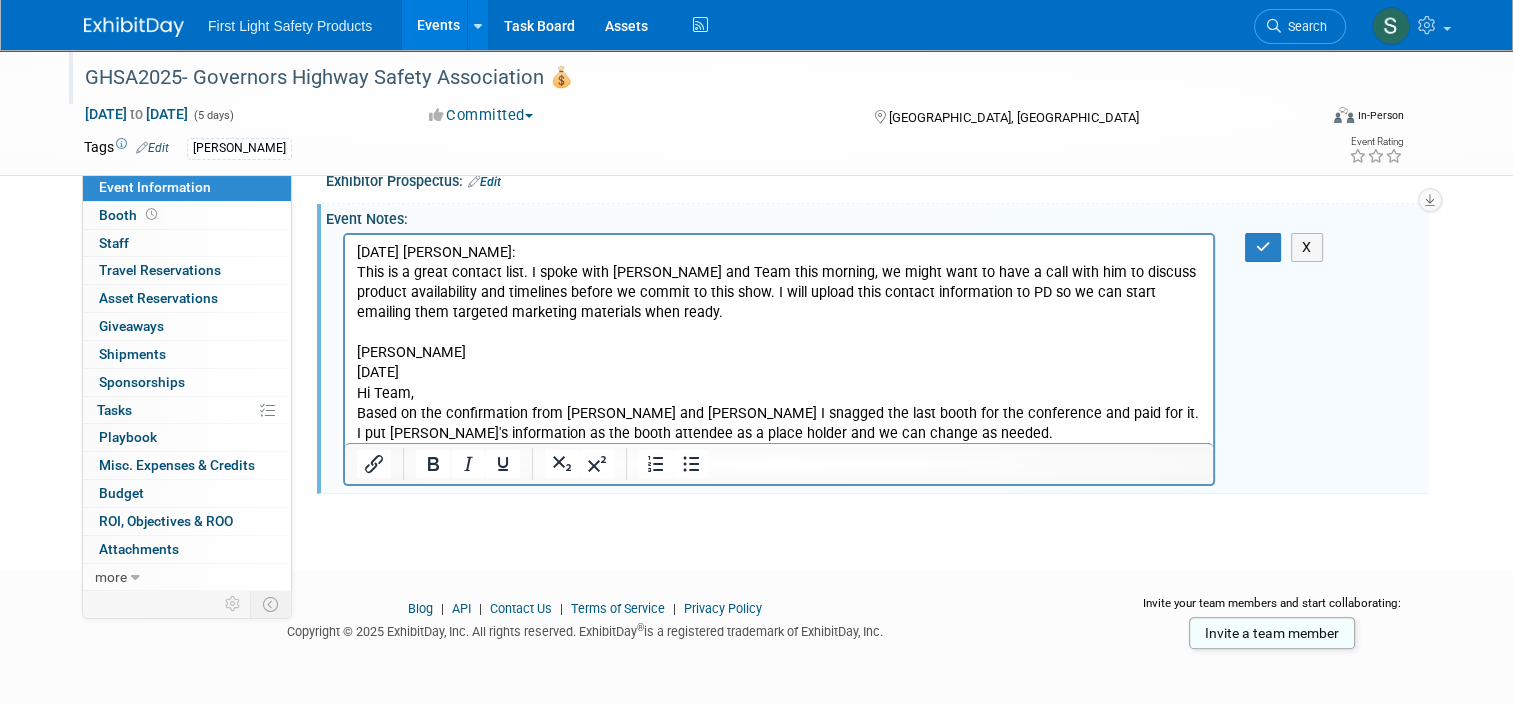 click on "March 26th, 2025 Stephen:  This is a great contact list. I spoke with Michelle and Team this morning, we might want to have a call with him to discuss product availability and timelines before we commit to this show. I will upload this contact information to PD so we can start emailing them targeted marketing materials when ready. Brett March 31, 2025 Hi Team,  Based on the confirmation from Doug and Stephen I snagged the last booth for the conference and paid for it.  I put Doug's information as the booth attendee as a place holder and we can change as needed." at bounding box center [779, 342] 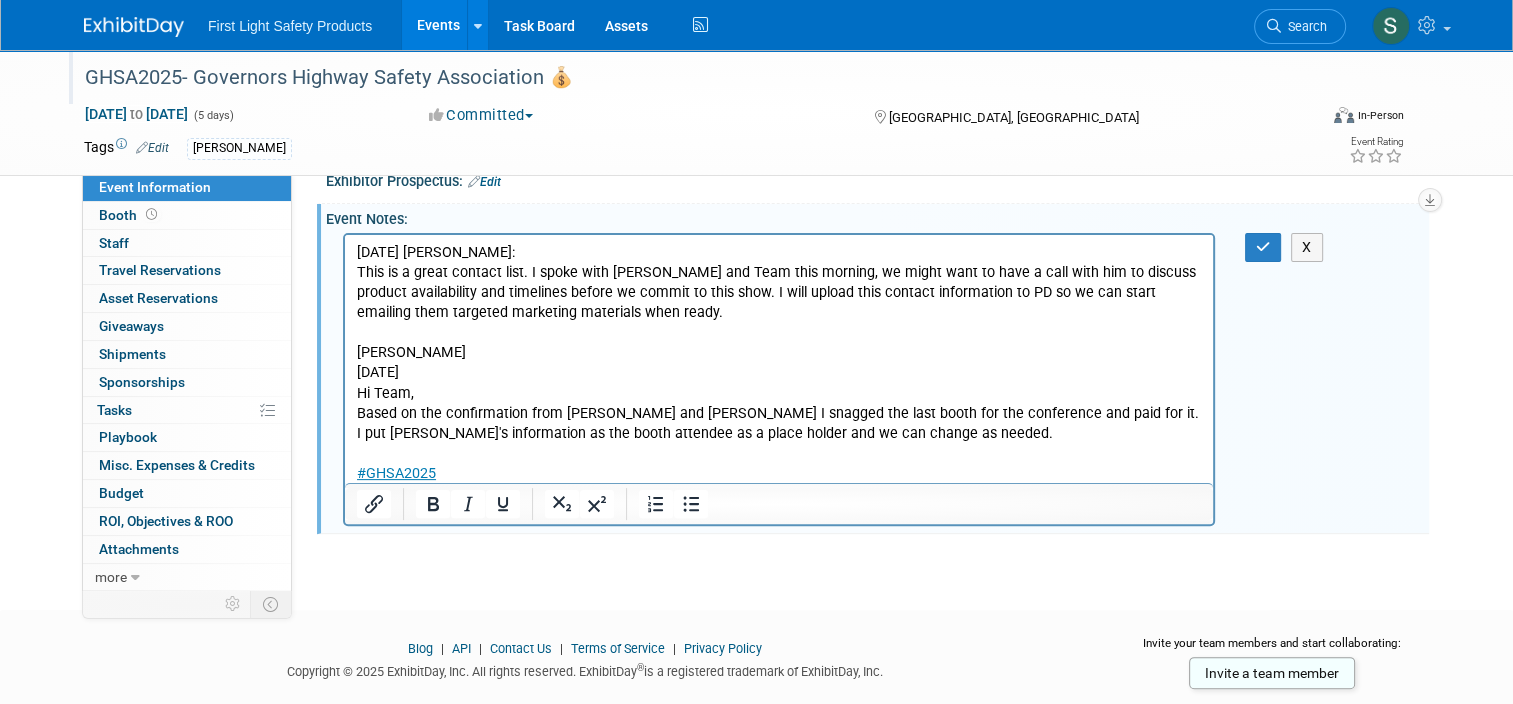 type 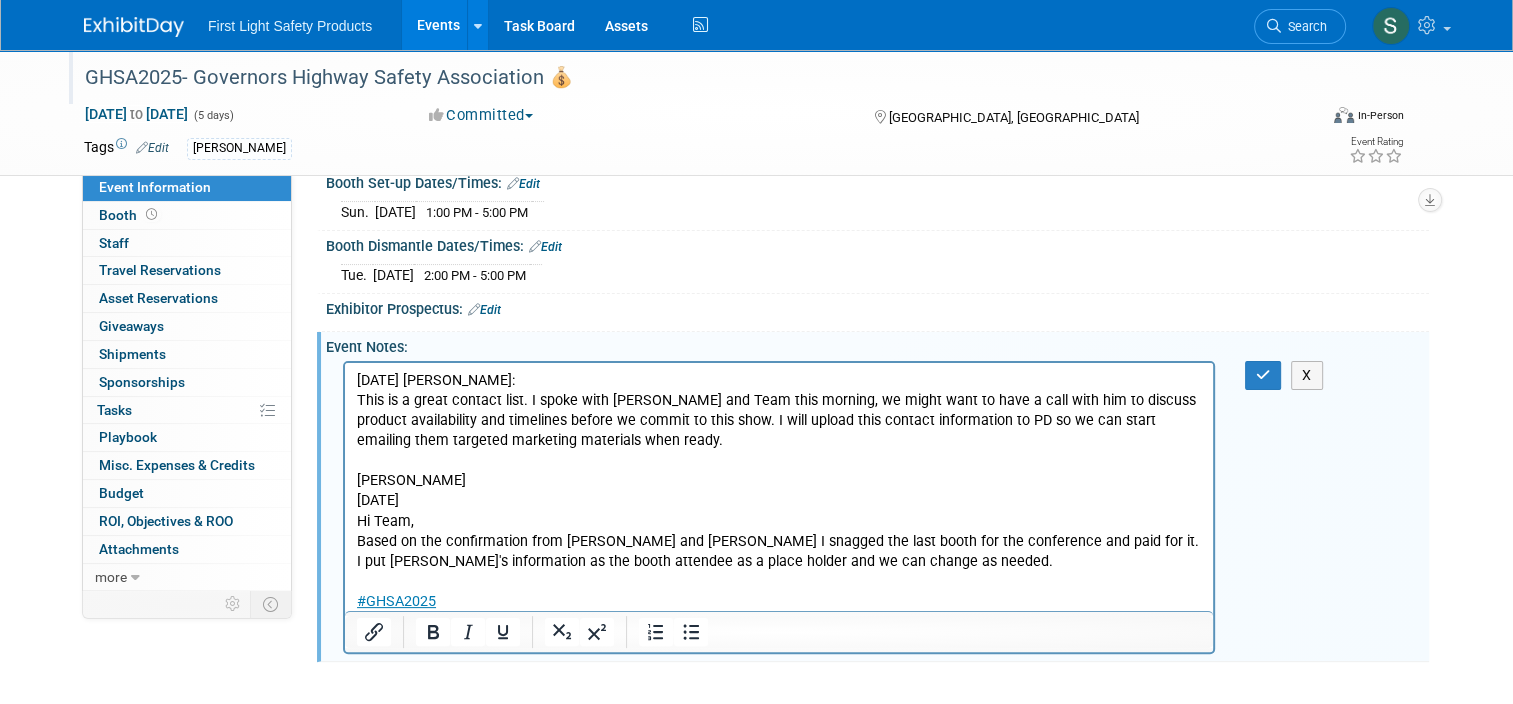scroll, scrollTop: 481, scrollLeft: 0, axis: vertical 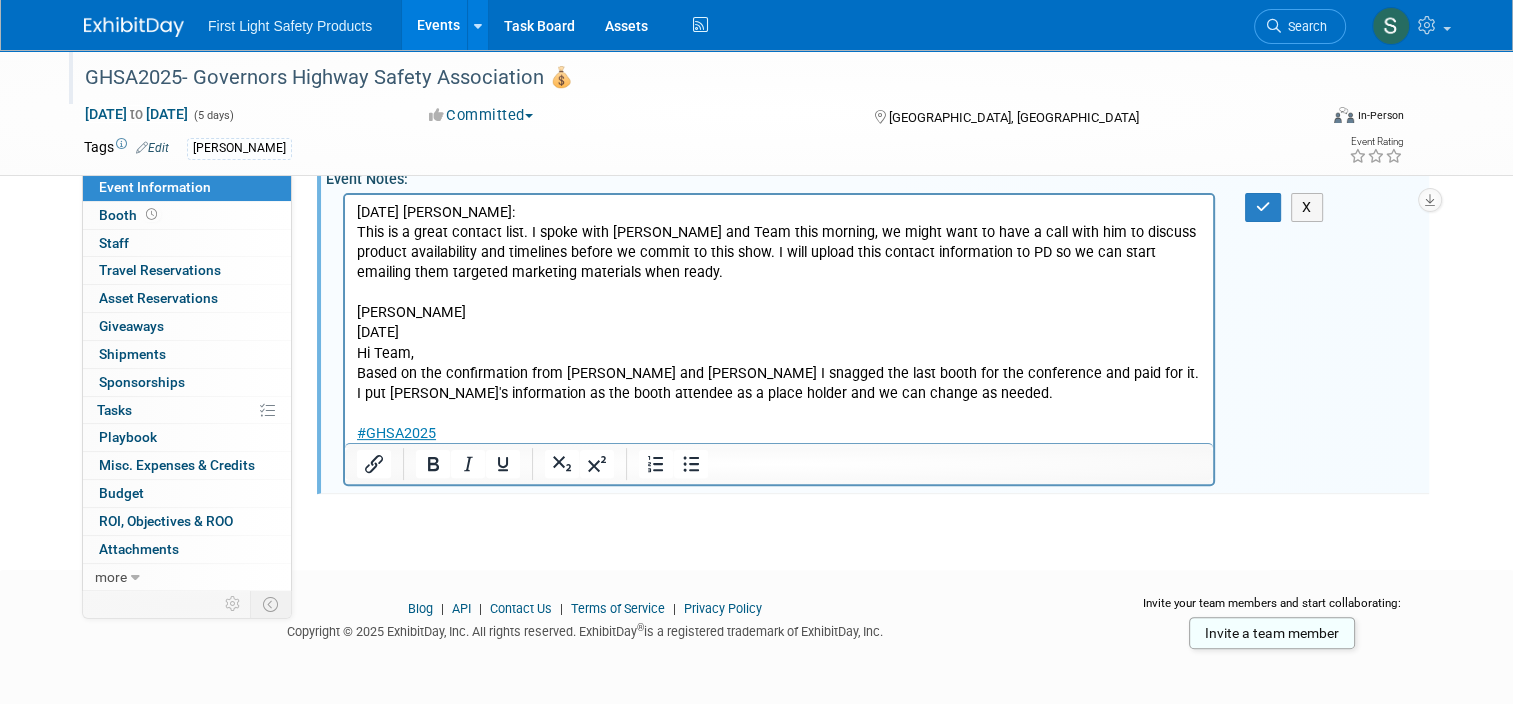 click at bounding box center [779, 413] 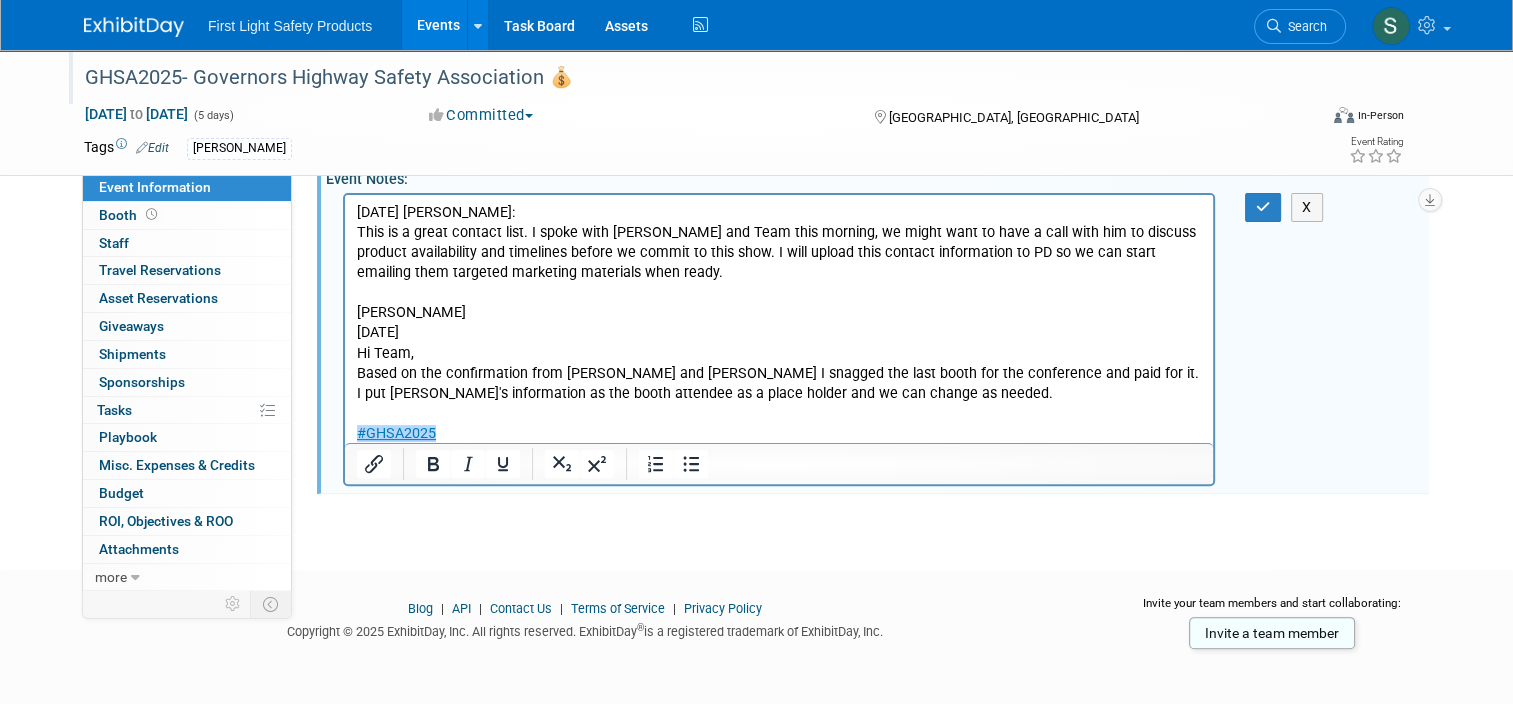 click on "#GHSA2025﻿" at bounding box center [779, 433] 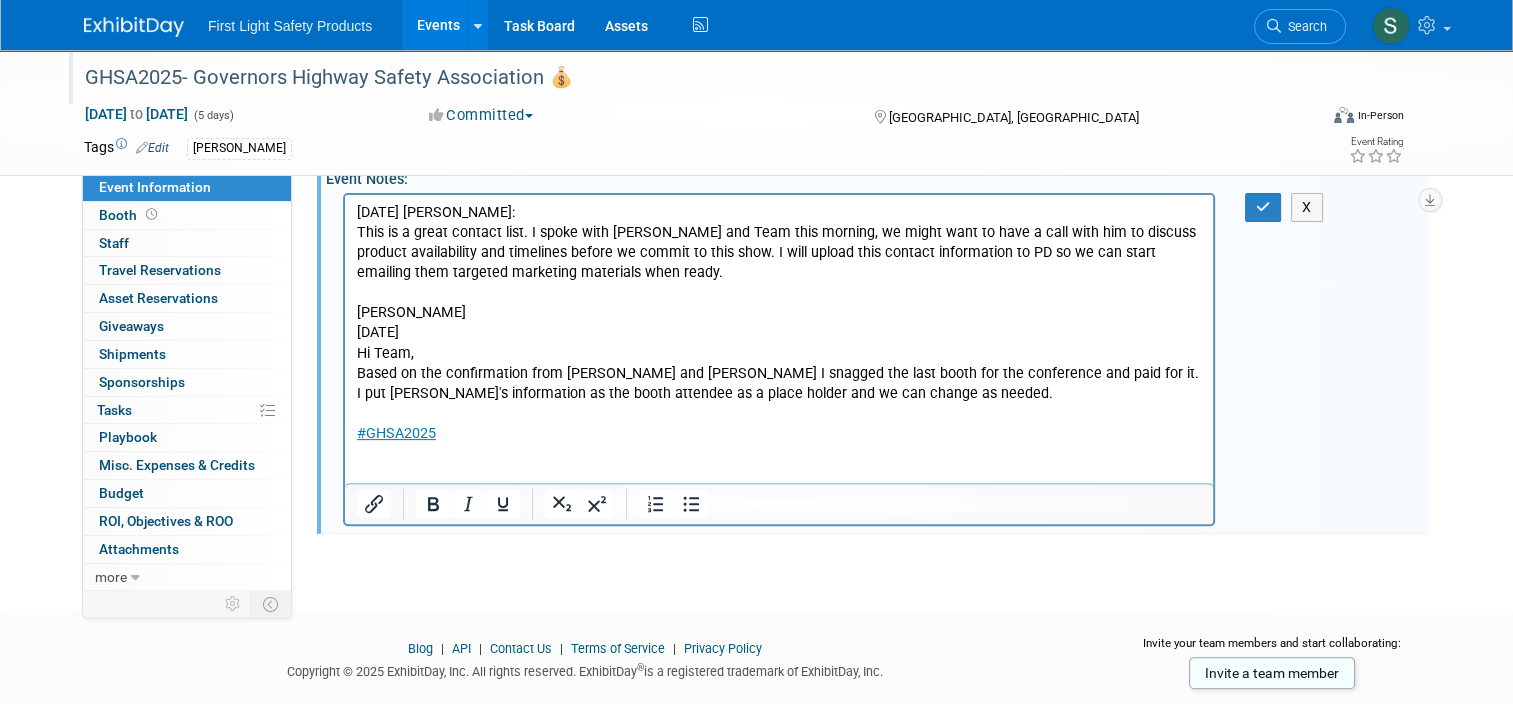 click at bounding box center (779, 473) 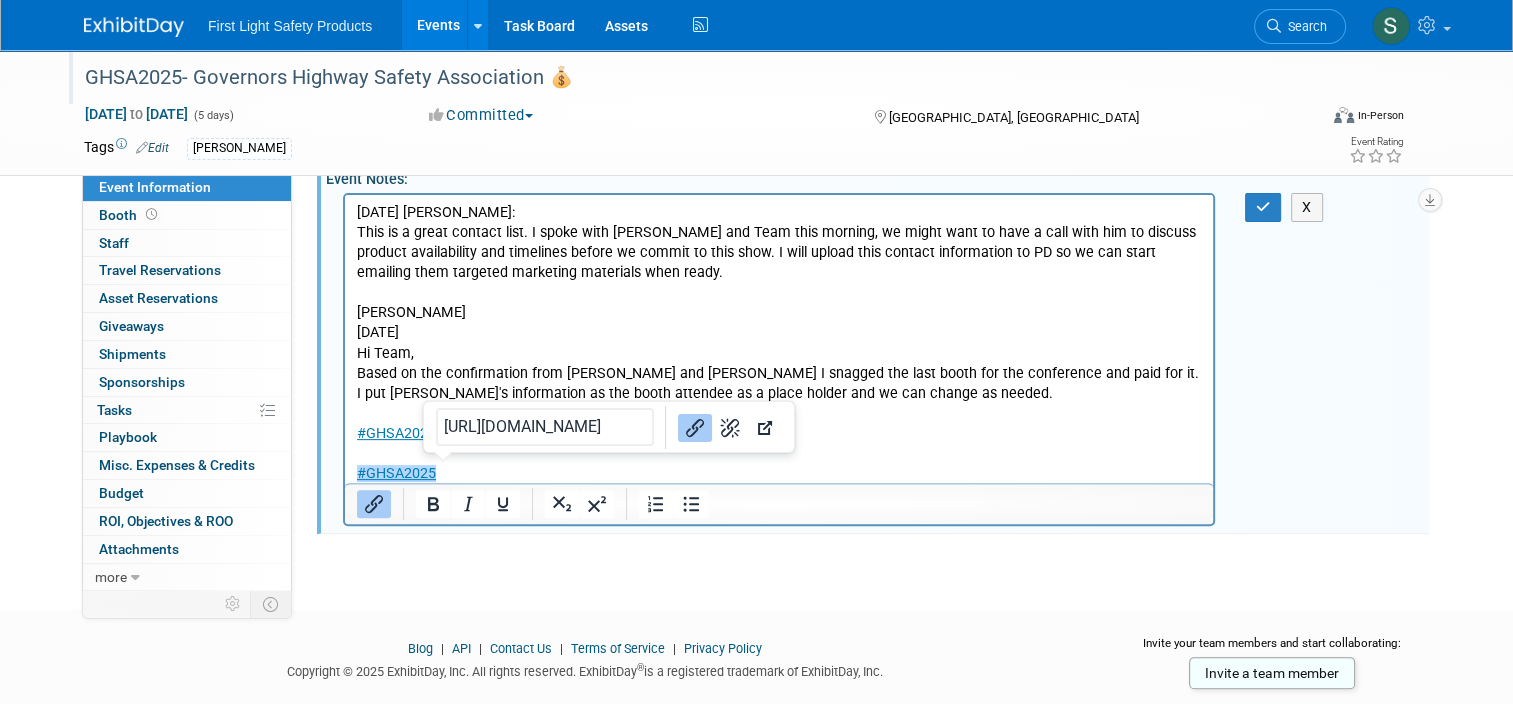 drag, startPoint x: 447, startPoint y: 471, endPoint x: 347, endPoint y: 469, distance: 100.02 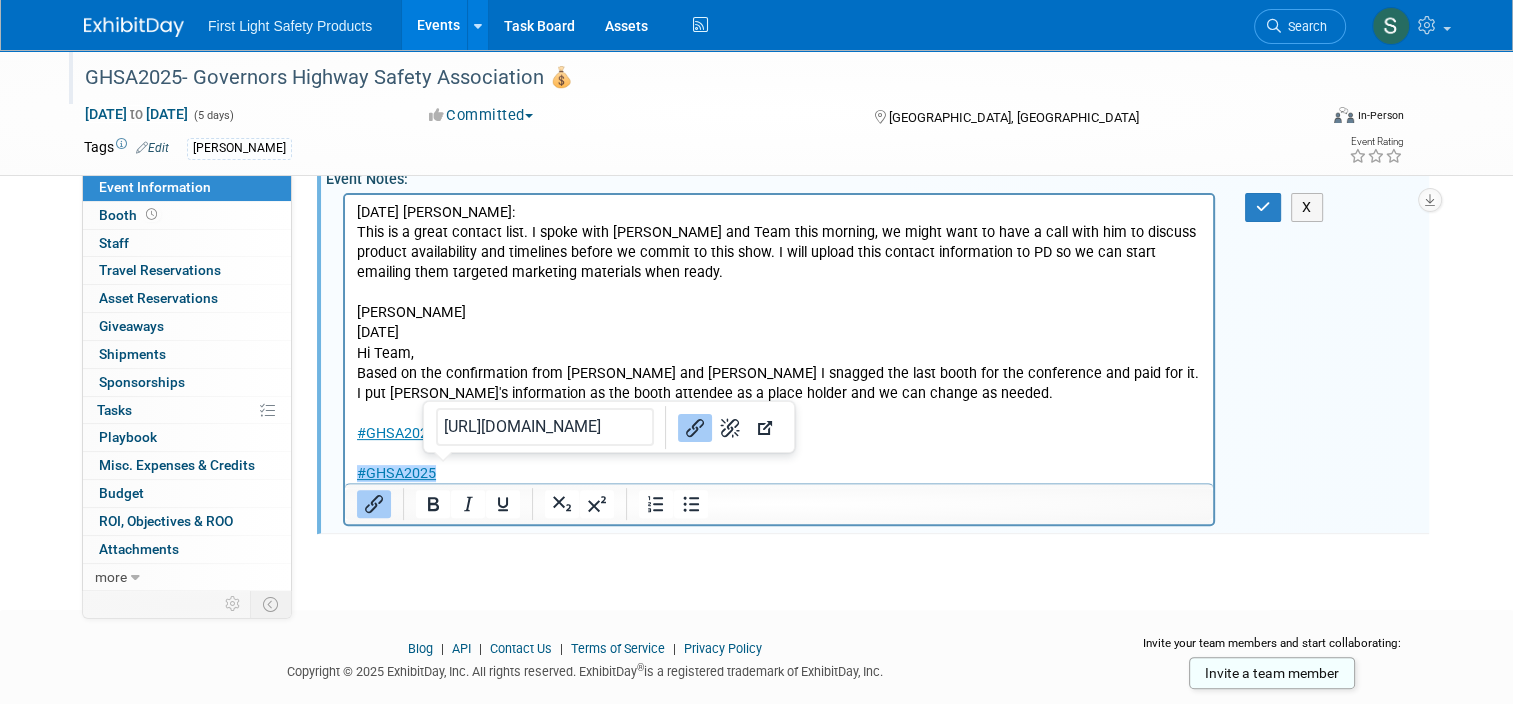 click on "March 26th, 2025 Stephen:  This is a great contact list. I spoke with Michelle and Team this morning, we might want to have a call with him to discuss product availability and timelines before we commit to this show. I will upload this contact information to PD so we can start emailing them targeted marketing materials when ready. Brett March 31, 2025 Hi Team,  Based on the confirmation from Doug and Stephen I snagged the last booth for the conference and paid for it.  I put Doug's information as the booth attendee as a place holder and we can change as needed.  #GHSA2025 #GHSA2025﻿" at bounding box center (779, 338) 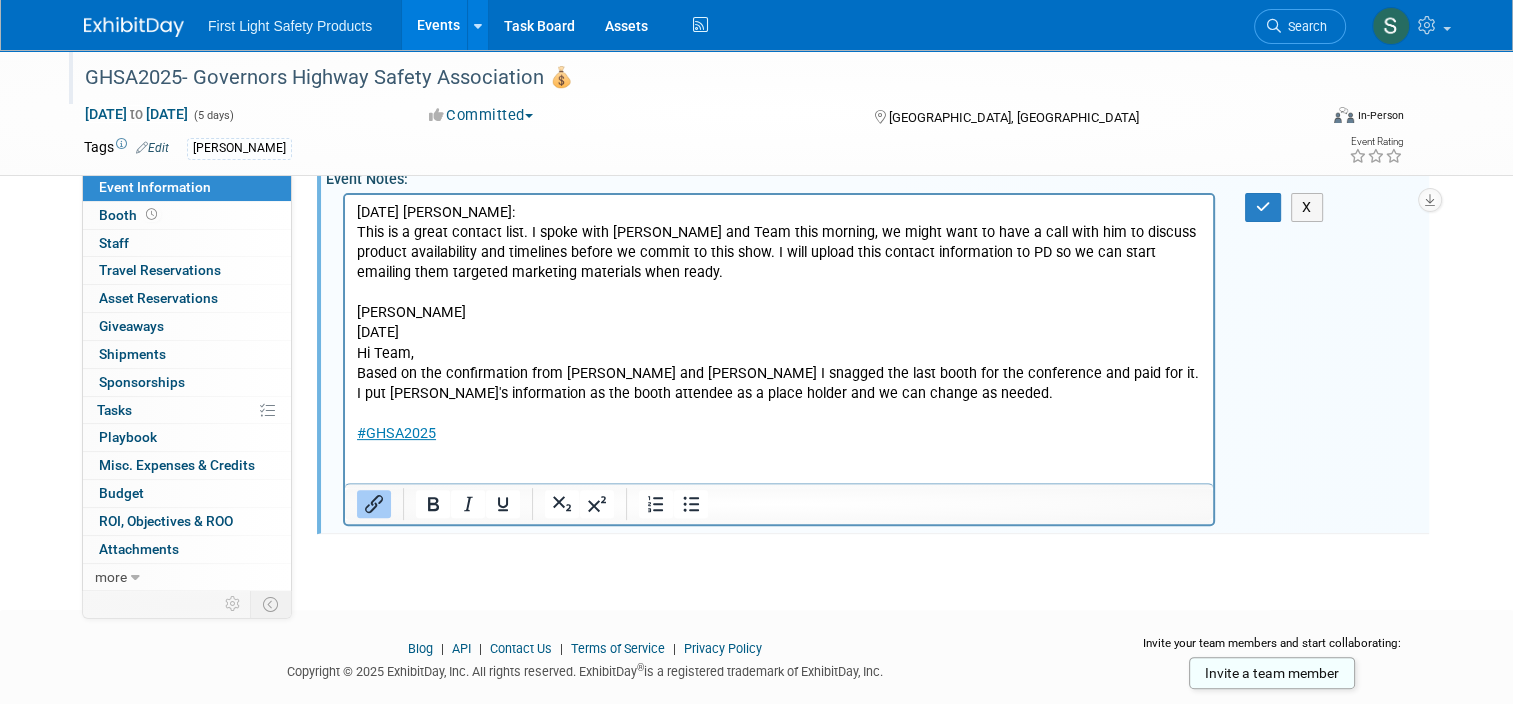 click on "#GHSA2025" at bounding box center (779, 433) 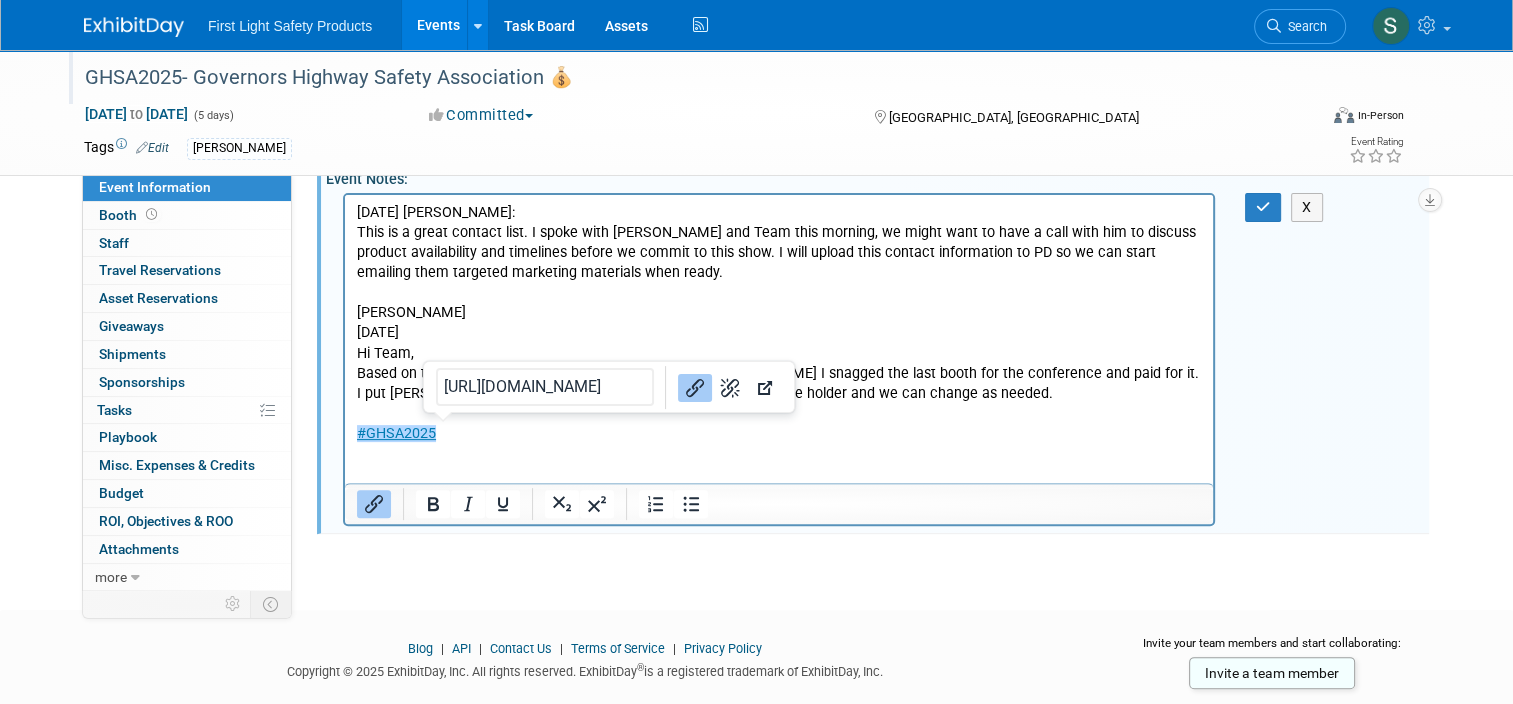 click on "#GHSA2025﻿" at bounding box center (779, 433) 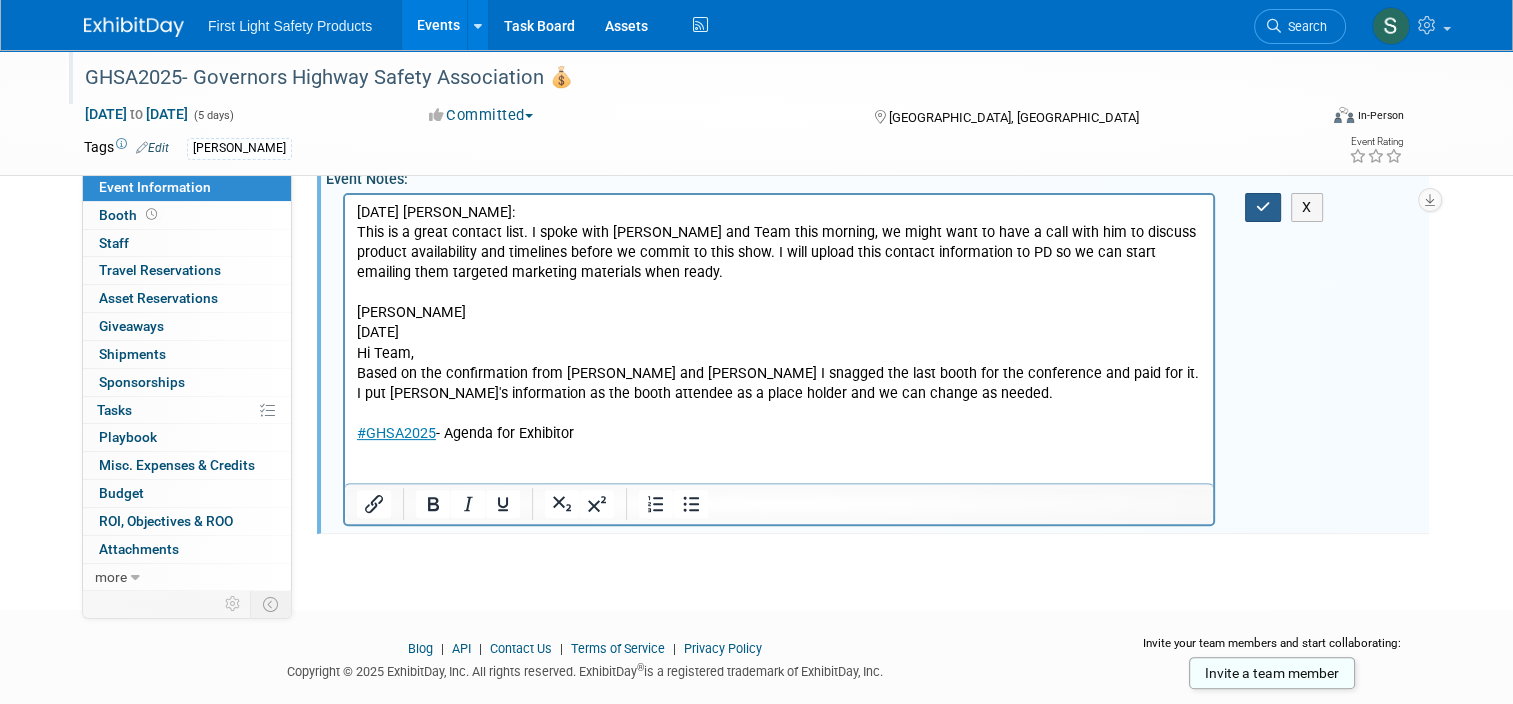 click at bounding box center [1263, 207] 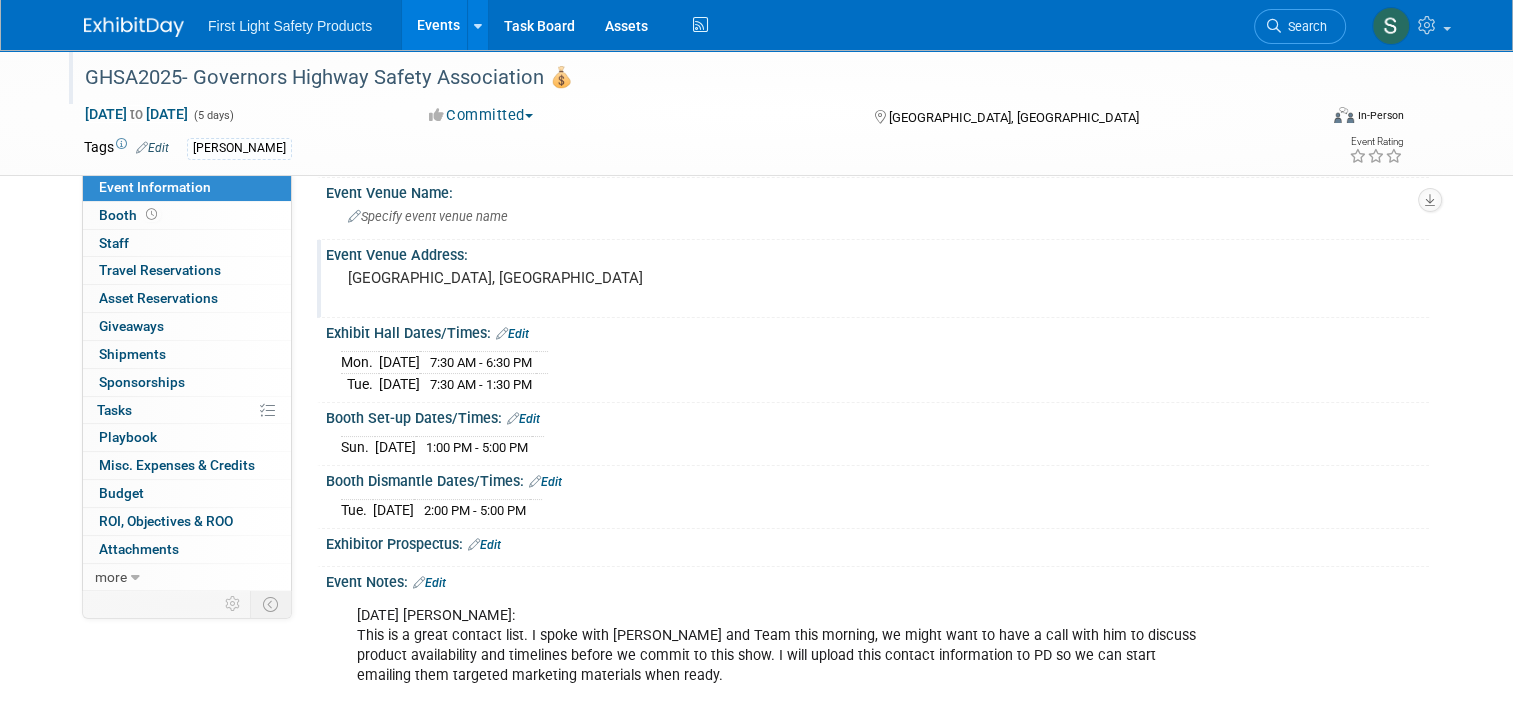 scroll, scrollTop: 0, scrollLeft: 0, axis: both 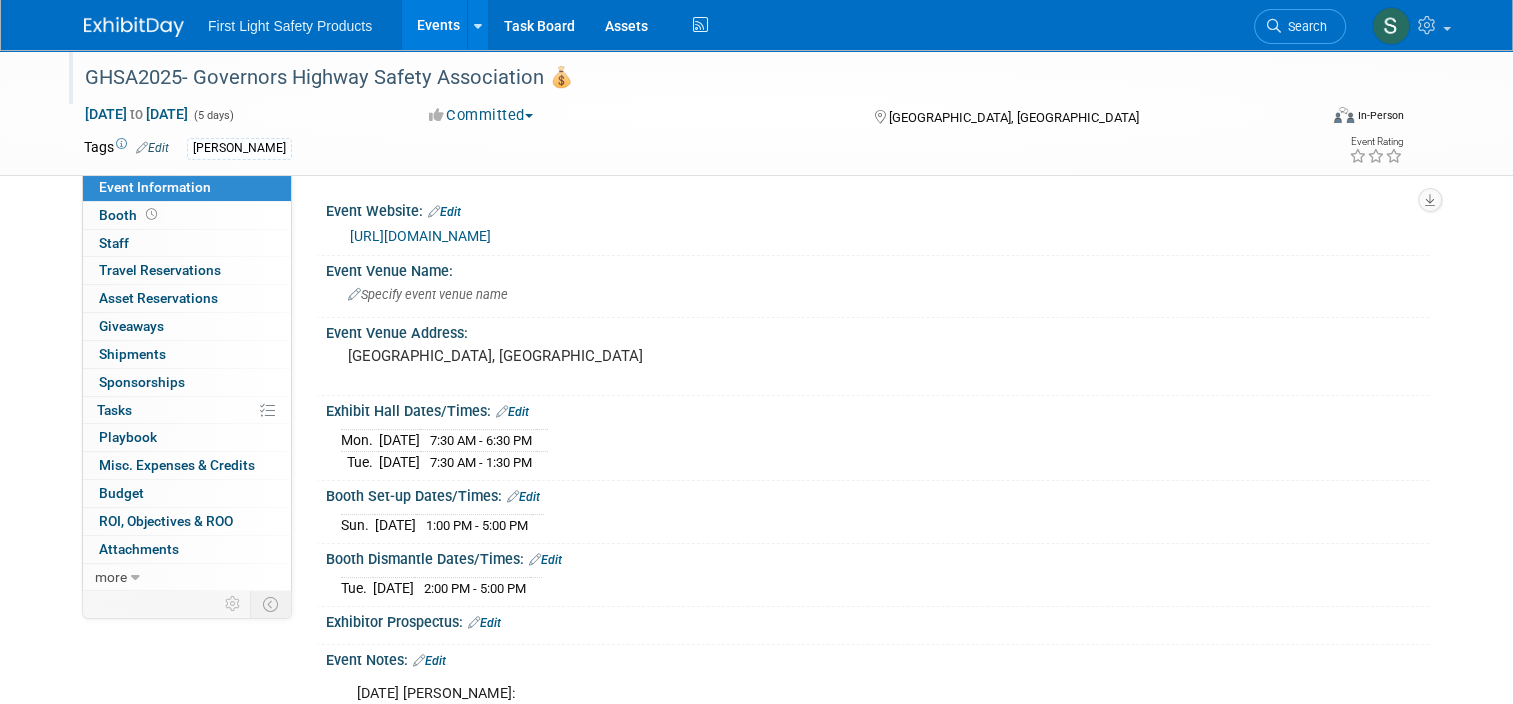 click on "GHSA2025- Governors Highway Safety Association 💰" at bounding box center (685, 78) 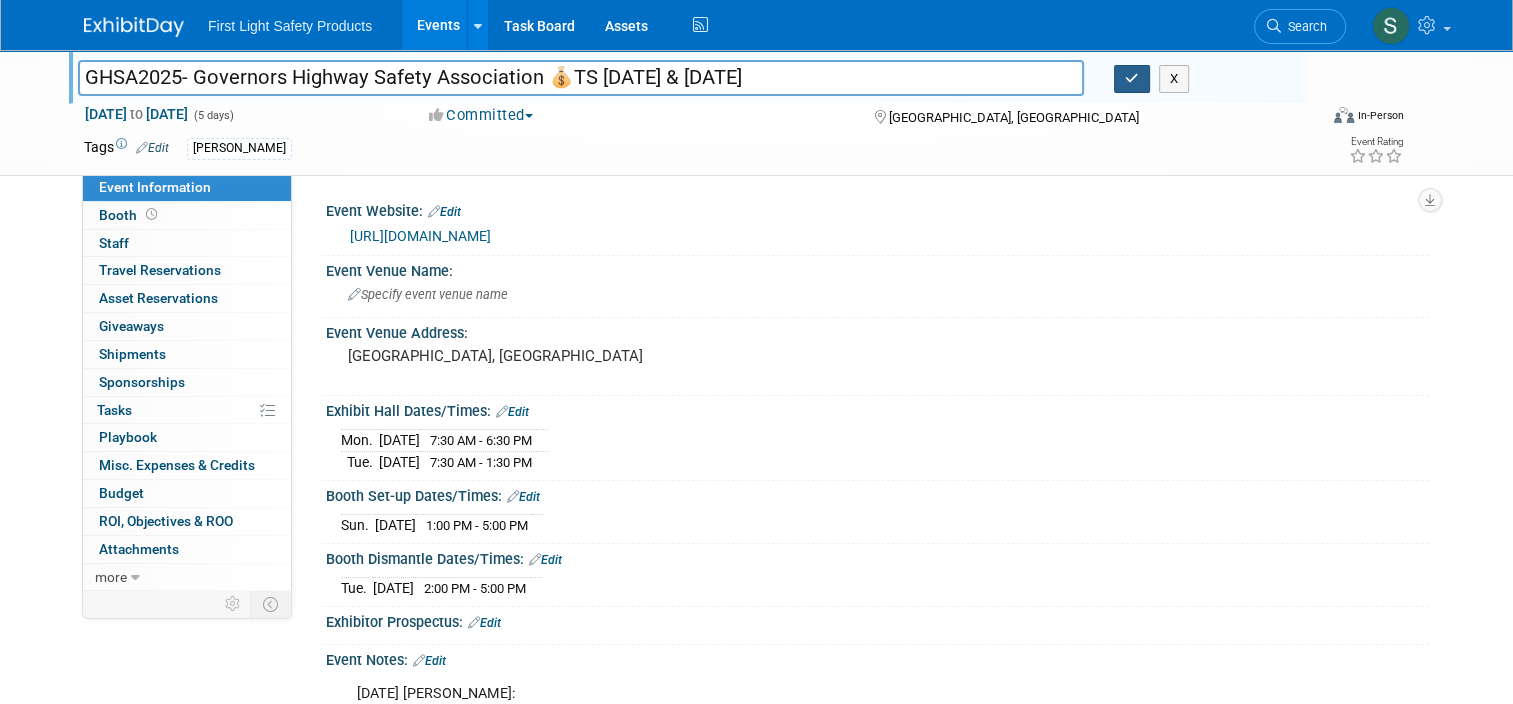 type on "GHSA2025- Governors Highway Safety Association 💰TS [DATE] & [DATE]" 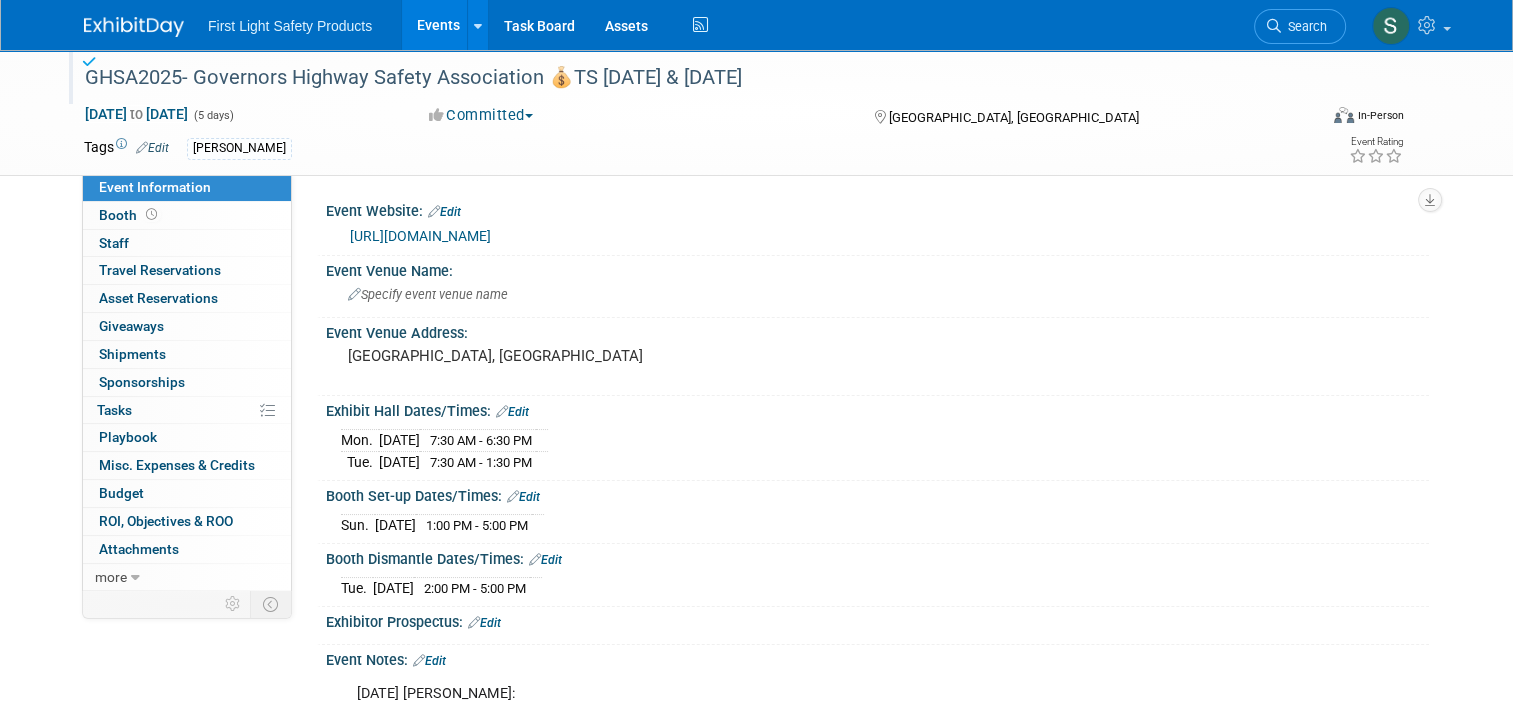 click on "Events" at bounding box center [438, 25] 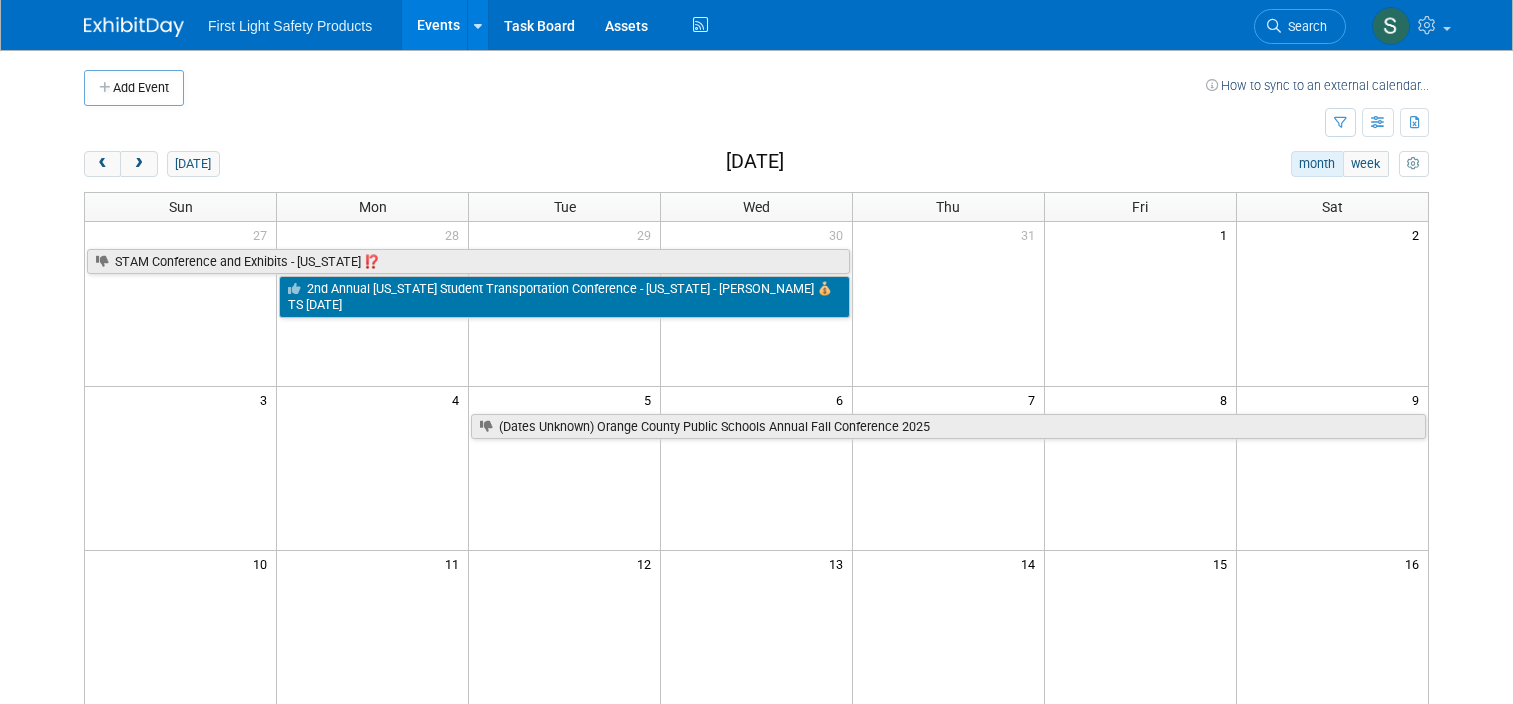 scroll, scrollTop: 0, scrollLeft: 0, axis: both 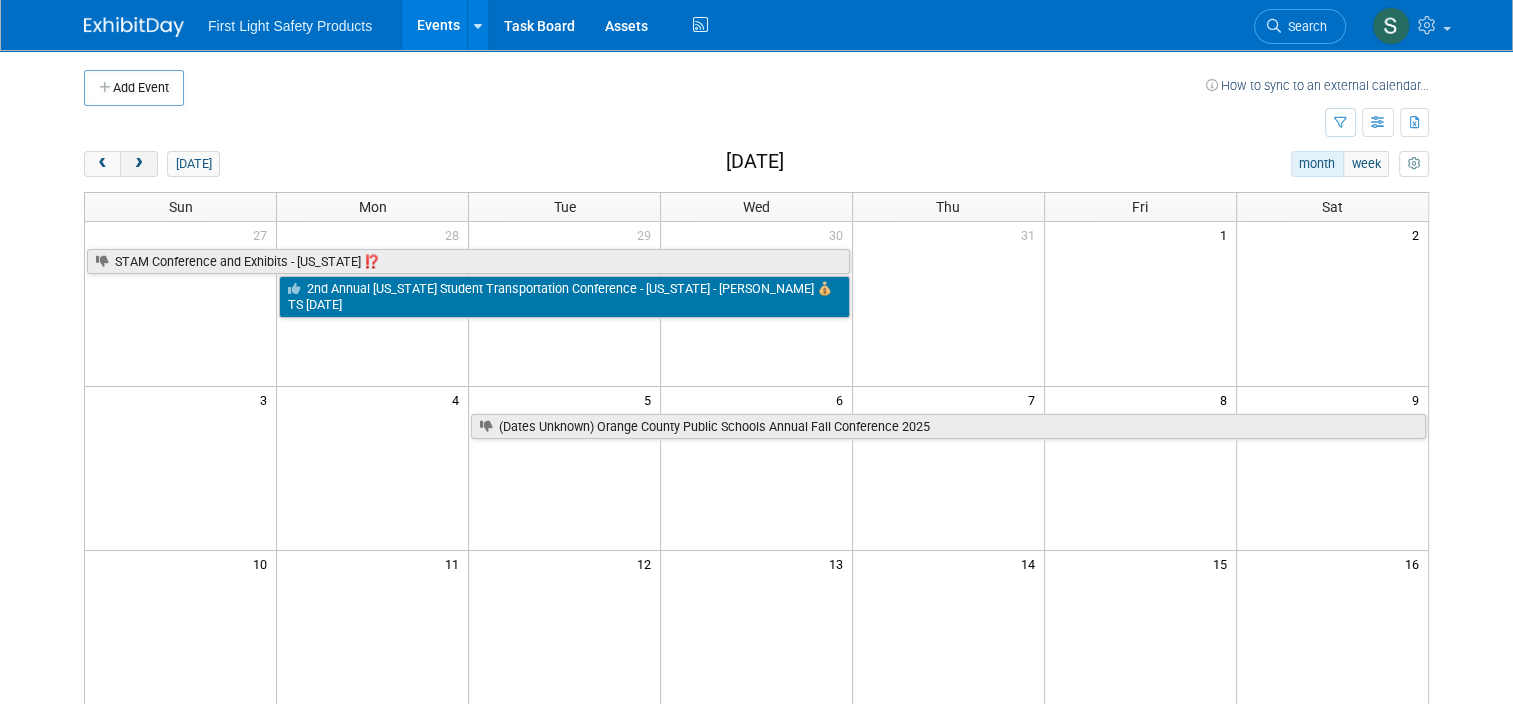click at bounding box center [138, 164] 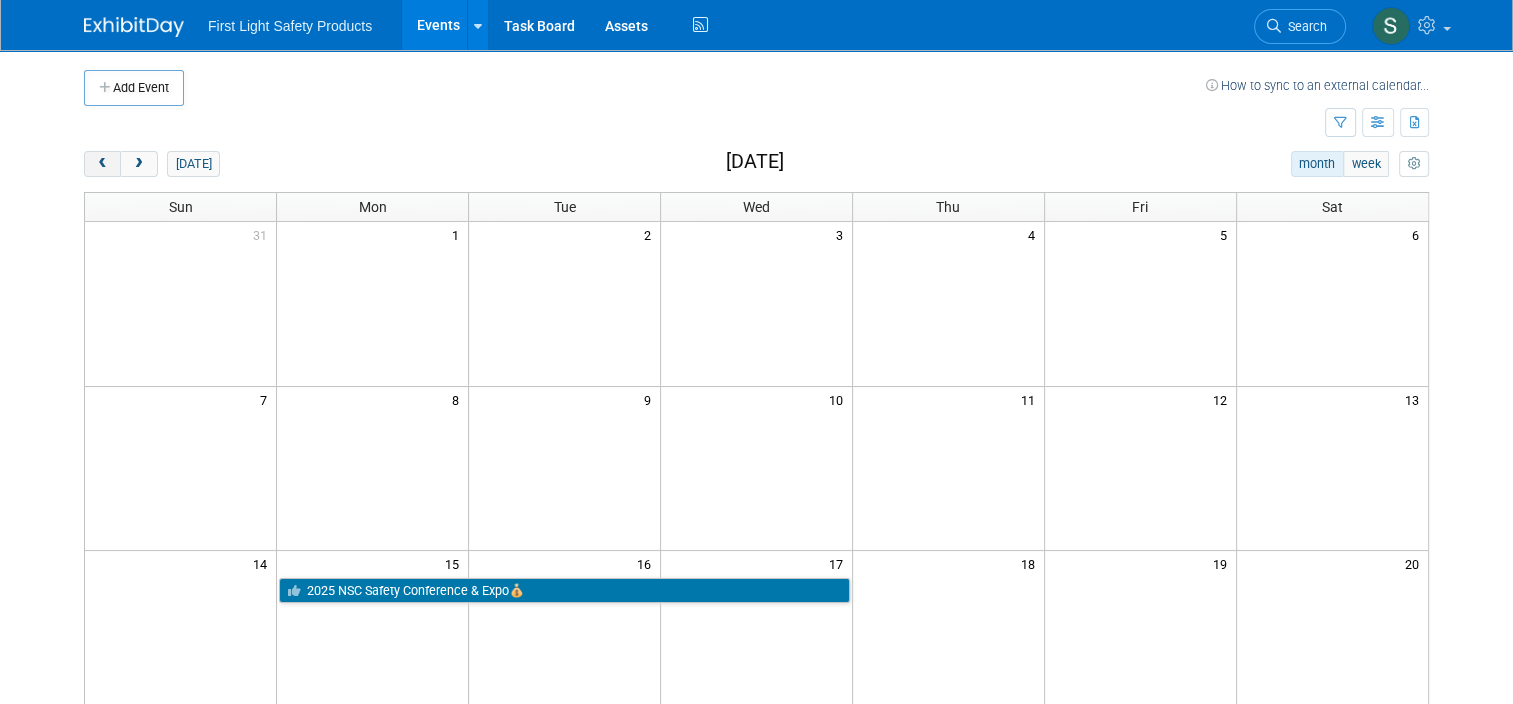 click at bounding box center [102, 164] 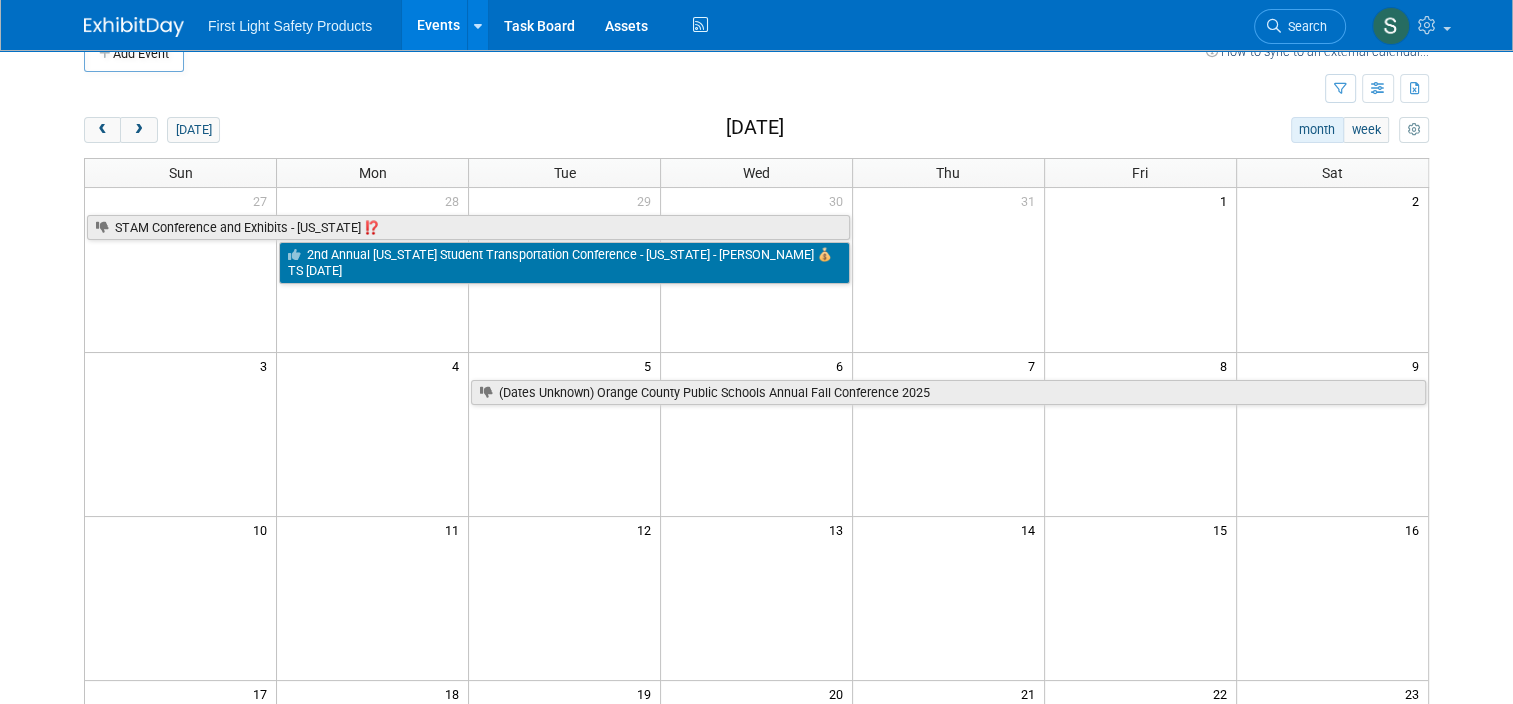scroll, scrollTop: 0, scrollLeft: 0, axis: both 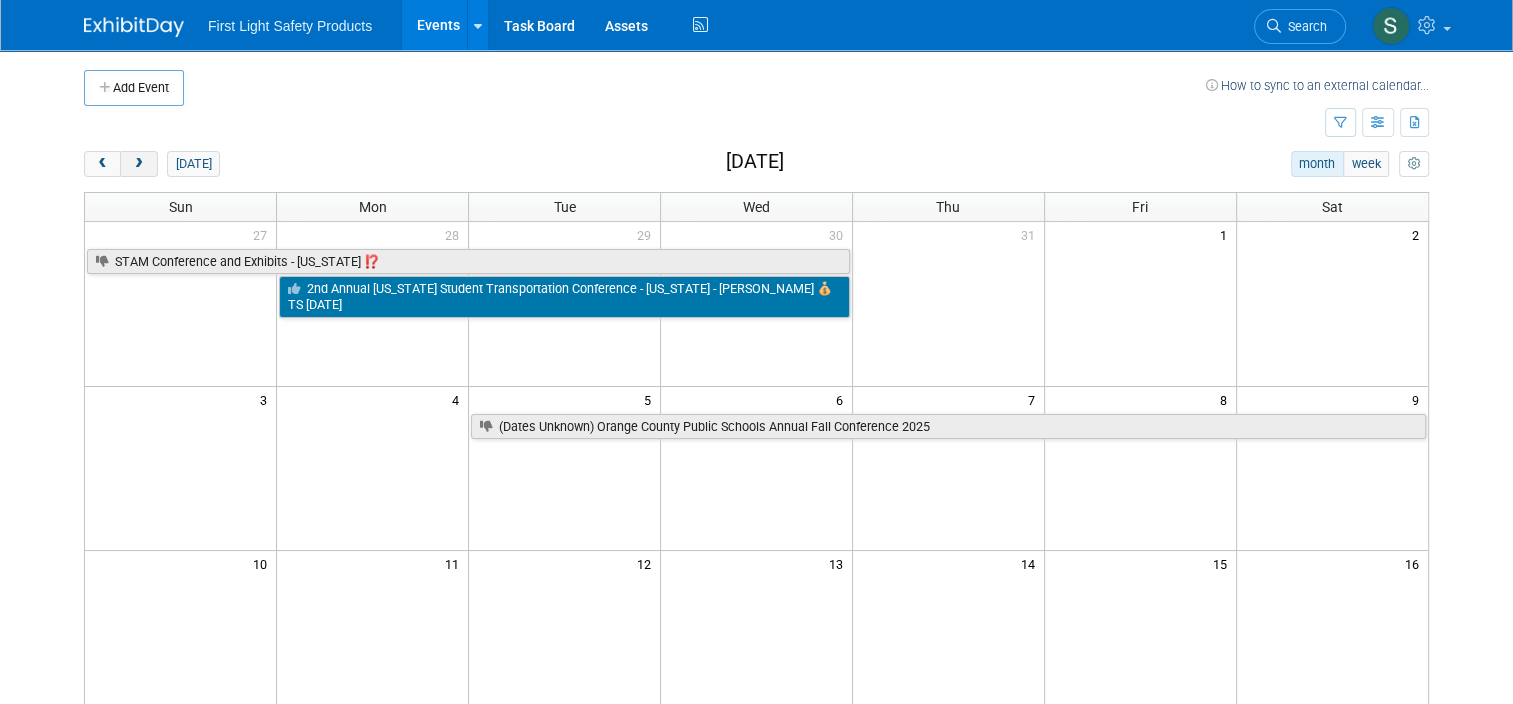 click at bounding box center [138, 164] 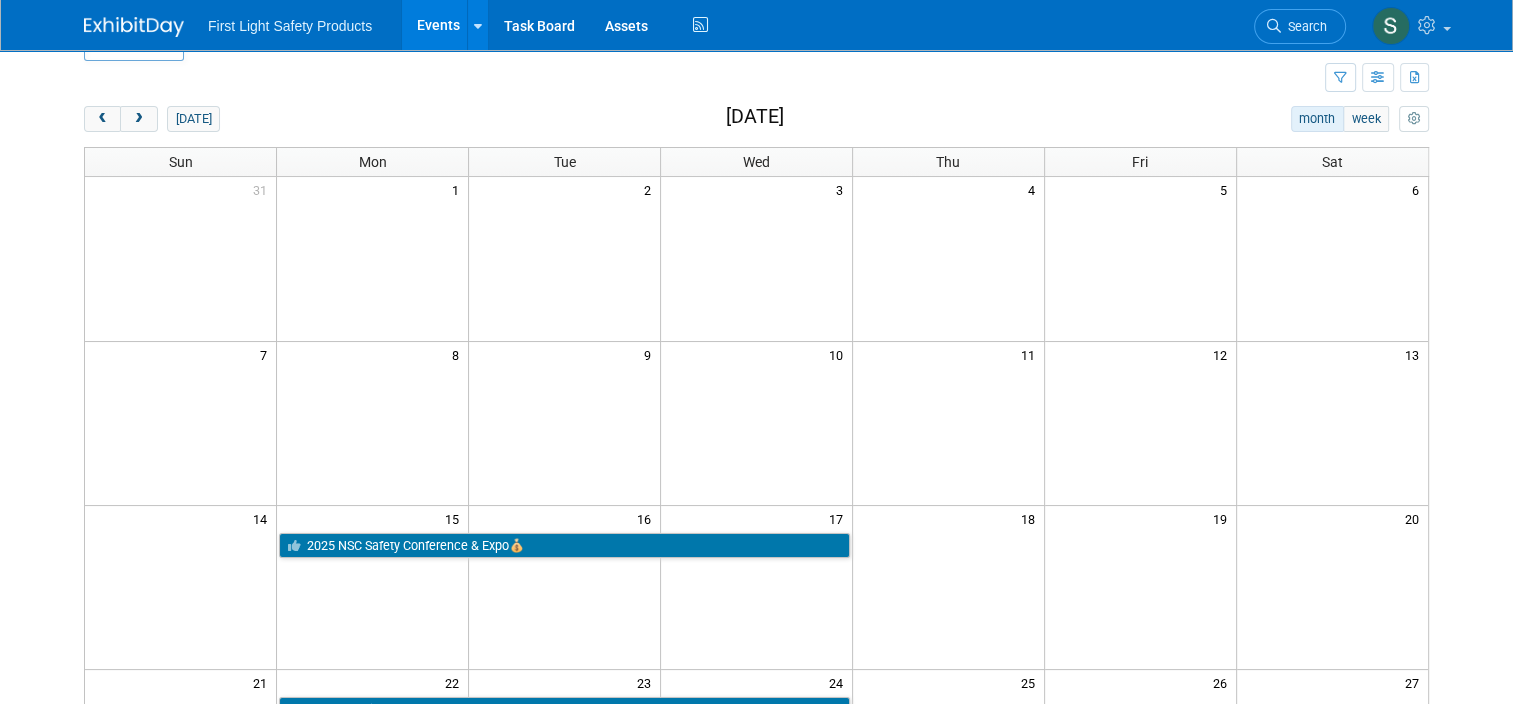 scroll, scrollTop: 0, scrollLeft: 0, axis: both 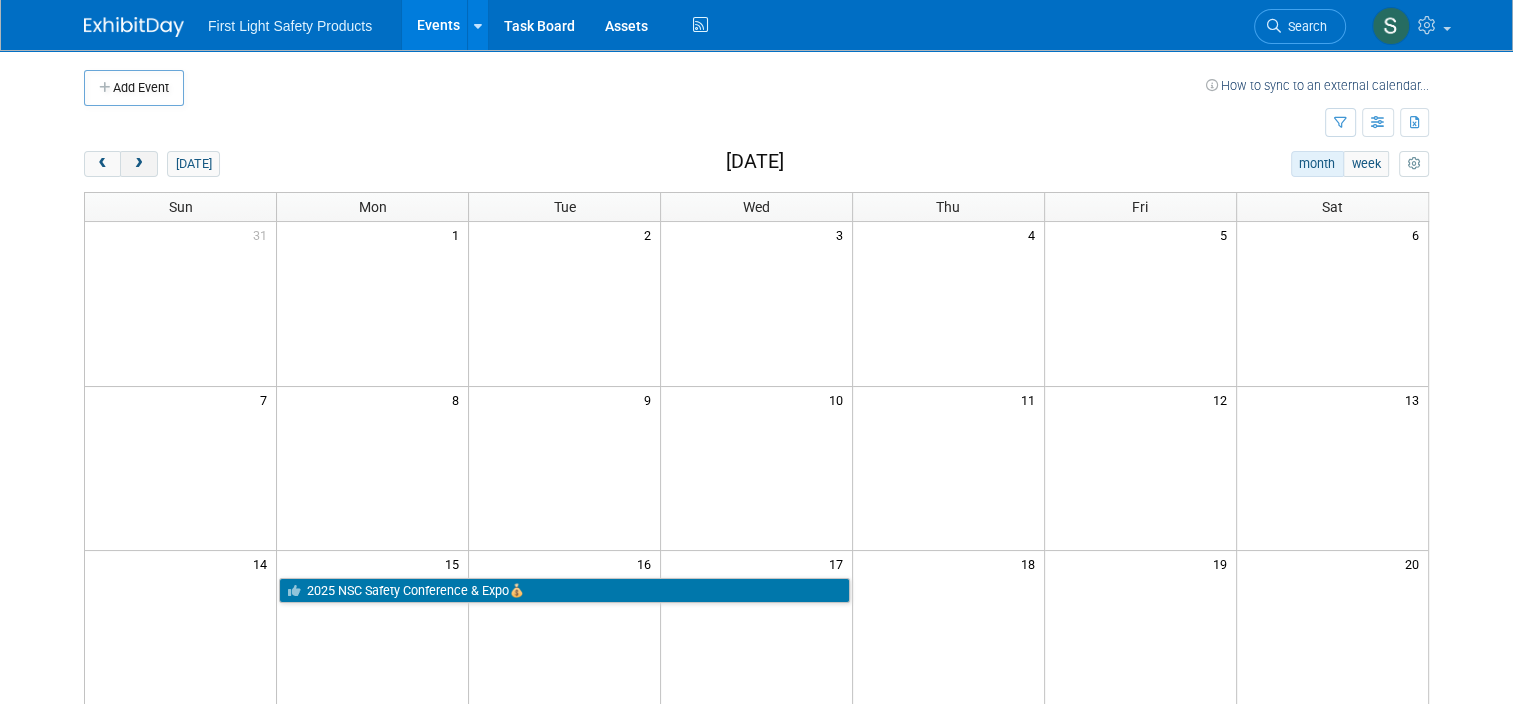 click at bounding box center (138, 164) 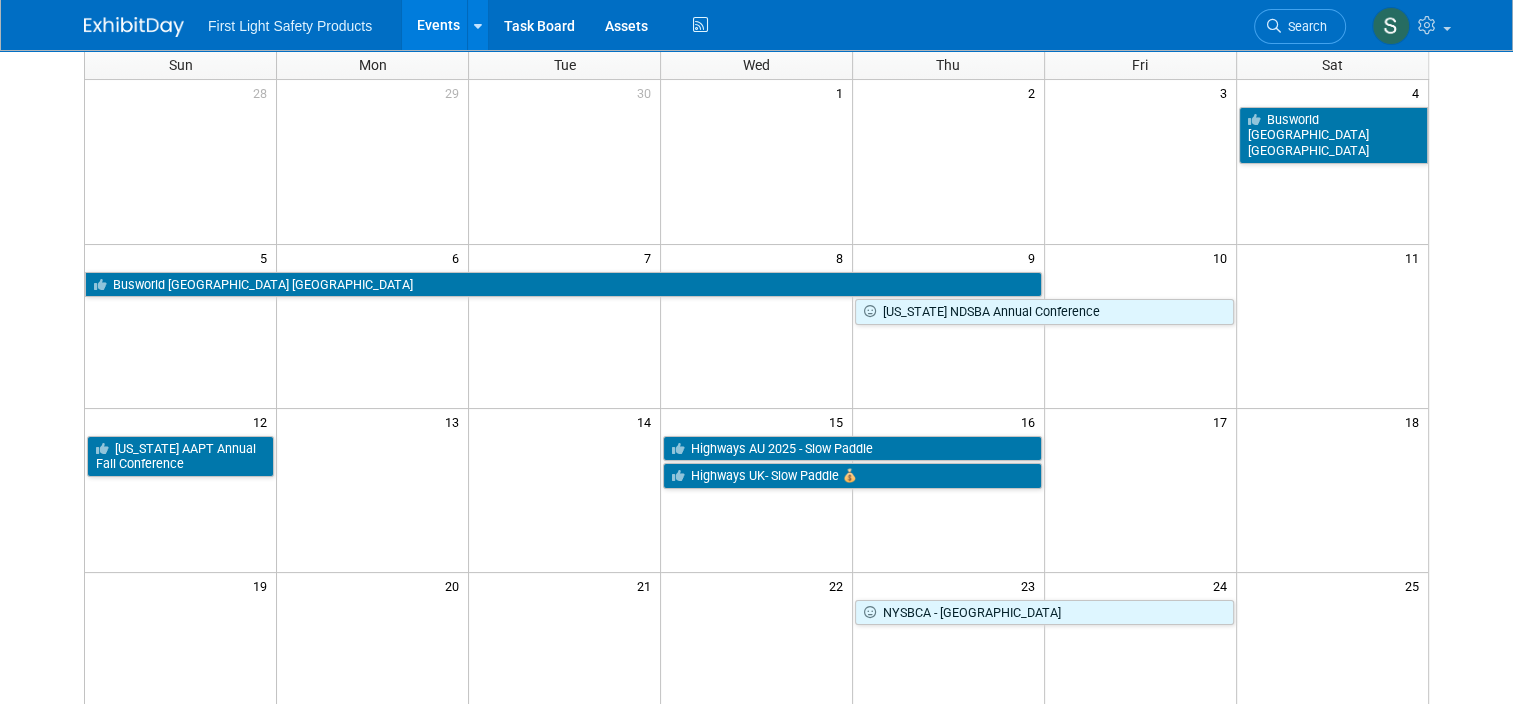scroll, scrollTop: 100, scrollLeft: 0, axis: vertical 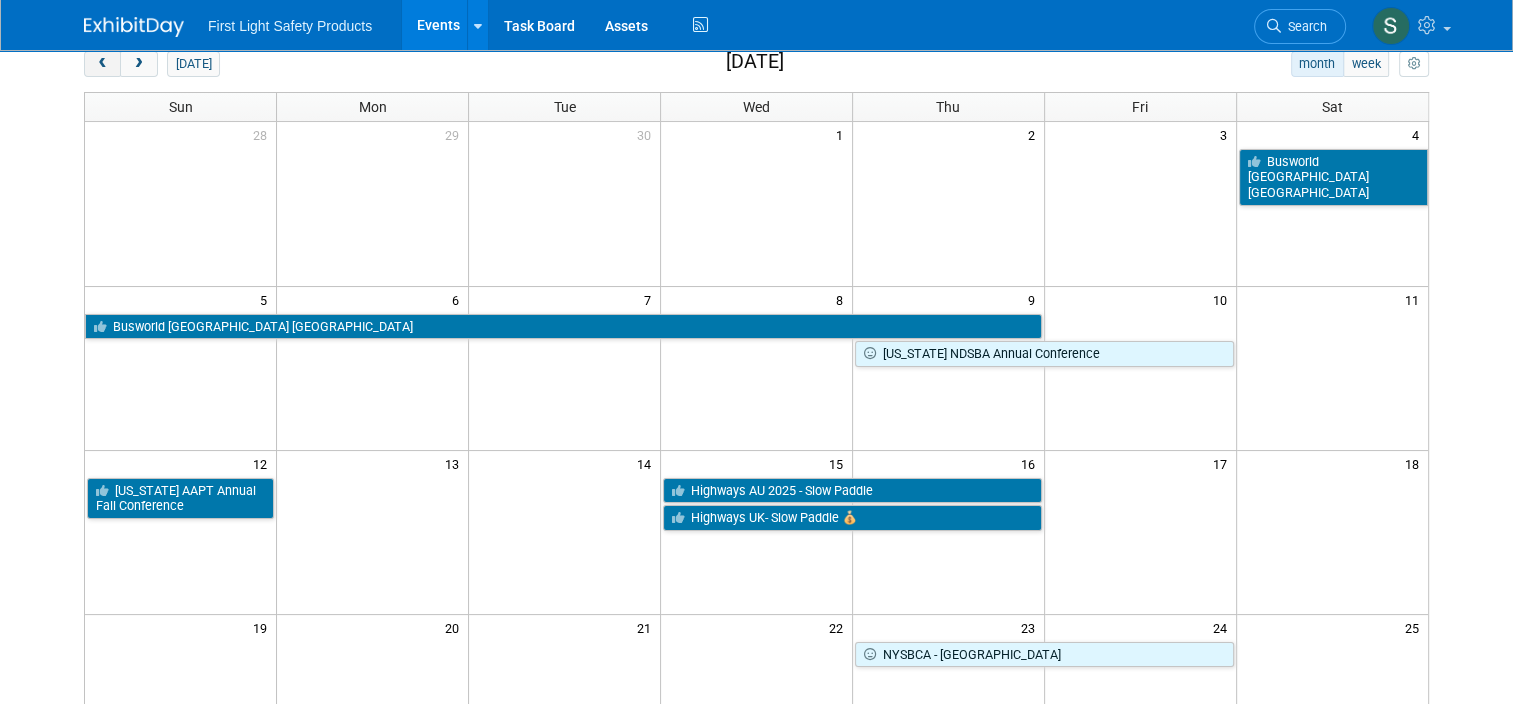 click at bounding box center (102, 64) 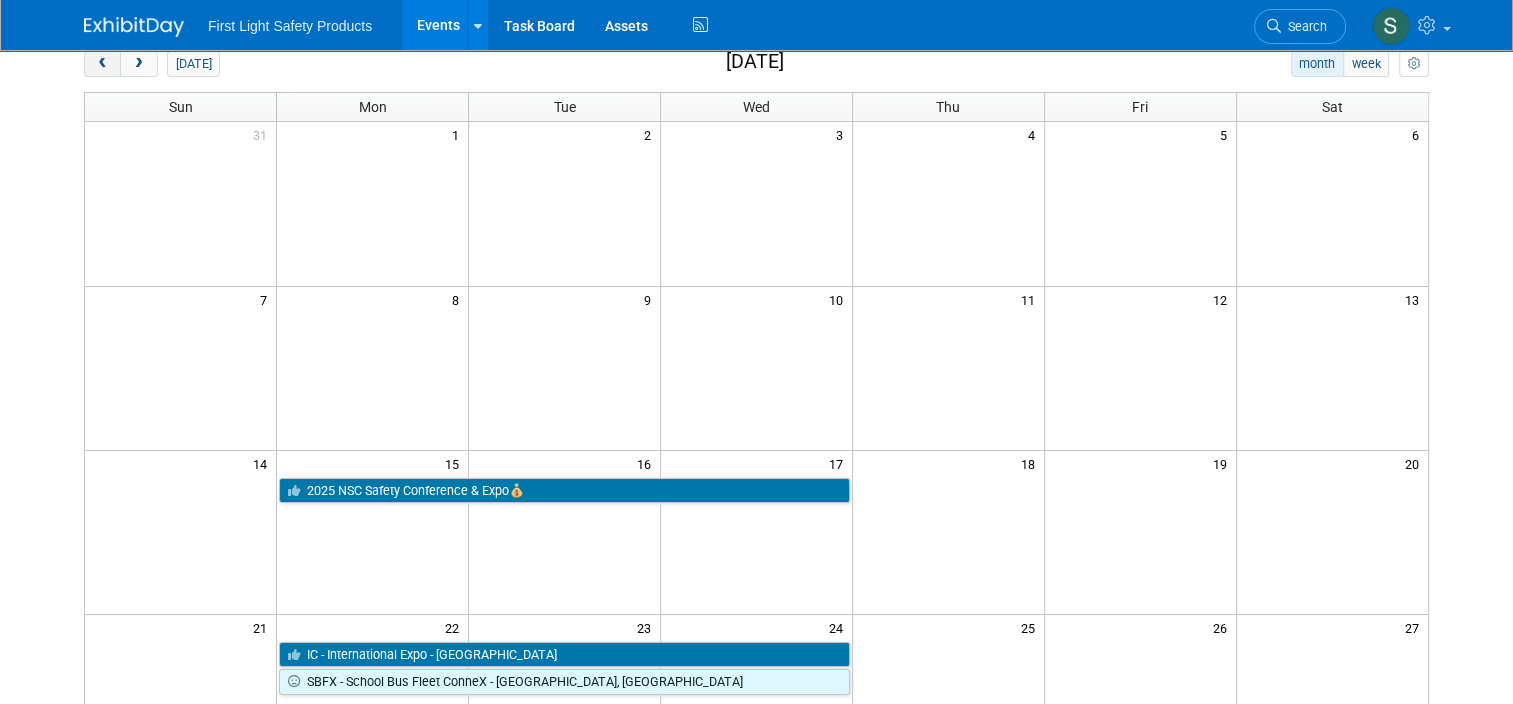 click at bounding box center (102, 64) 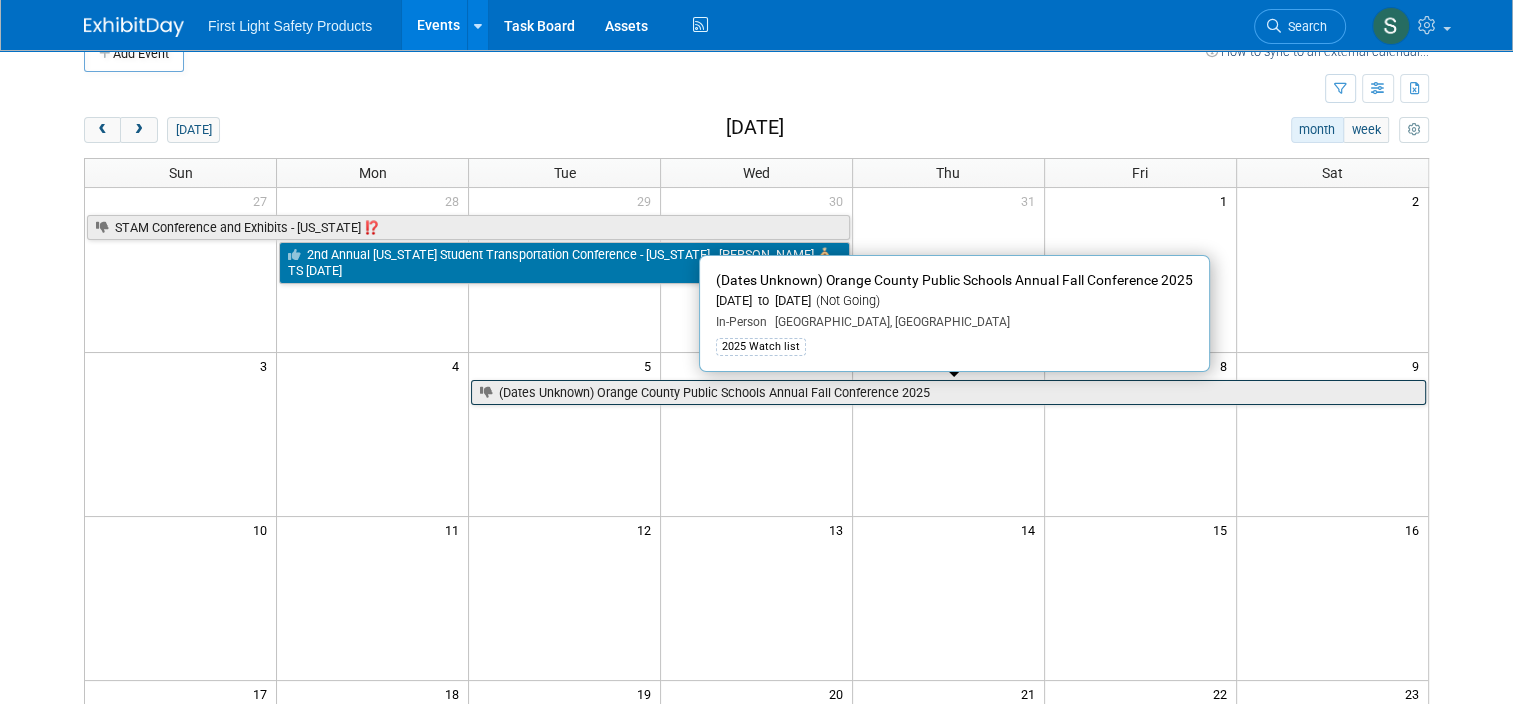 scroll, scrollTop: 0, scrollLeft: 0, axis: both 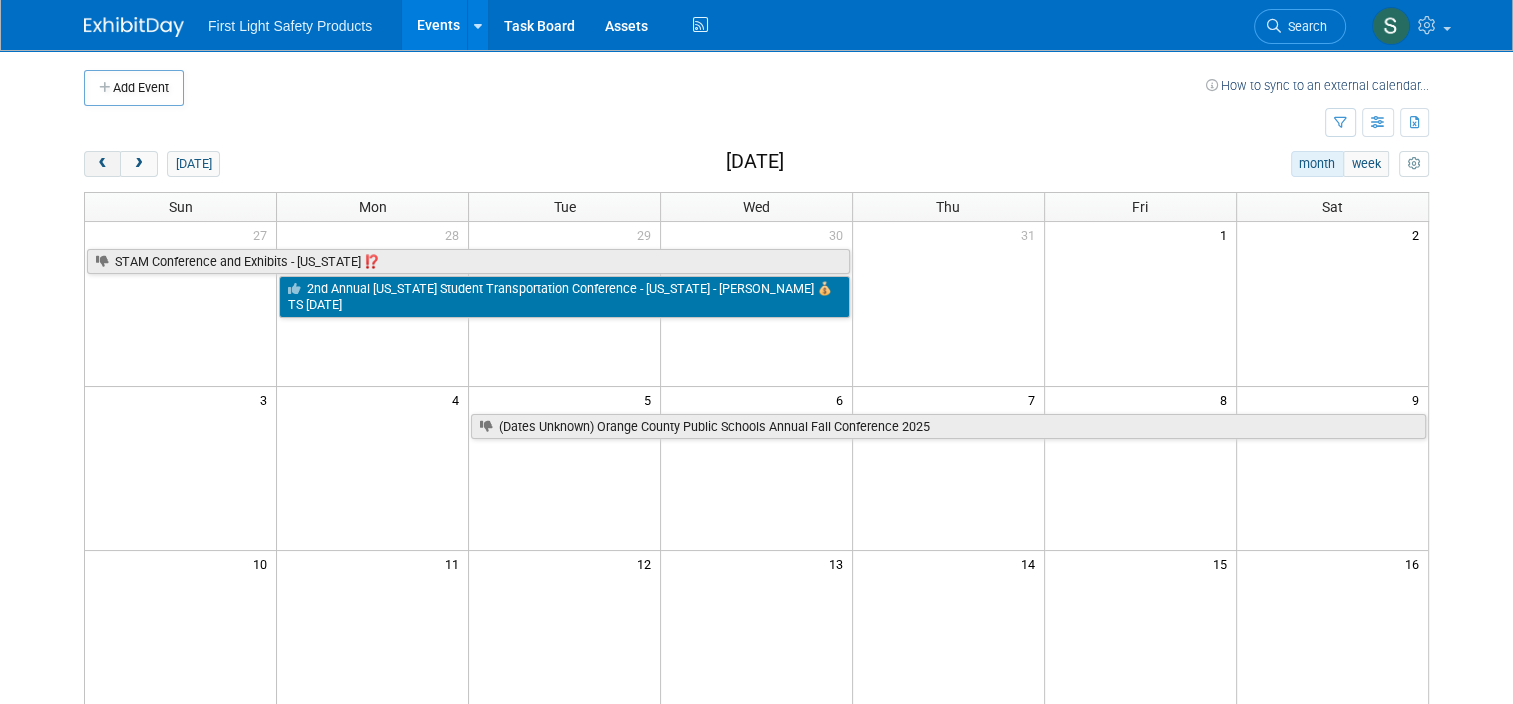 click at bounding box center [102, 164] 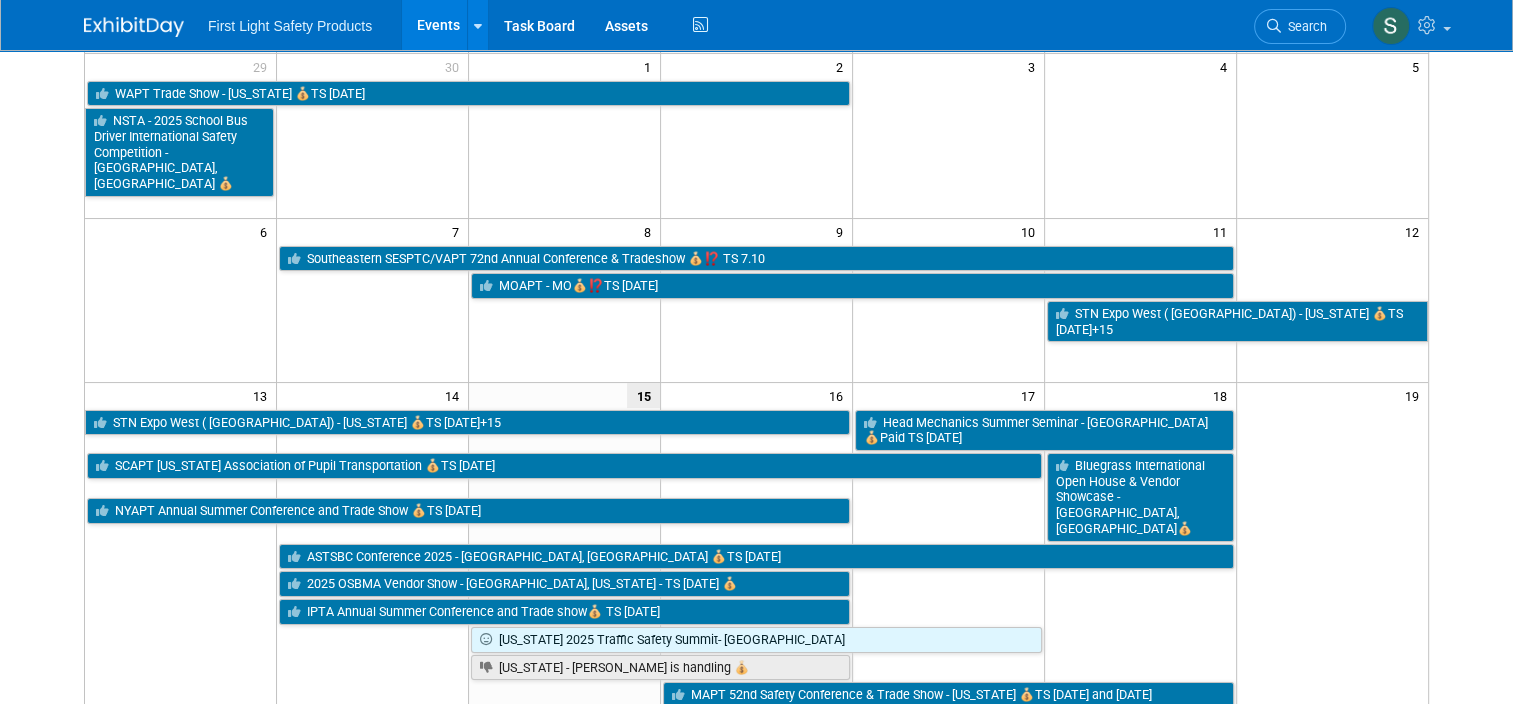scroll, scrollTop: 500, scrollLeft: 0, axis: vertical 